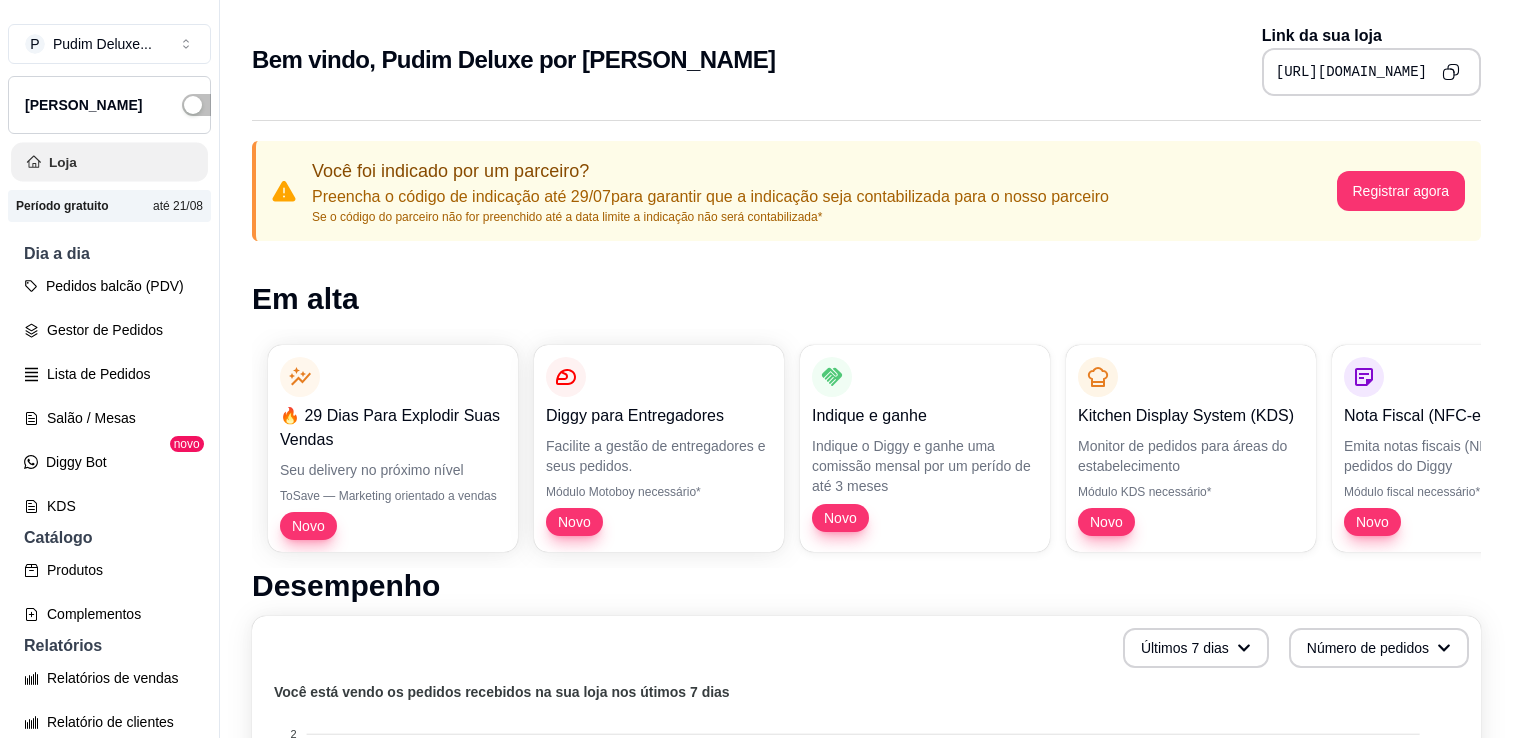 click on "Loja" at bounding box center (109, 162) 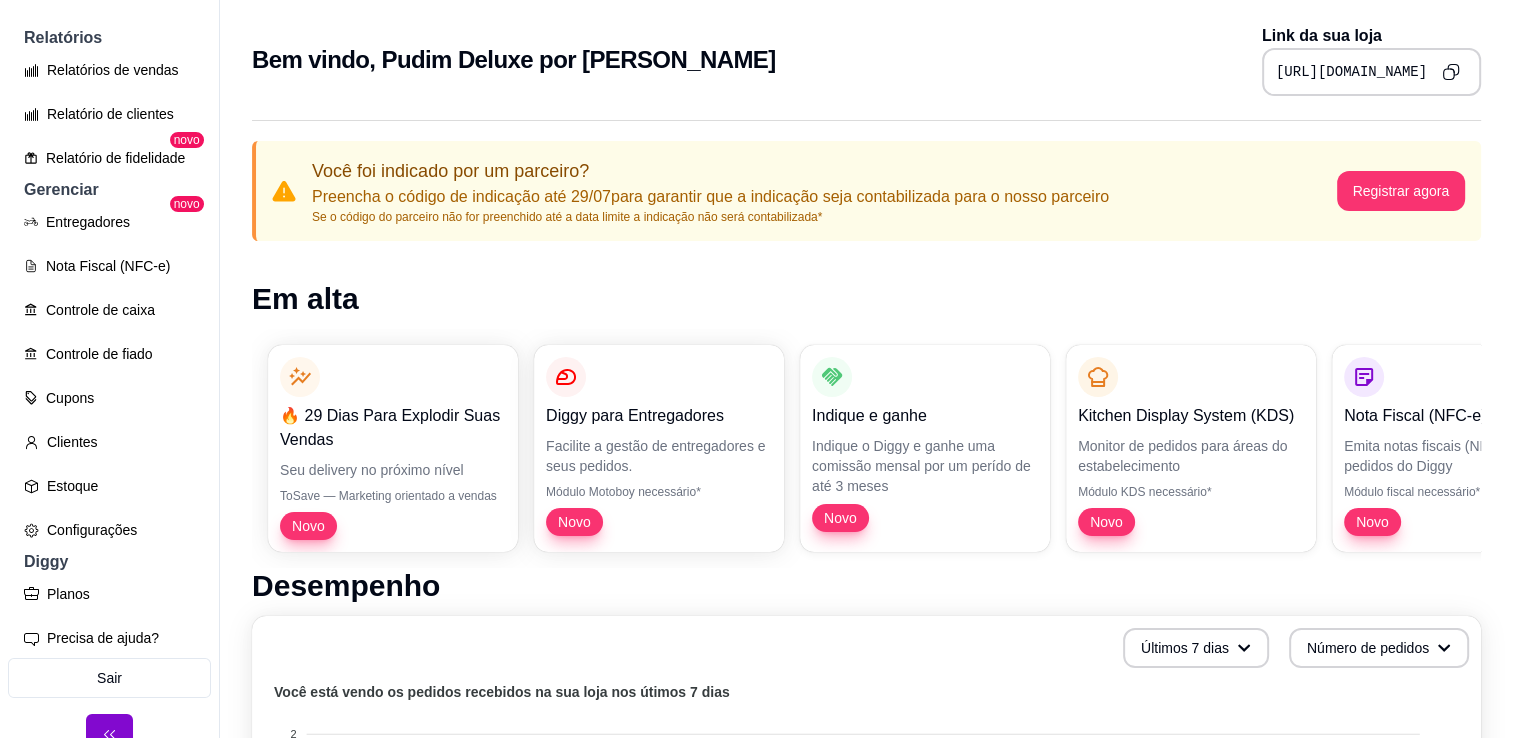 scroll, scrollTop: 631, scrollLeft: 0, axis: vertical 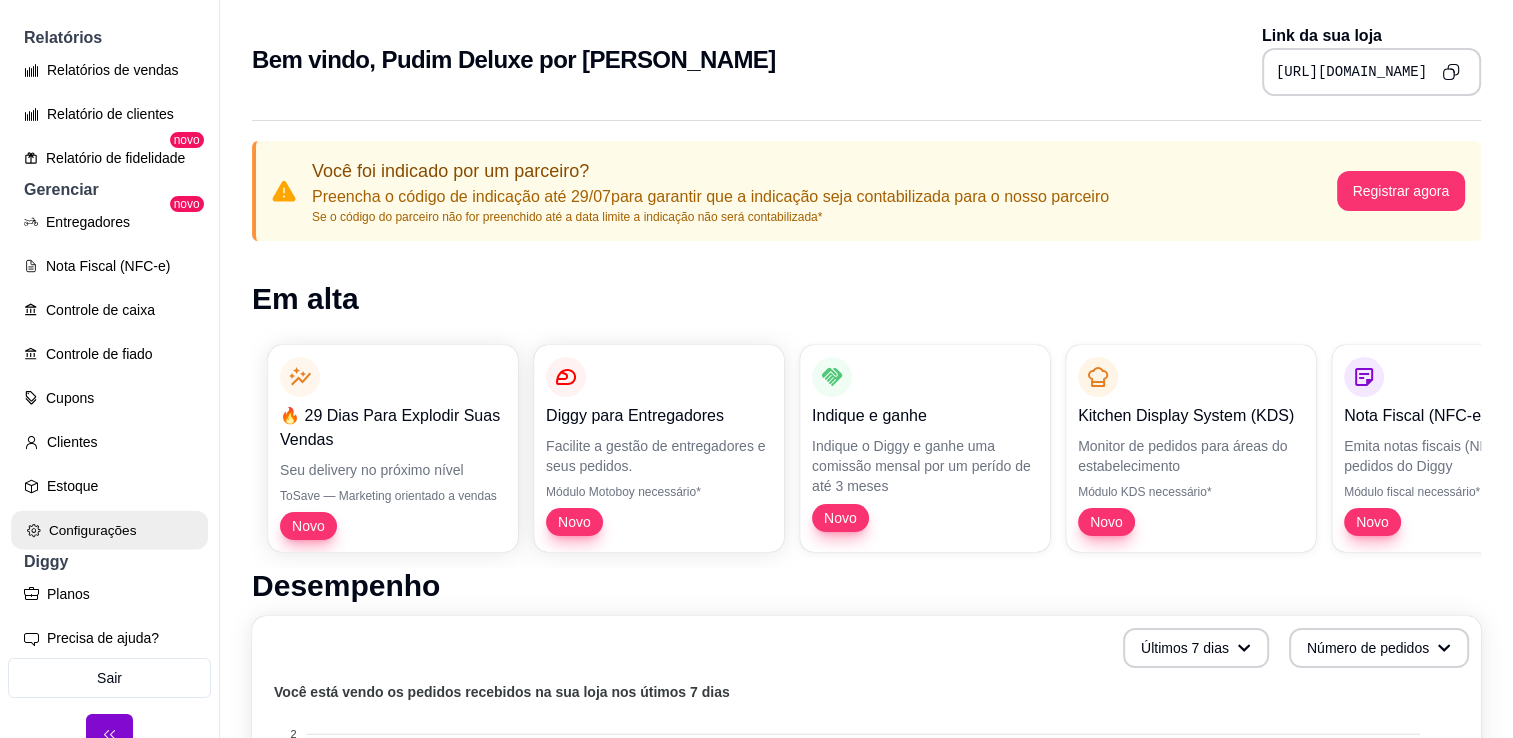 click on "Configurações" at bounding box center [109, 530] 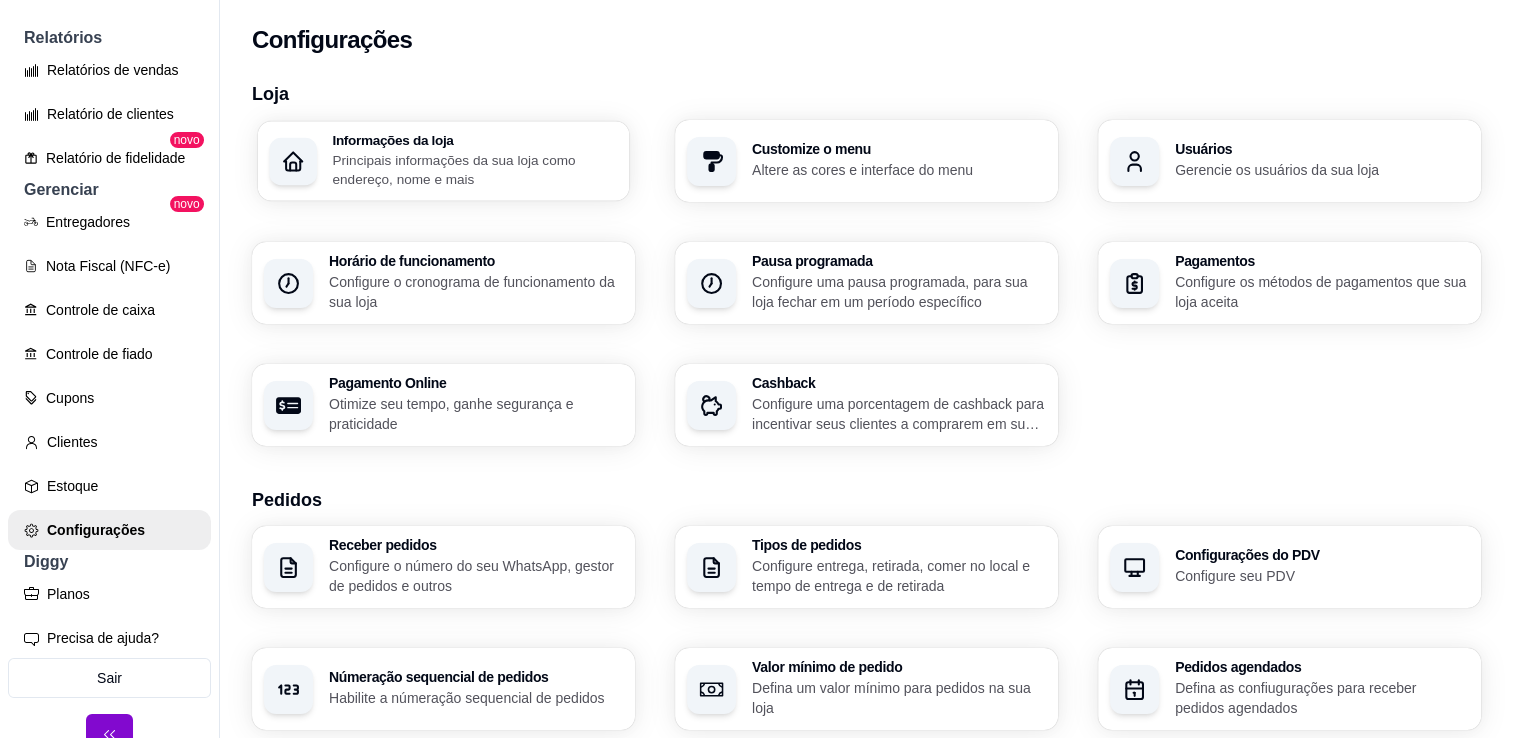 click on "Principais informações da sua loja como endereço, nome e mais" at bounding box center (474, 169) 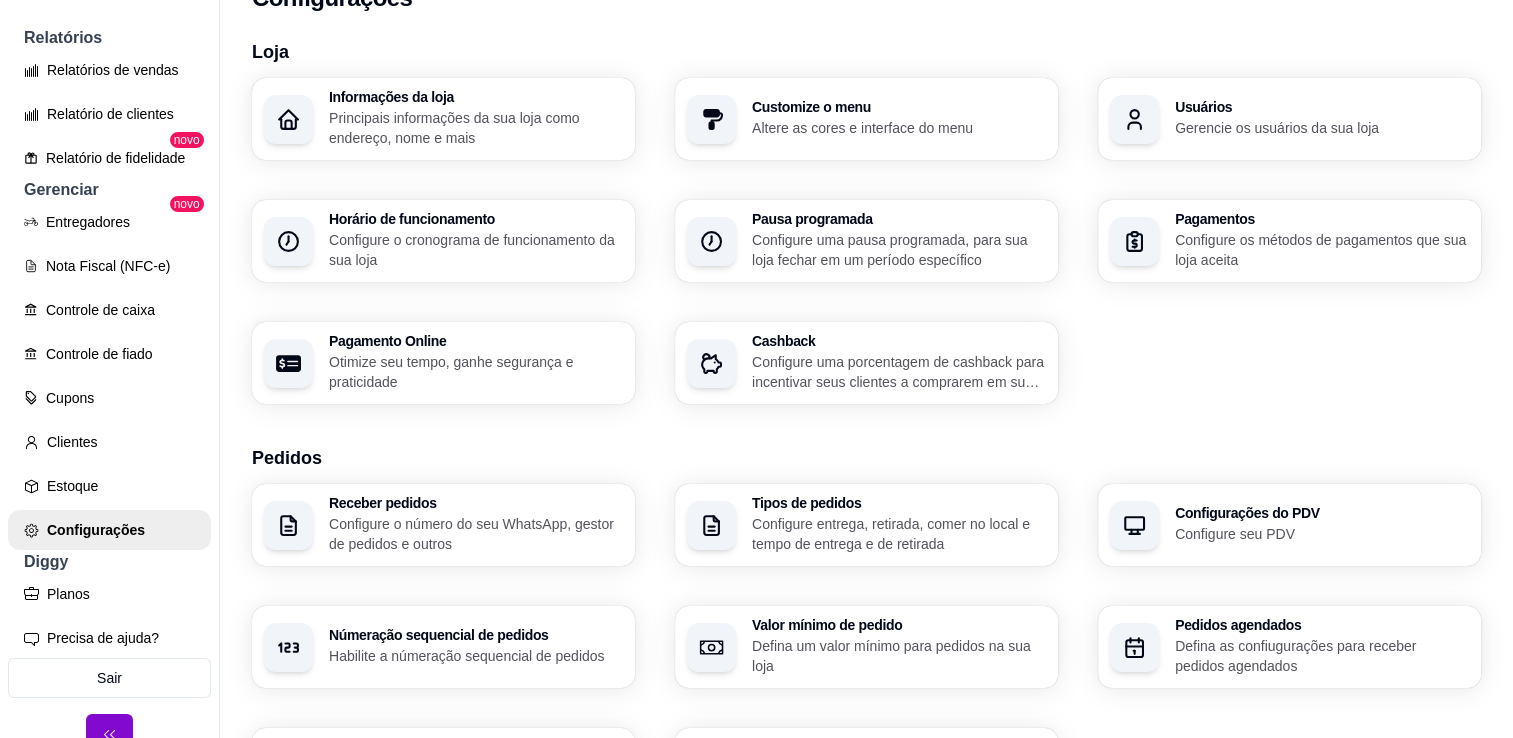 scroll, scrollTop: 27, scrollLeft: 0, axis: vertical 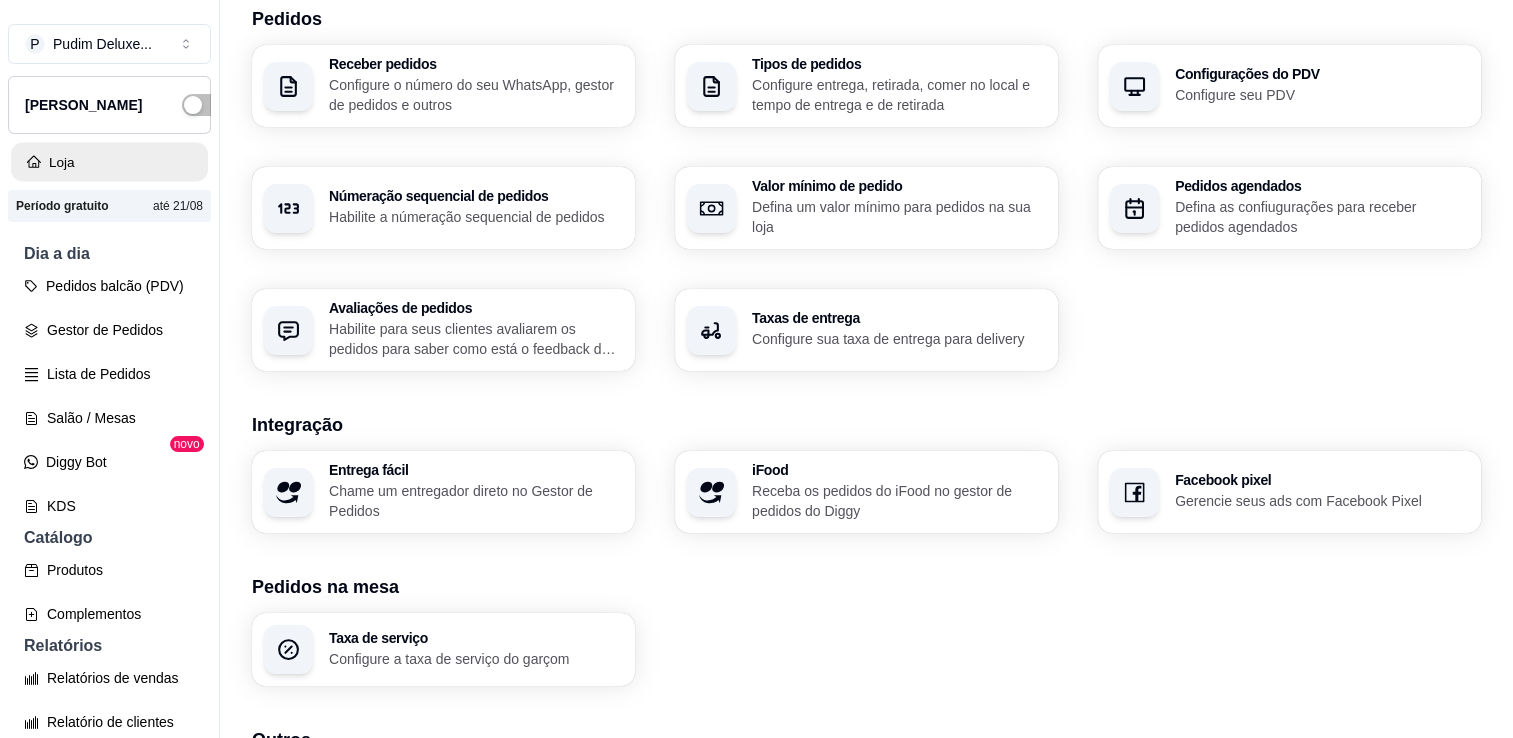click on "Loja" at bounding box center (109, 162) 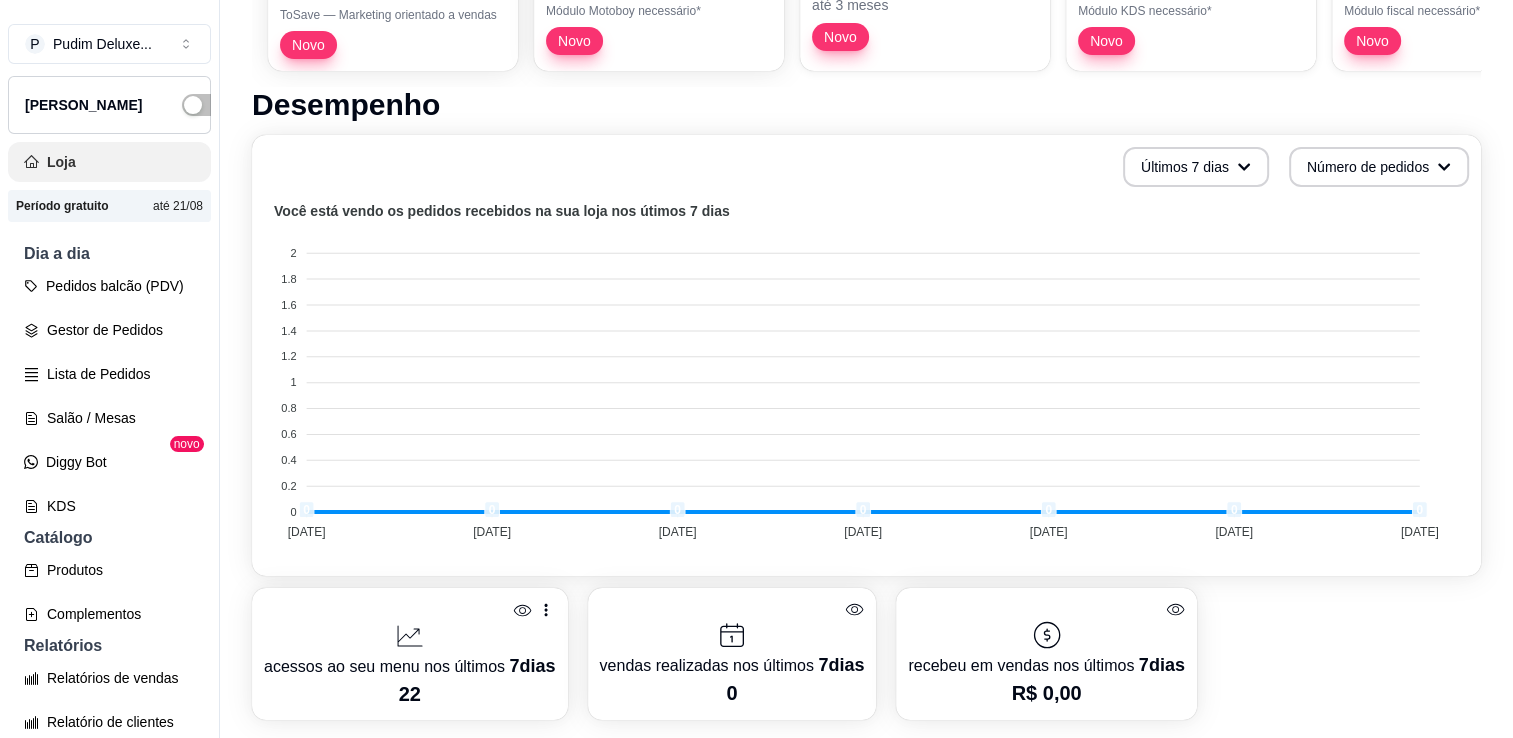 scroll, scrollTop: 0, scrollLeft: 0, axis: both 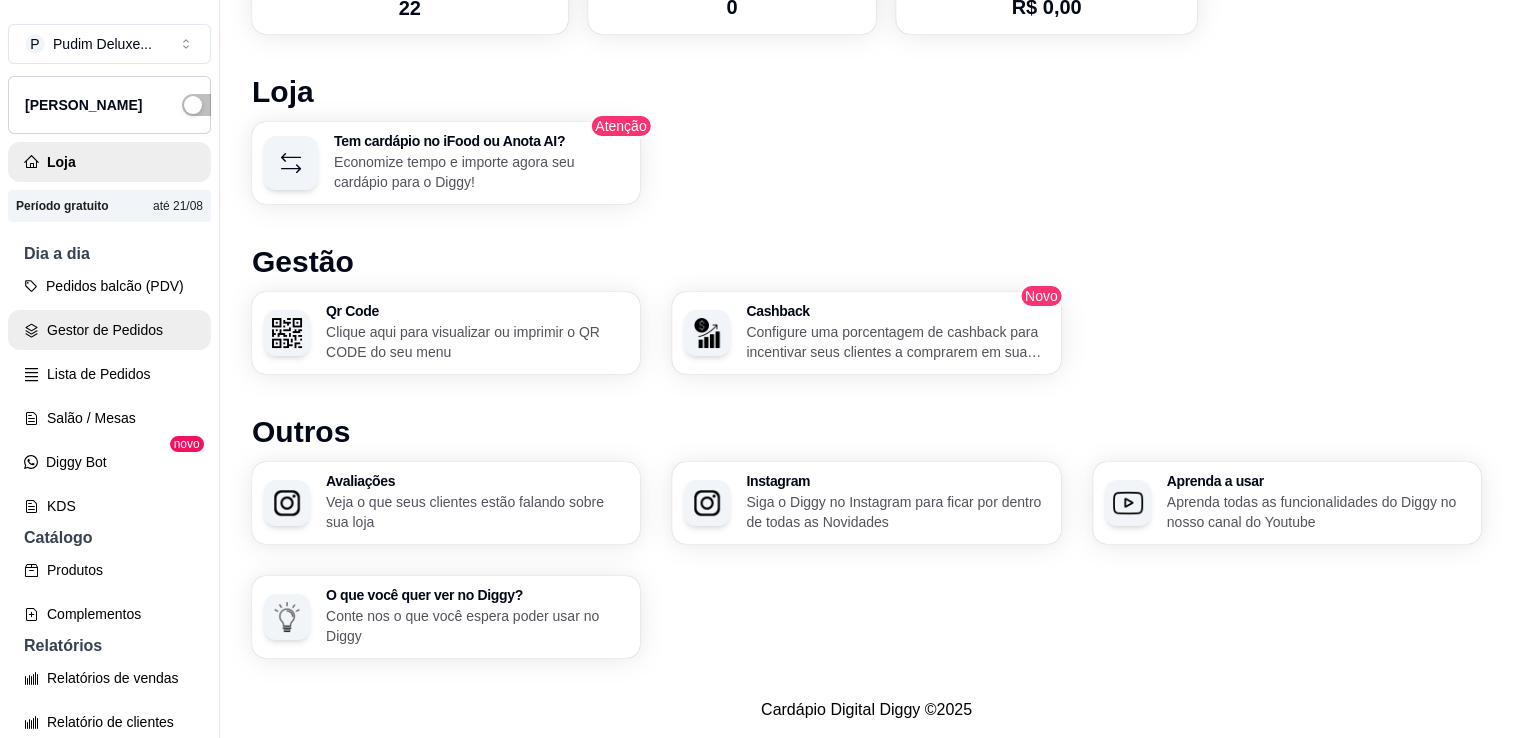 click on "Gestor de Pedidos" at bounding box center (109, 330) 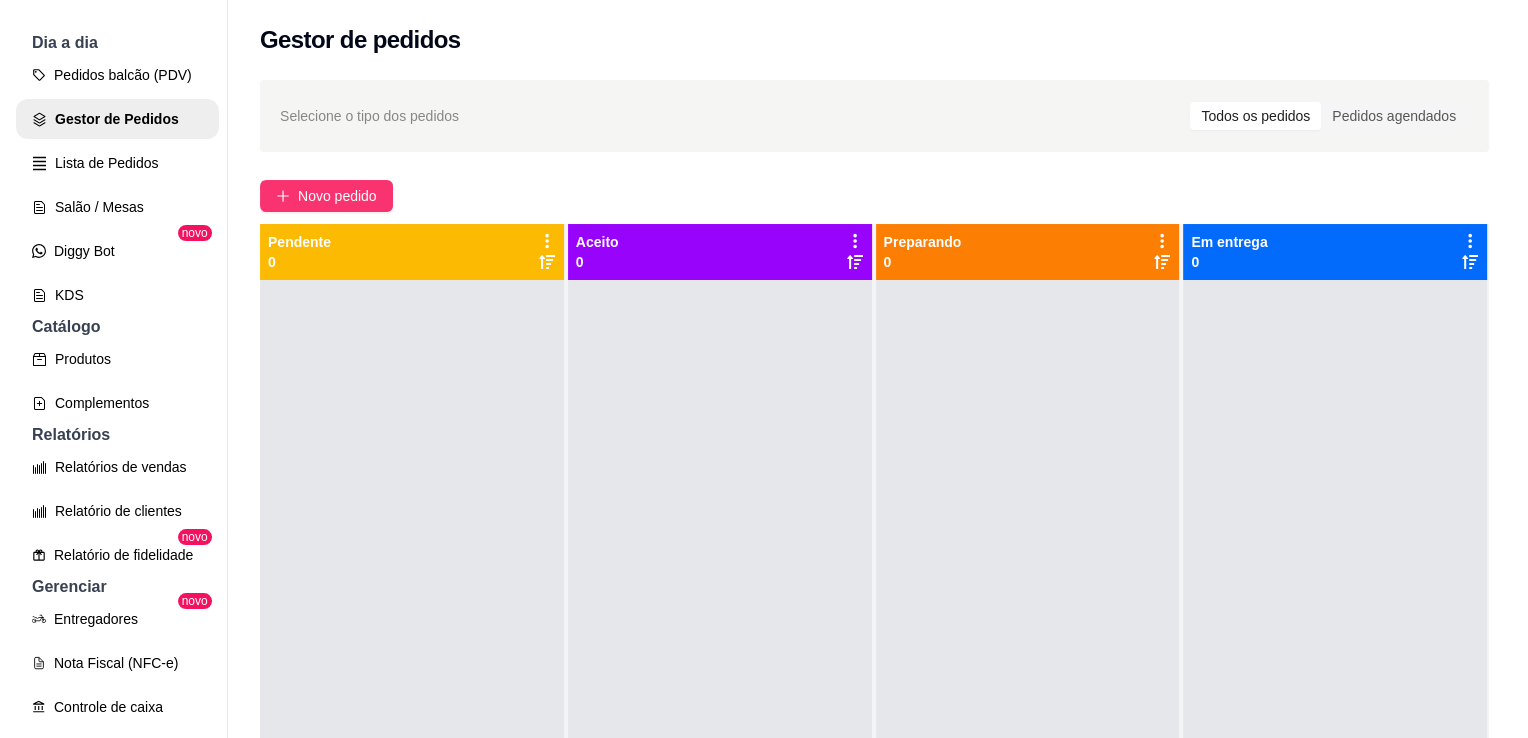 scroll, scrollTop: 224, scrollLeft: 0, axis: vertical 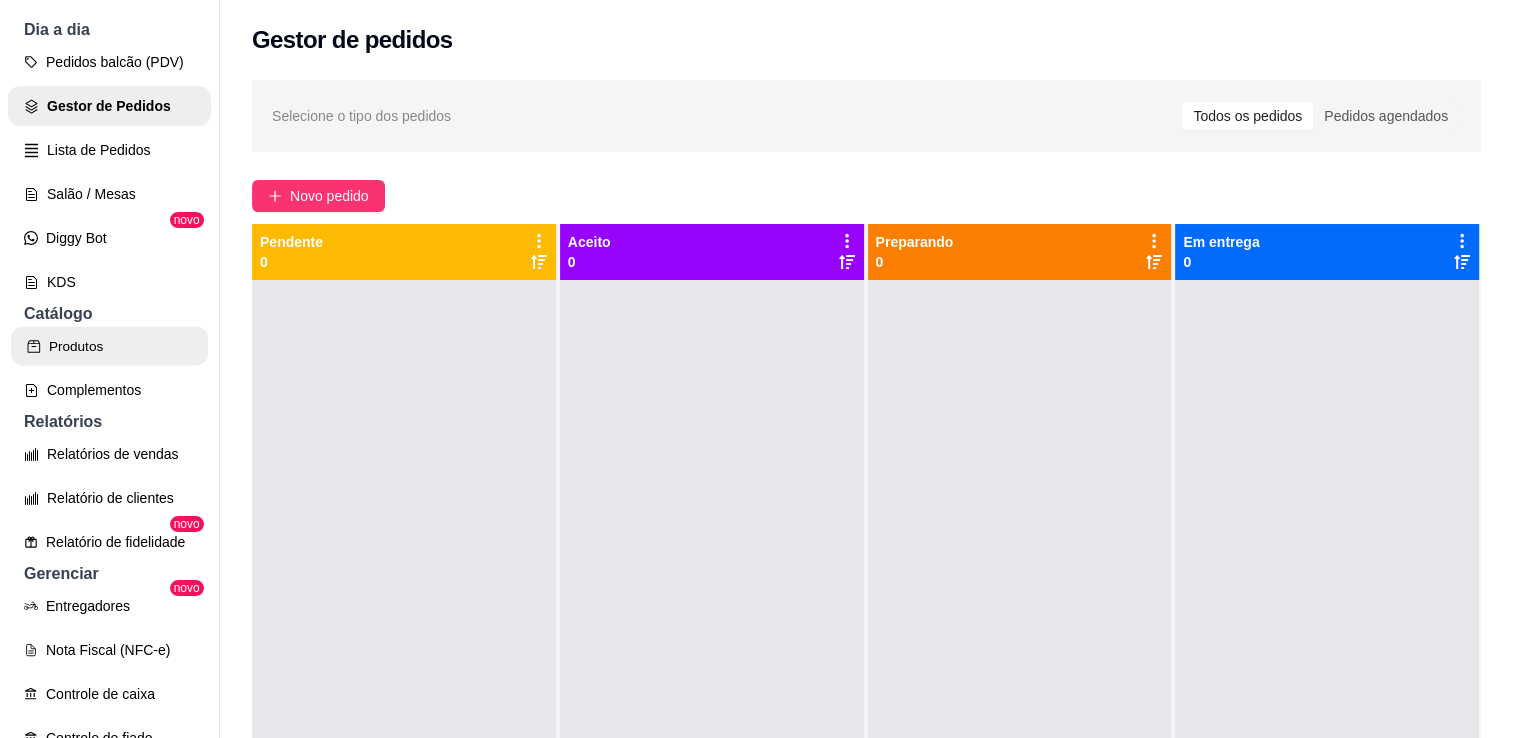 click on "Produtos" at bounding box center (109, 346) 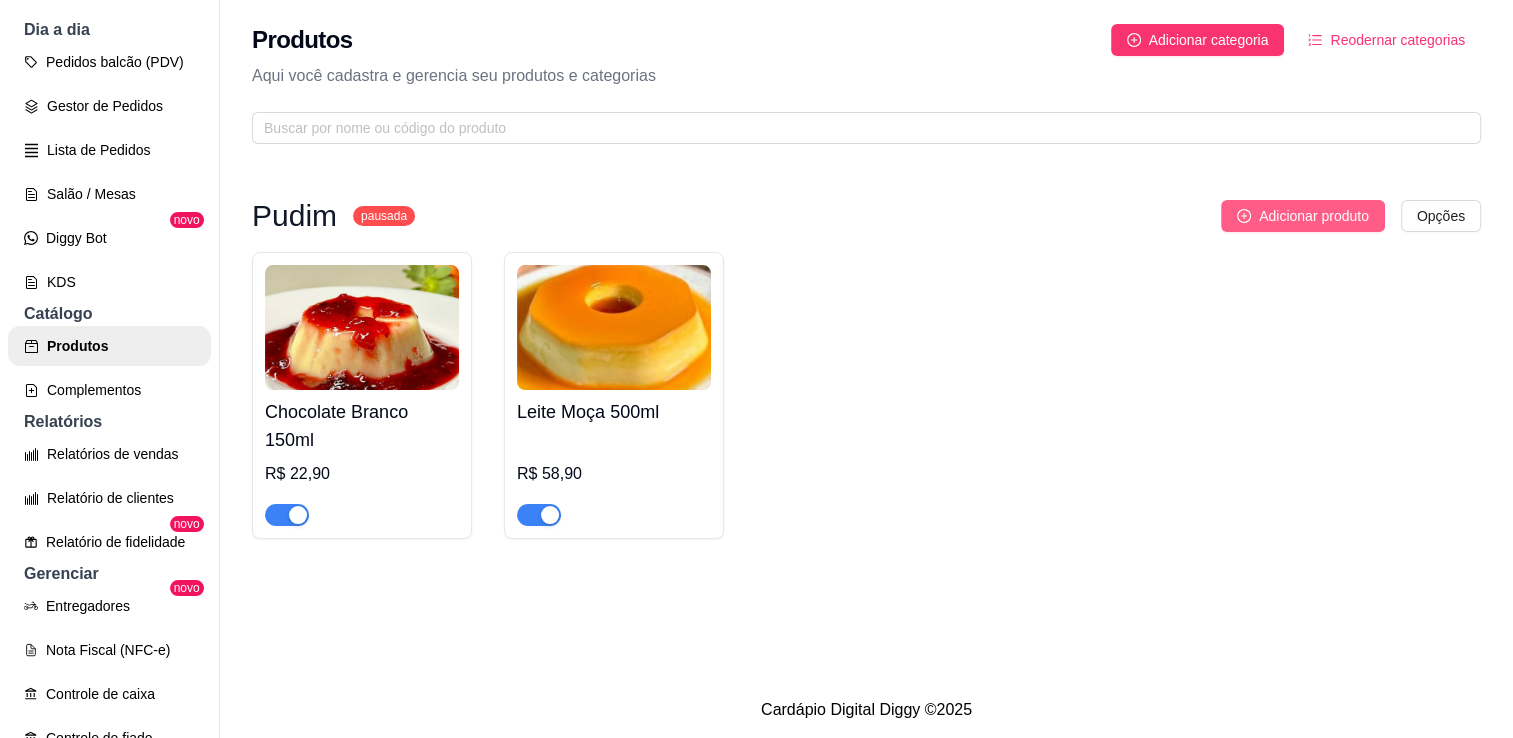 click on "Adicionar produto" at bounding box center (1303, 216) 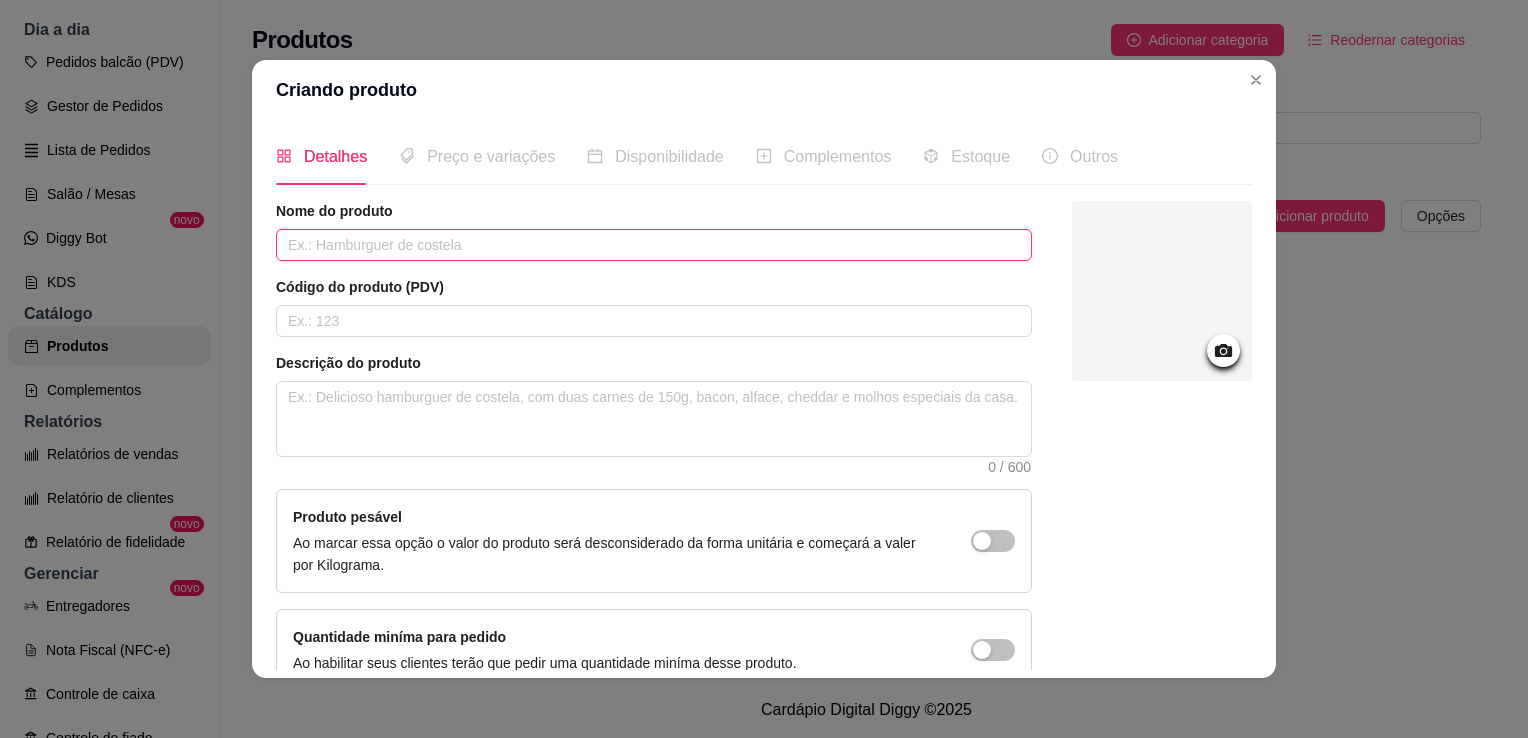 click at bounding box center [654, 245] 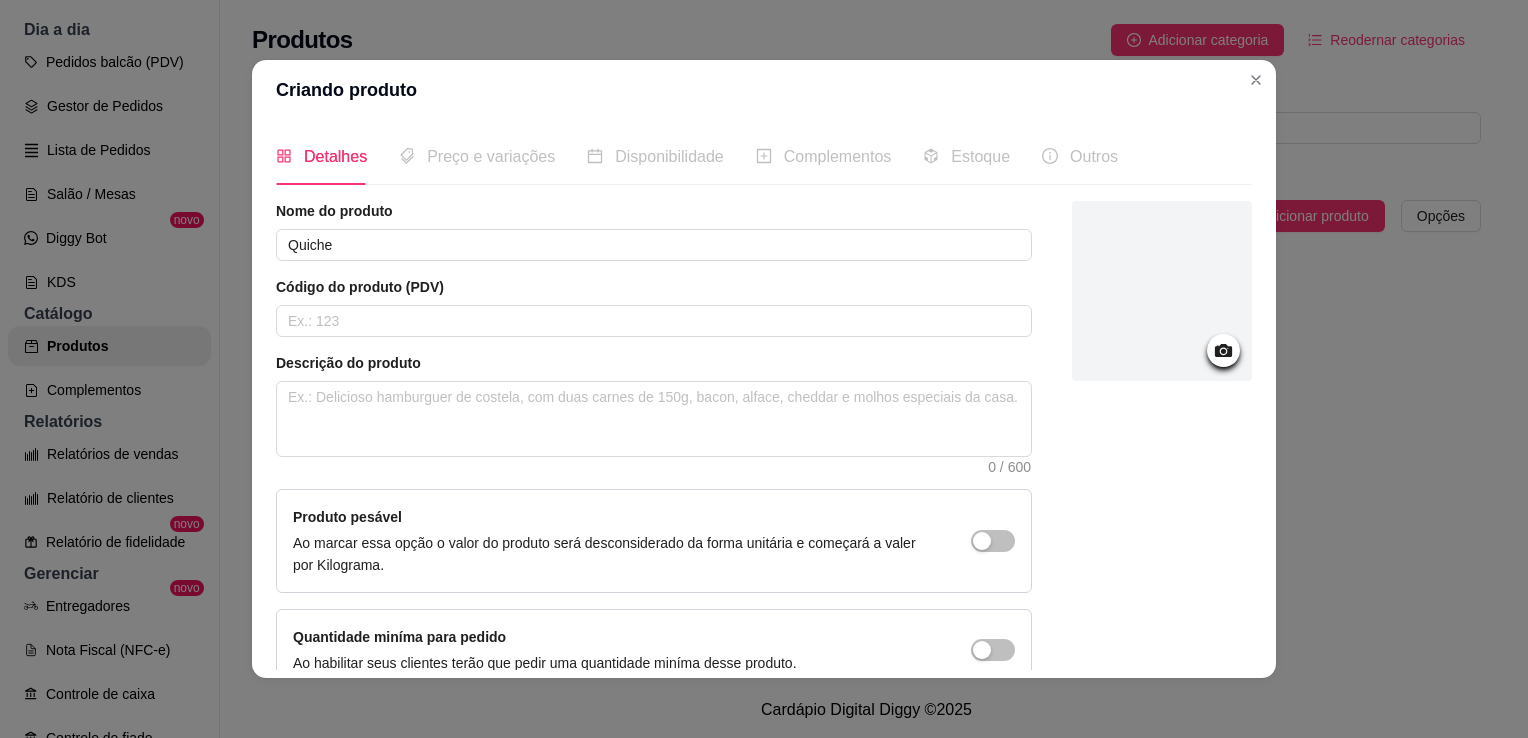click 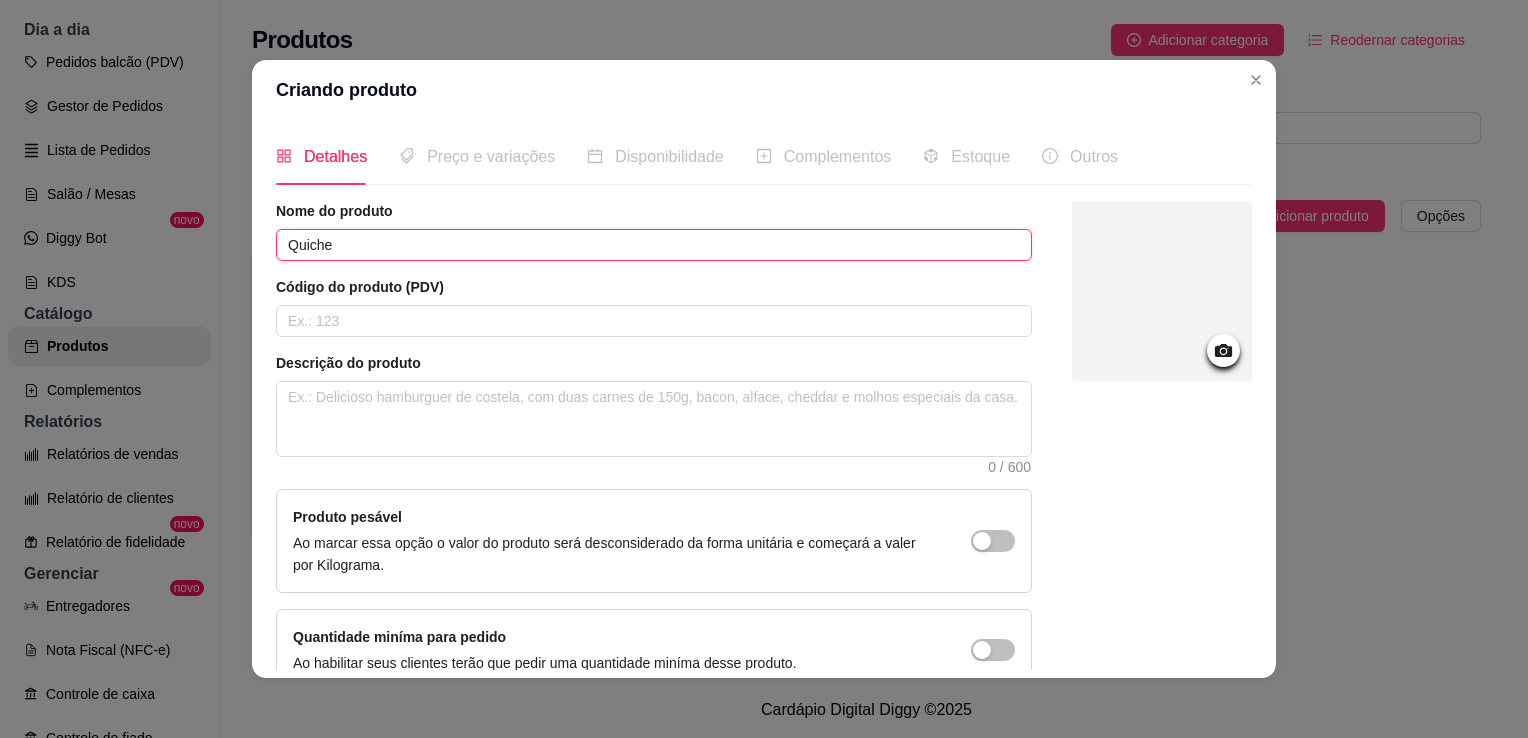 click on "Quiche" at bounding box center (654, 245) 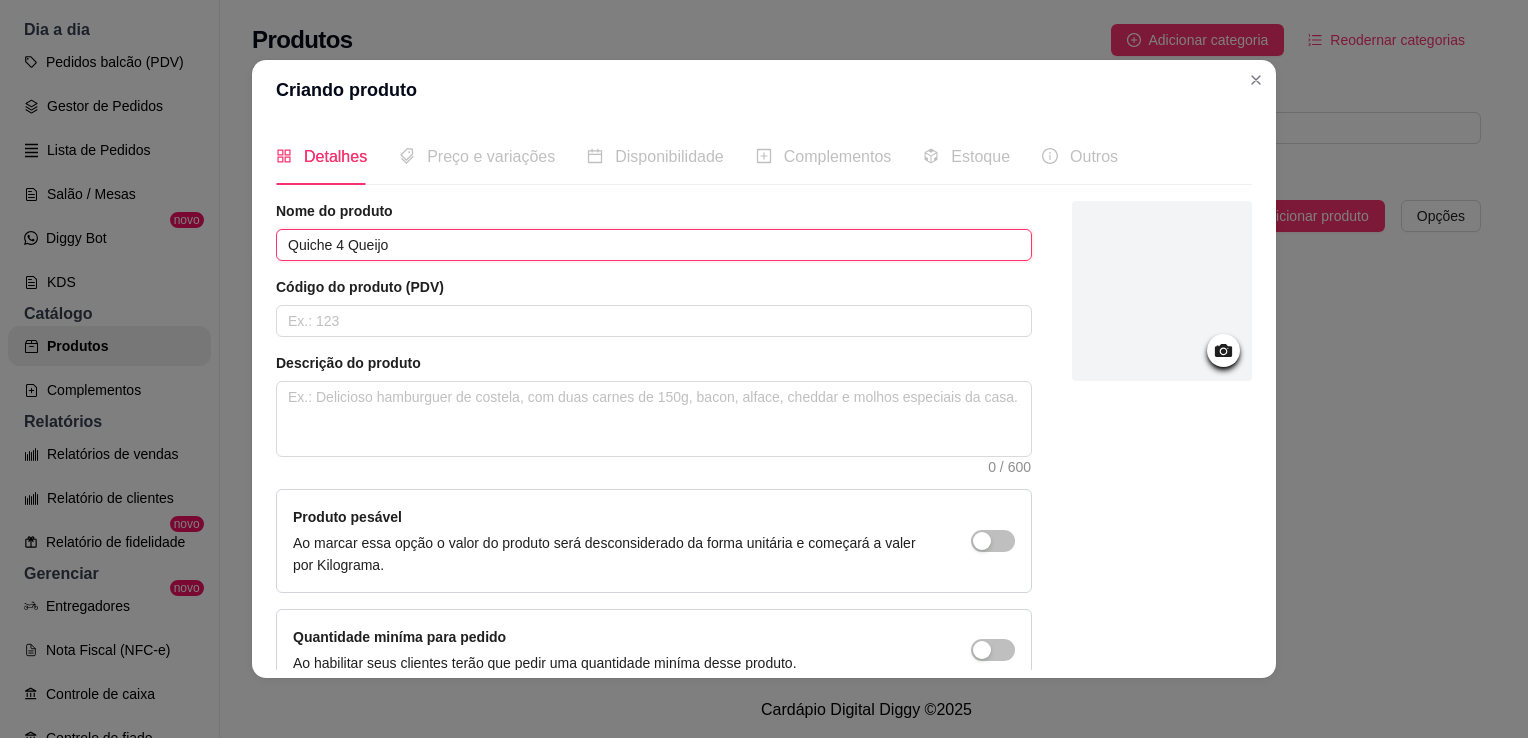 type on "Quiche 4 Queijo" 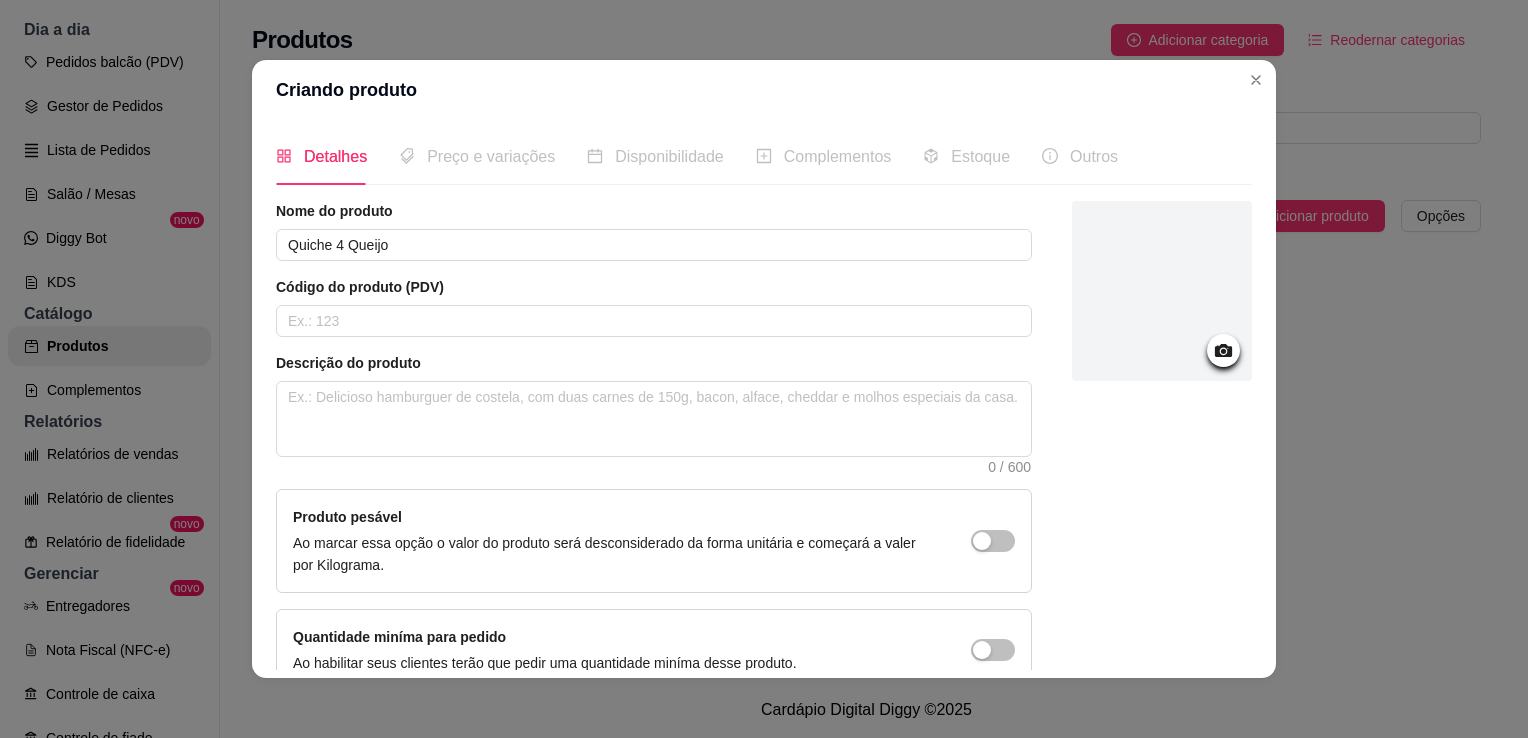 click 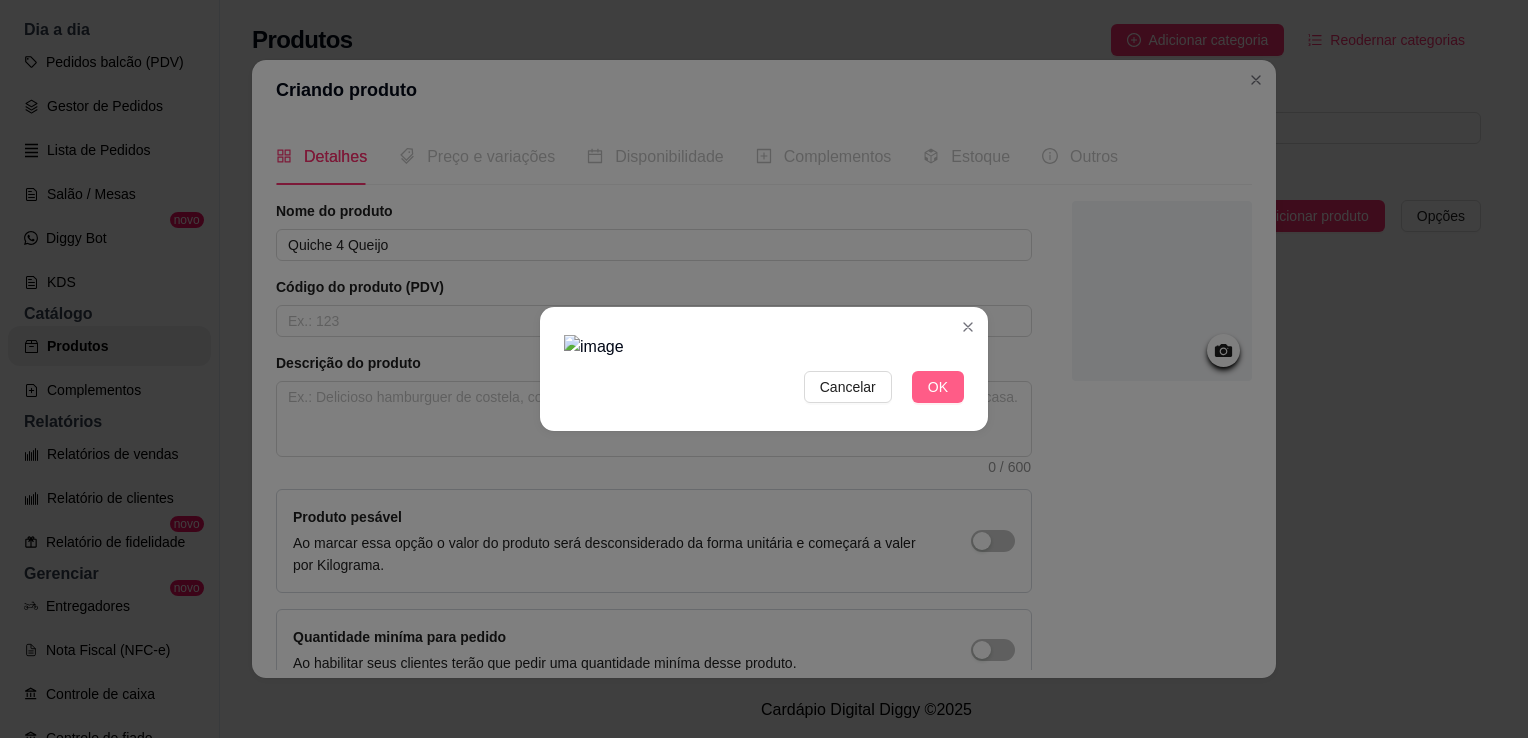click on "OK" at bounding box center (938, 387) 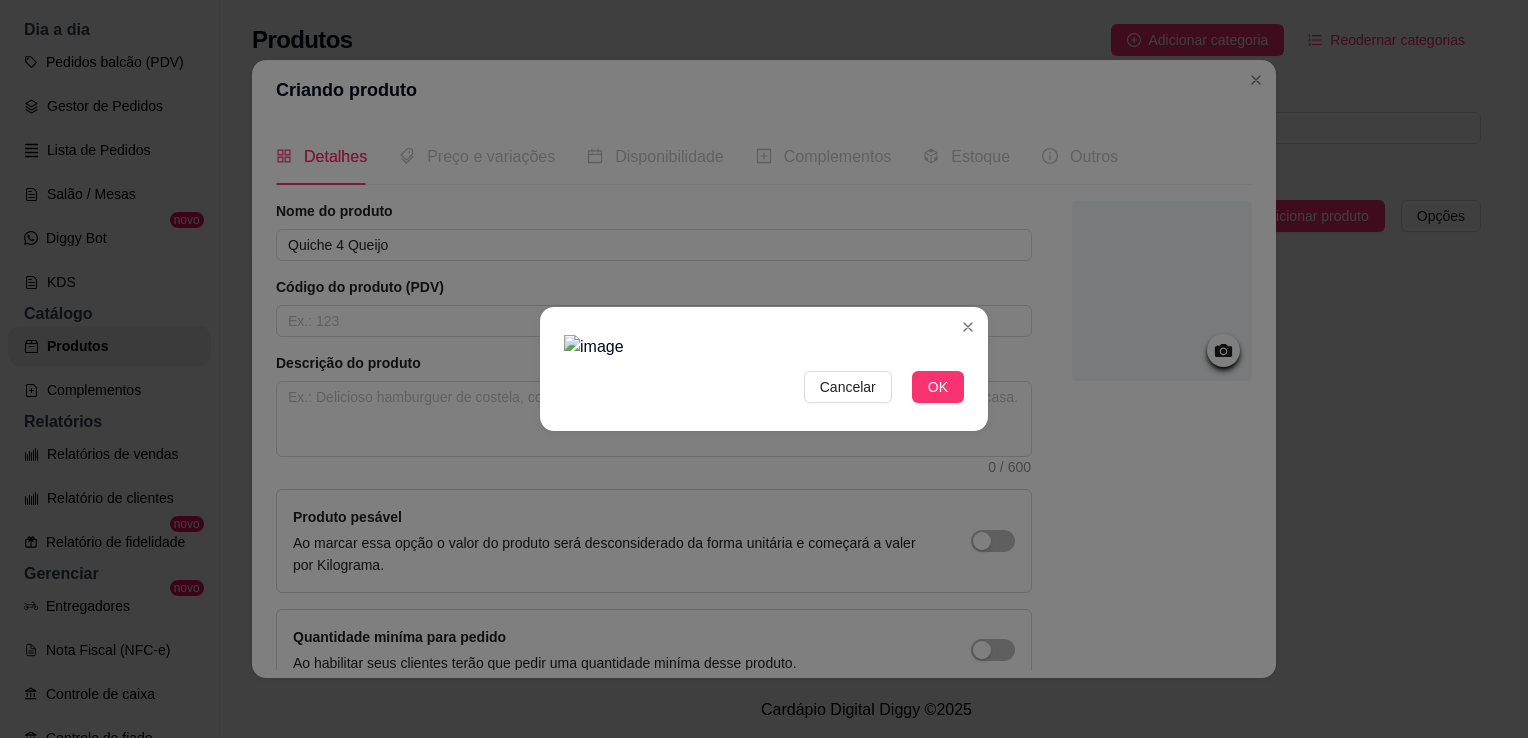click at bounding box center (764, 347) 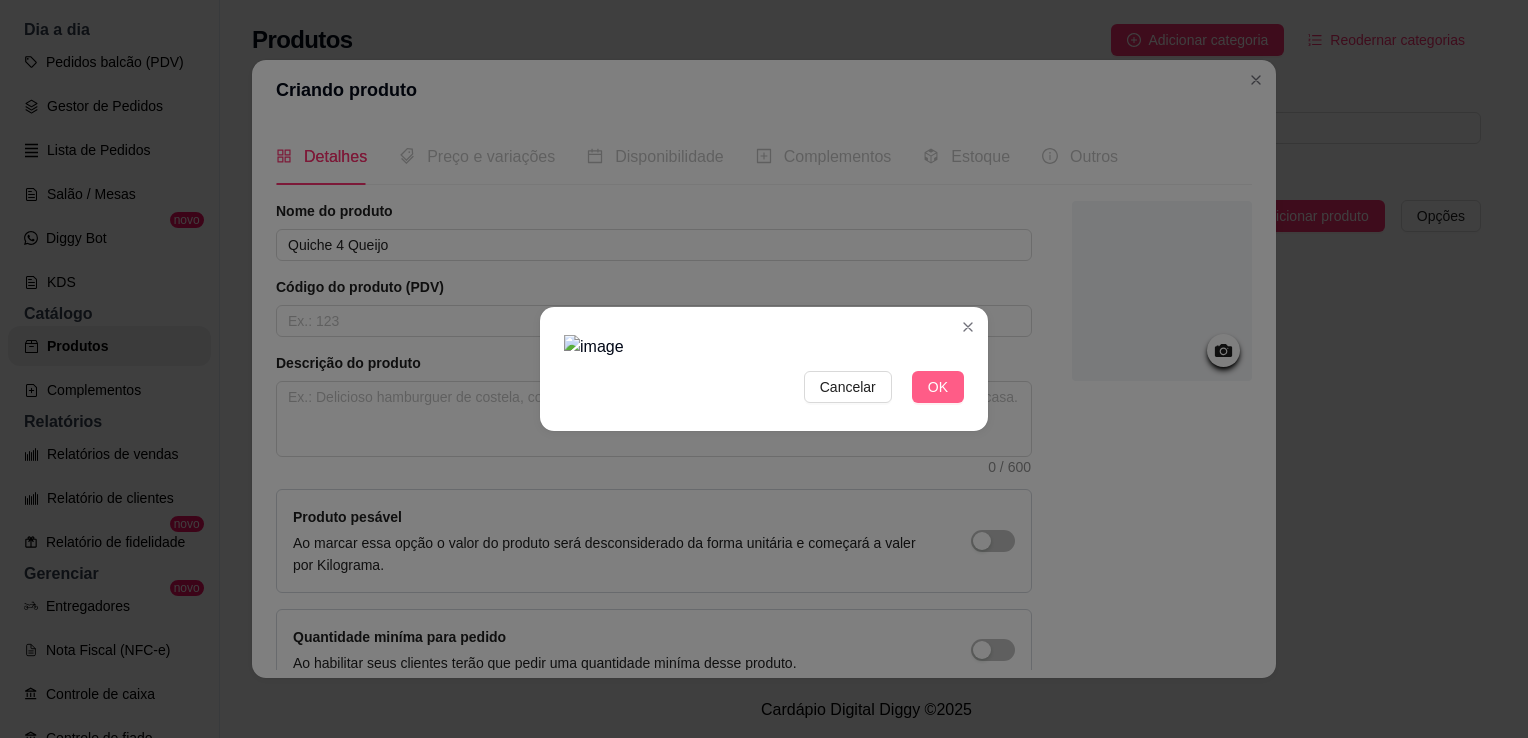 click on "OK" at bounding box center (938, 387) 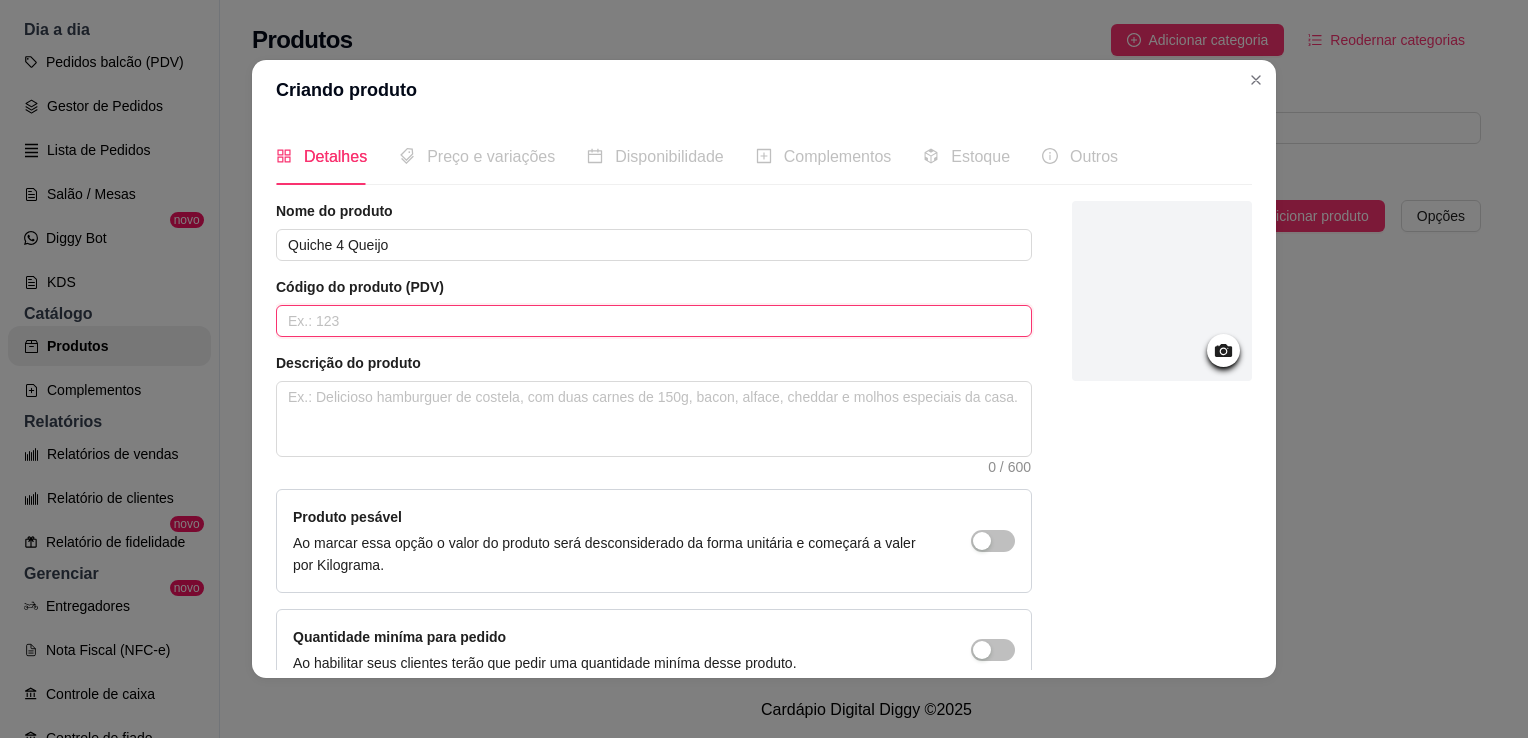 click at bounding box center [654, 321] 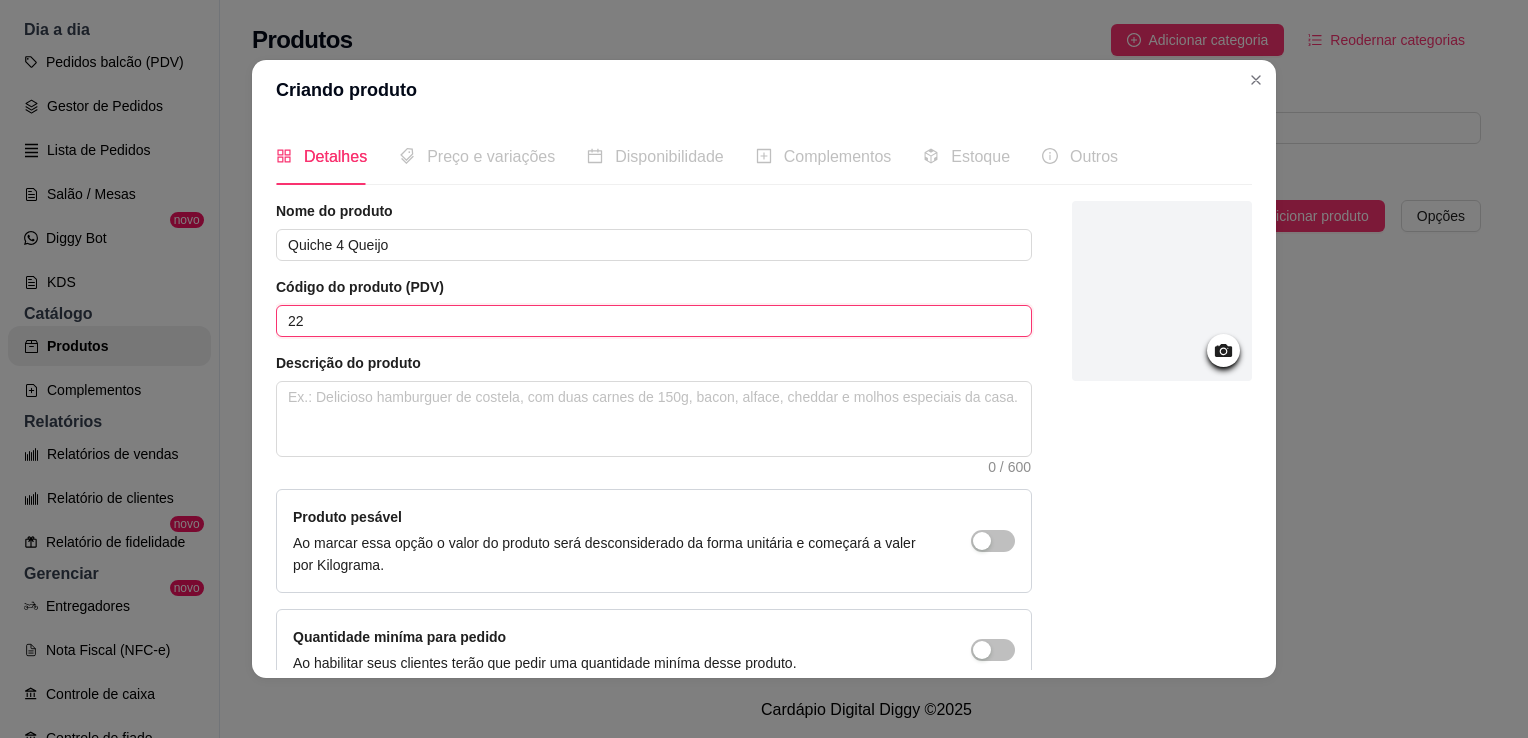 type on "22" 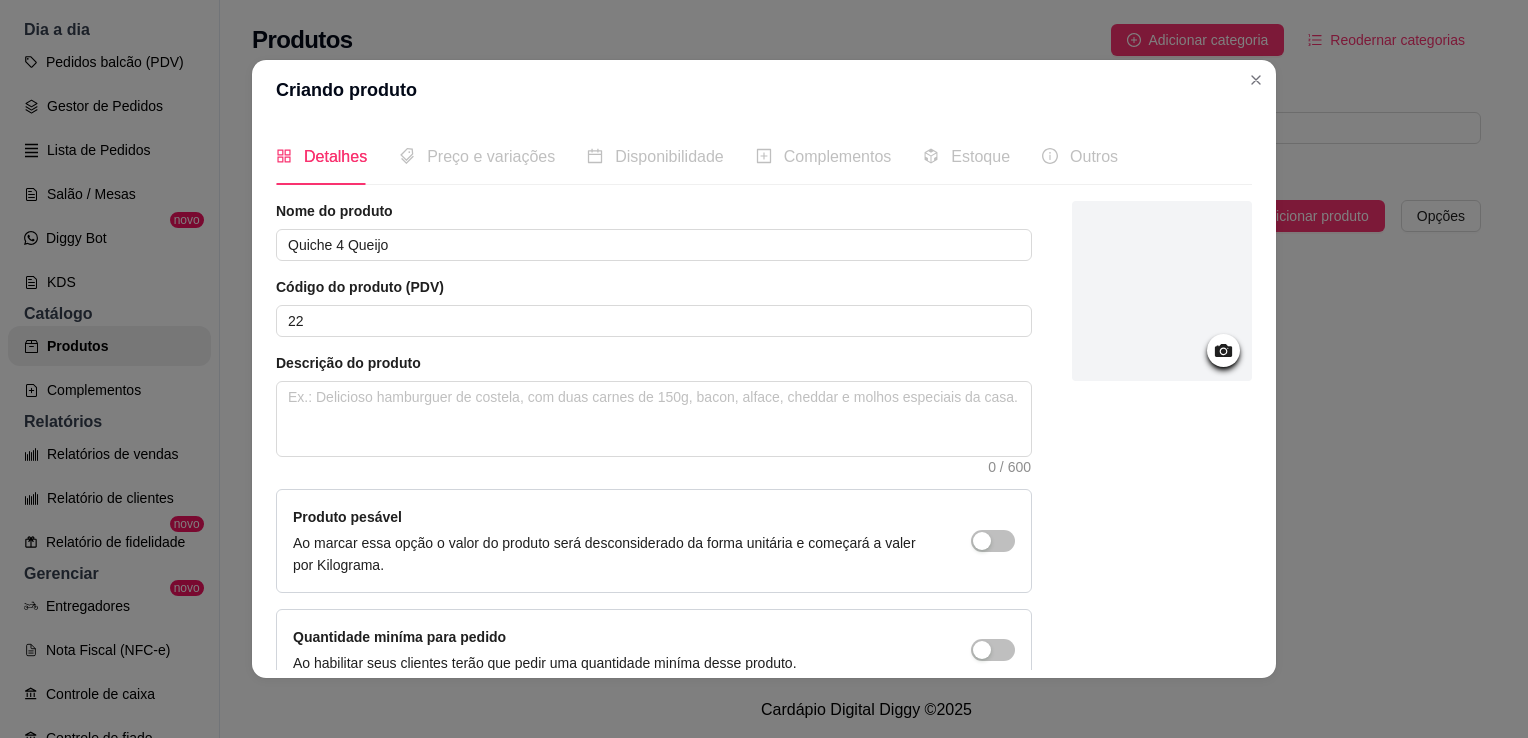click on "Descrição do produto 0 / 600" at bounding box center [654, 413] 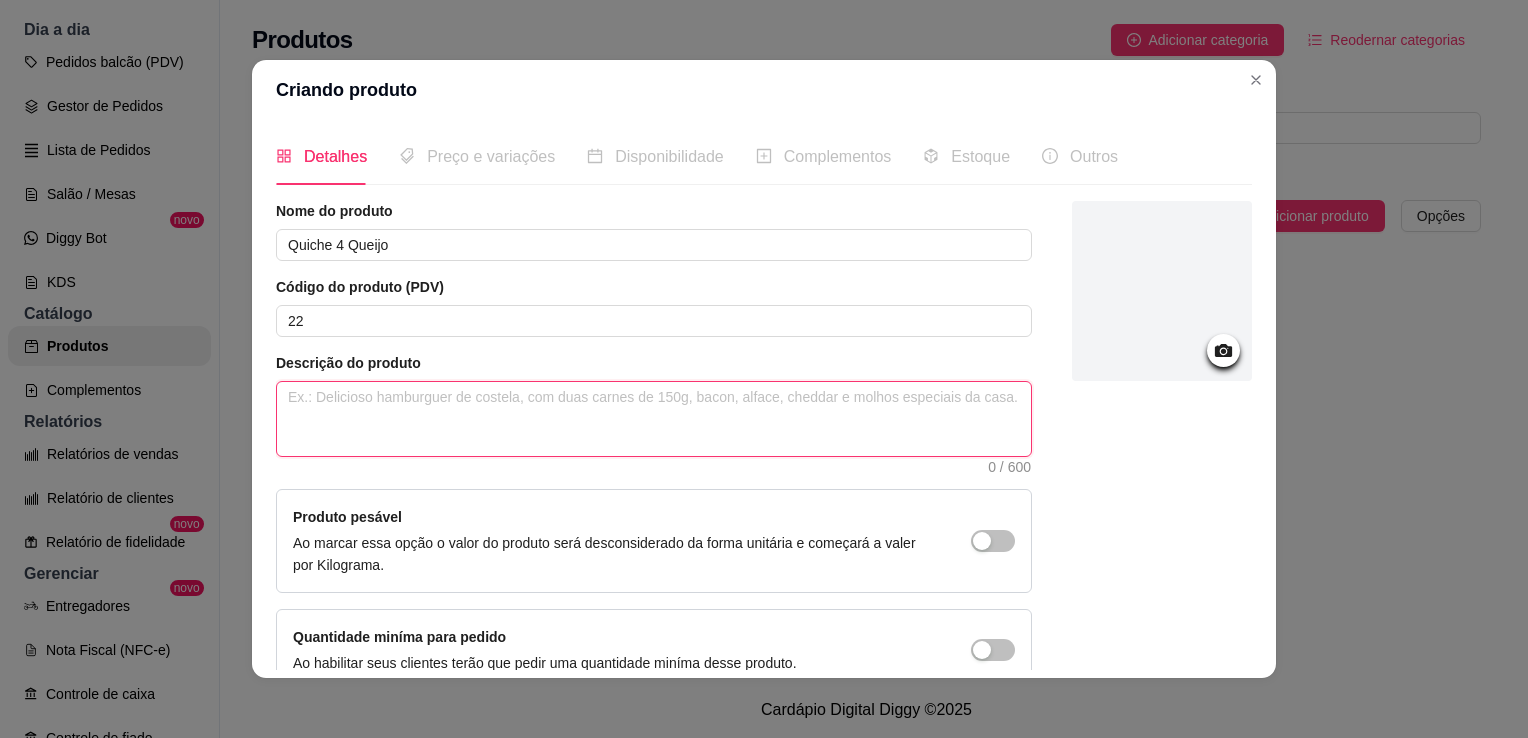 click at bounding box center (654, 419) 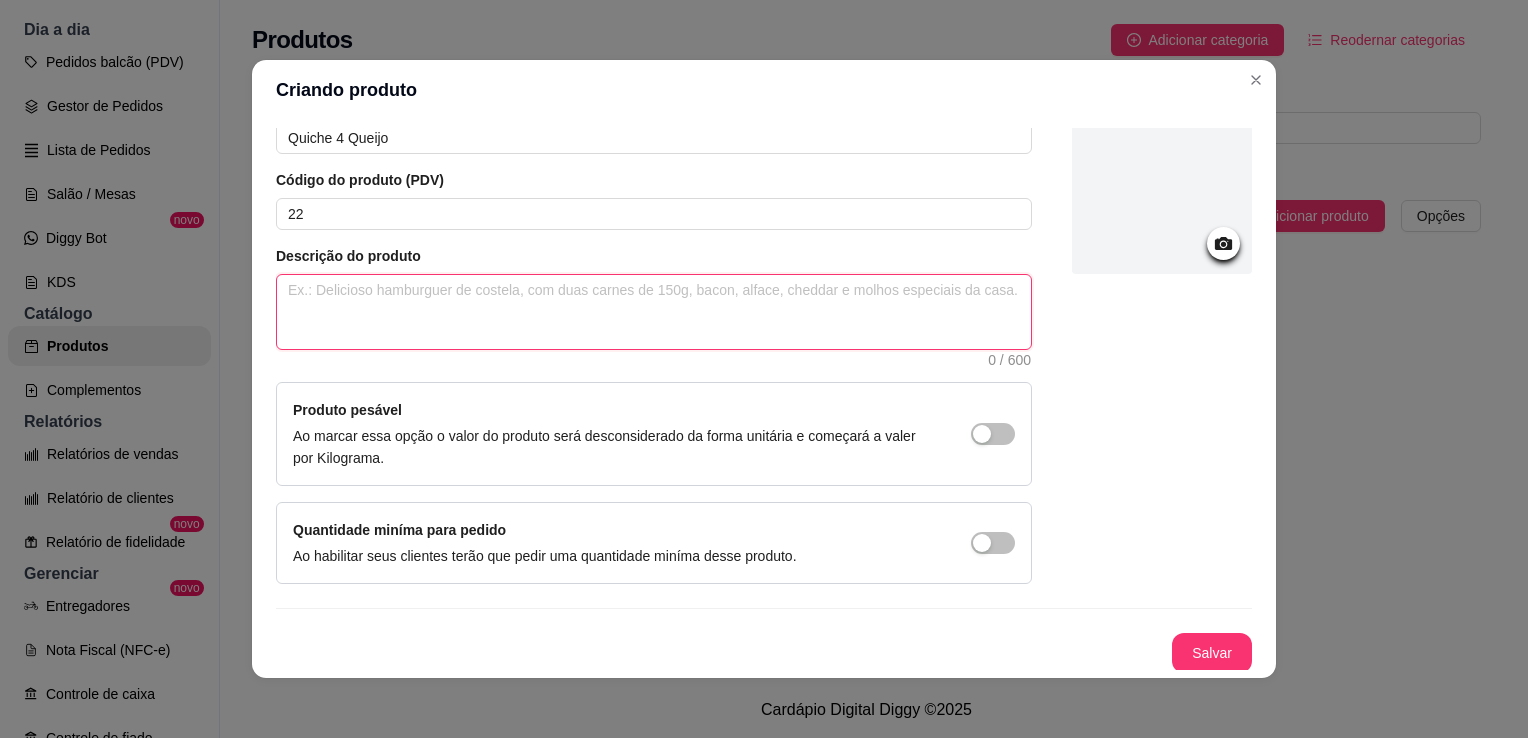 type on "a" 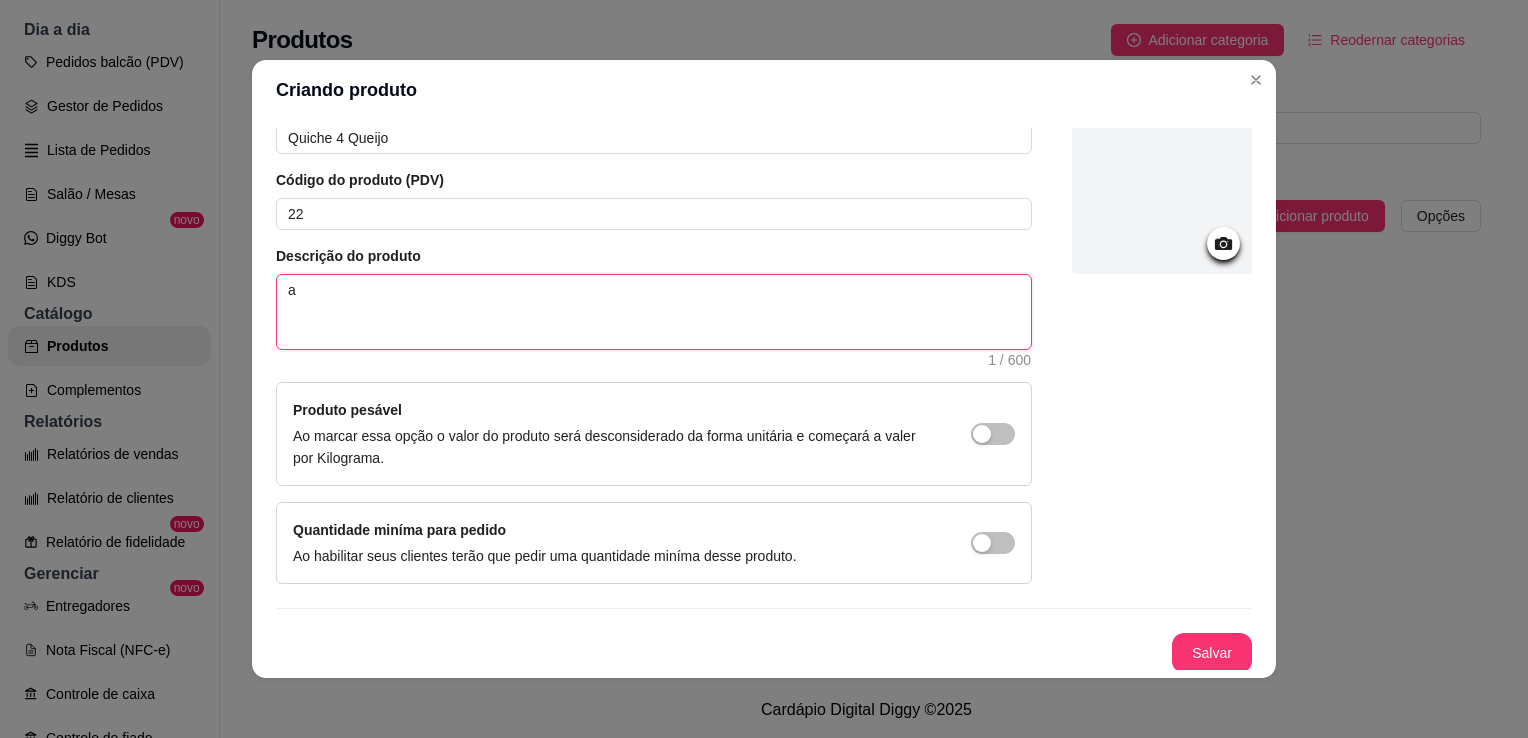type on "a" 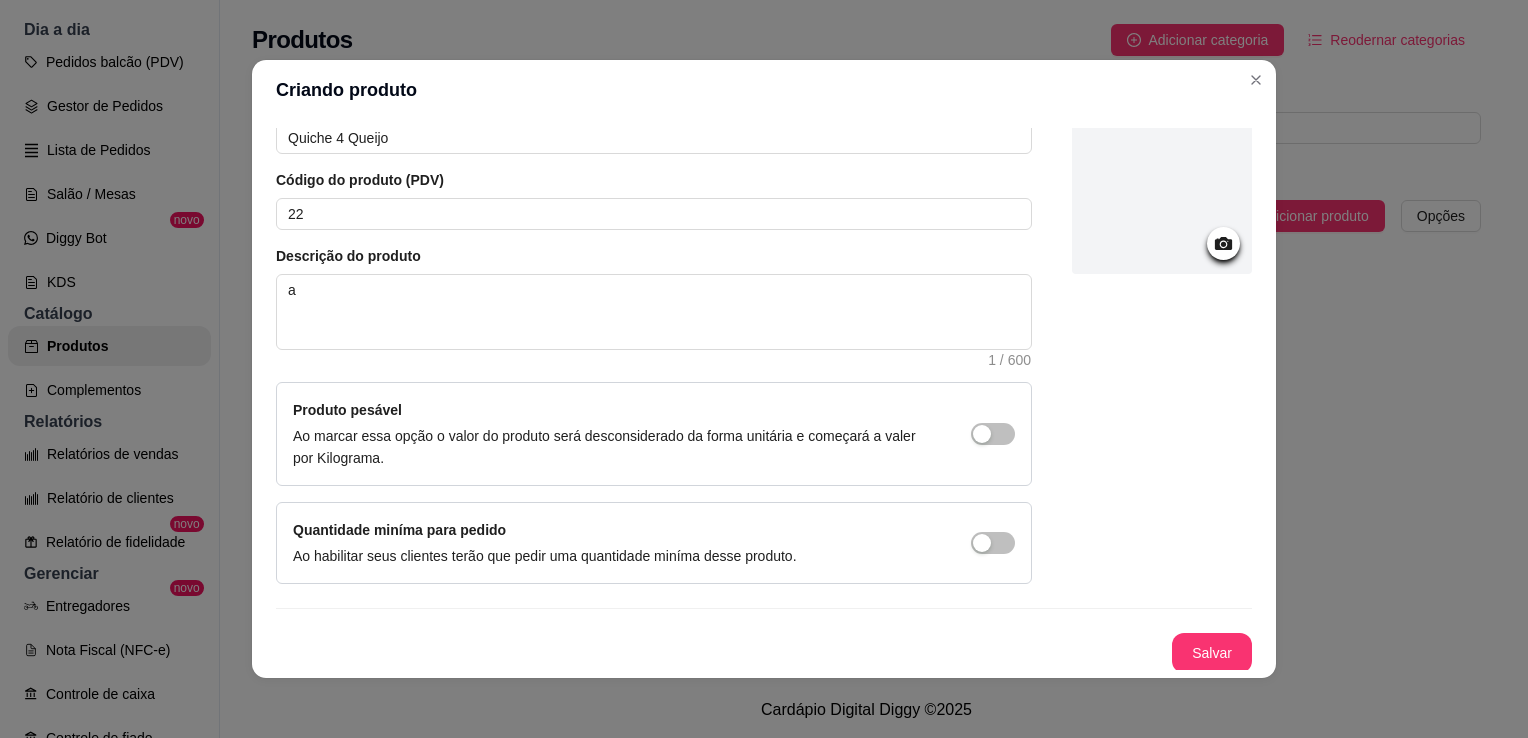 click 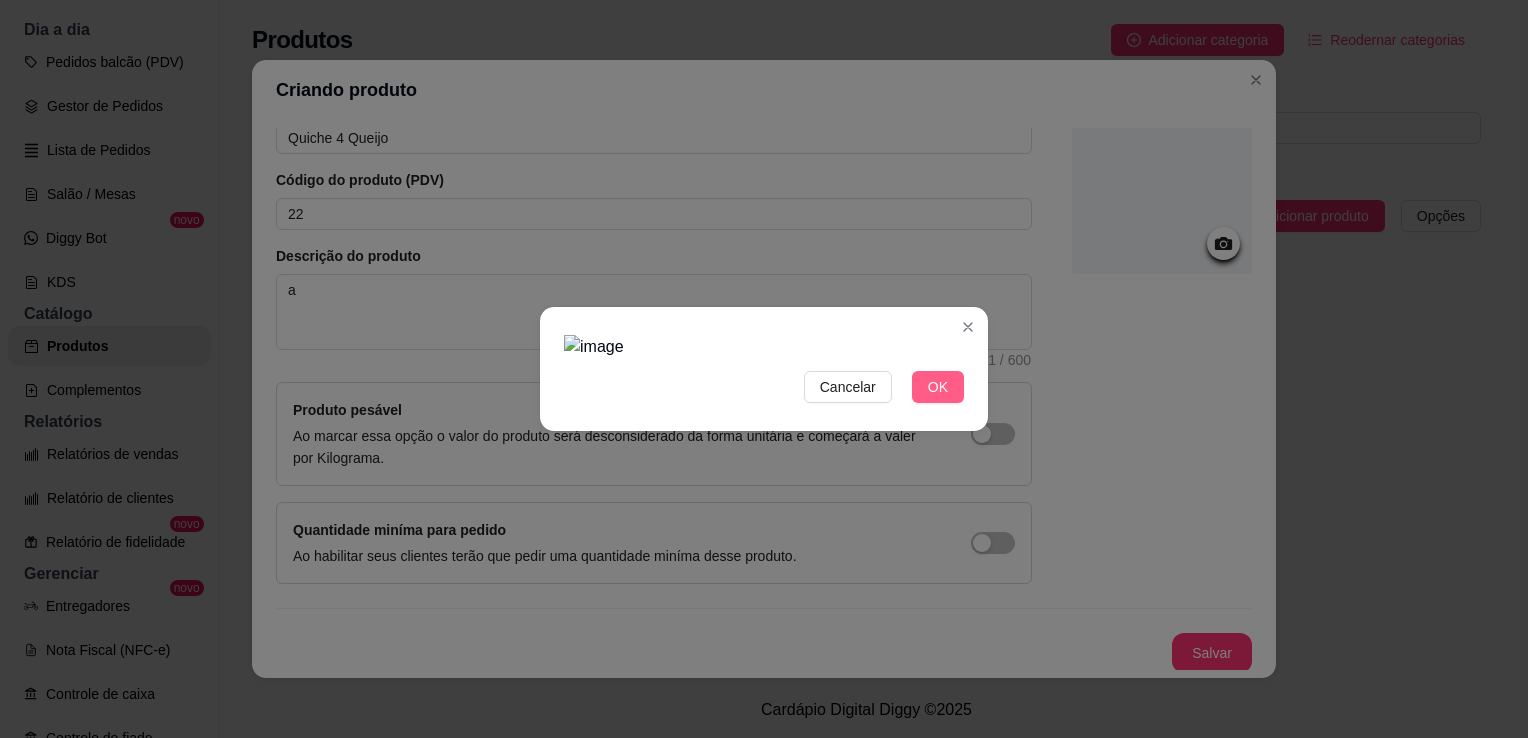 click on "OK" at bounding box center [938, 387] 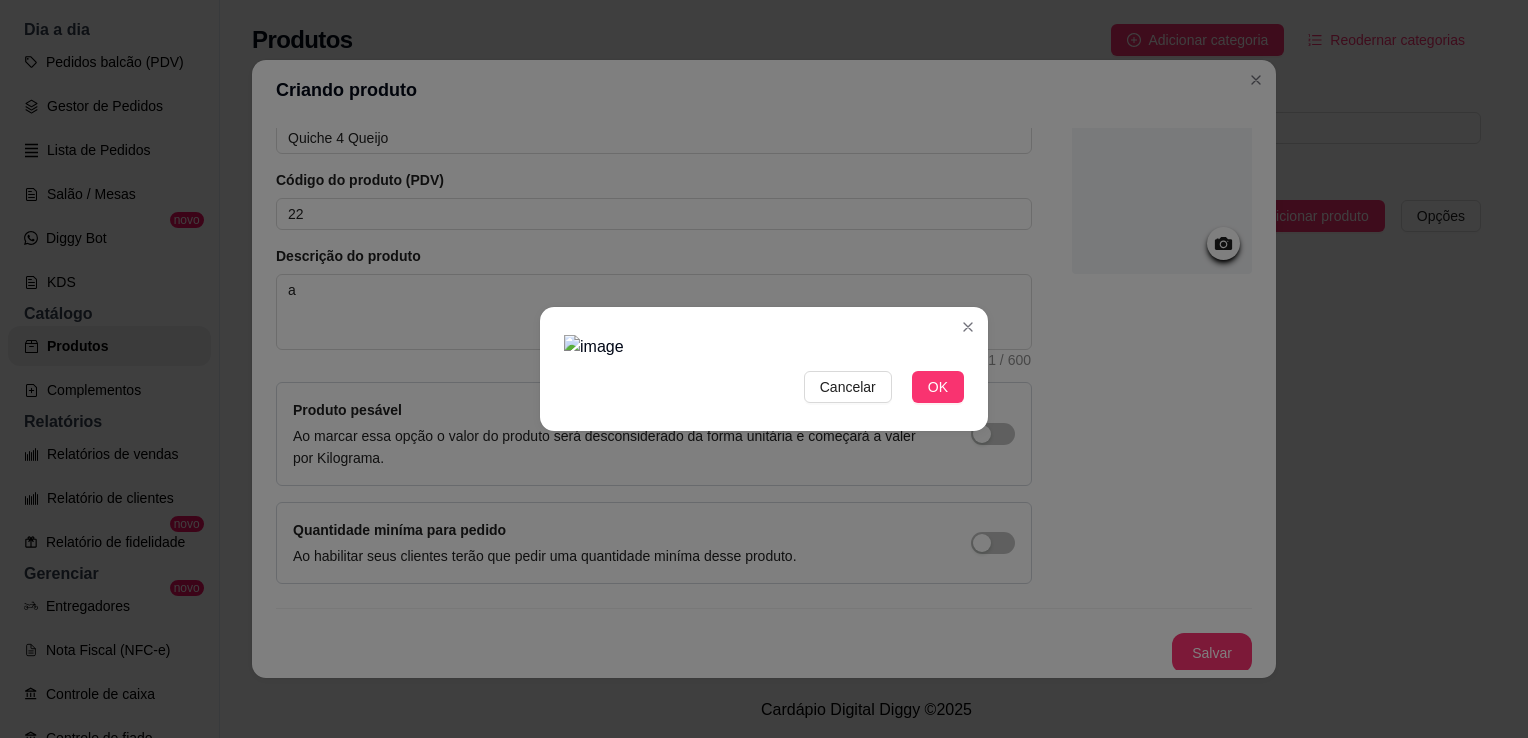 click at bounding box center (764, 347) 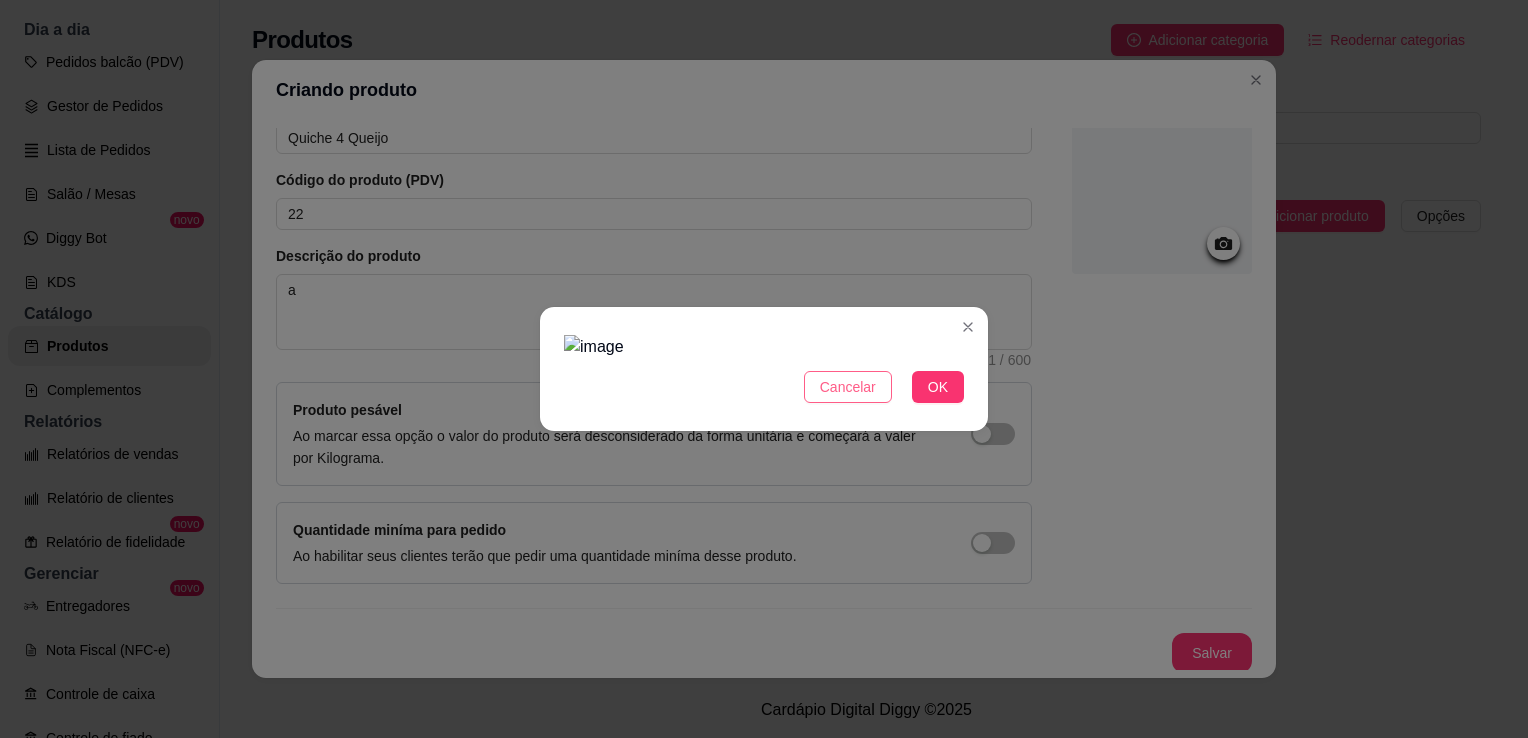 click on "Cancelar" at bounding box center [848, 387] 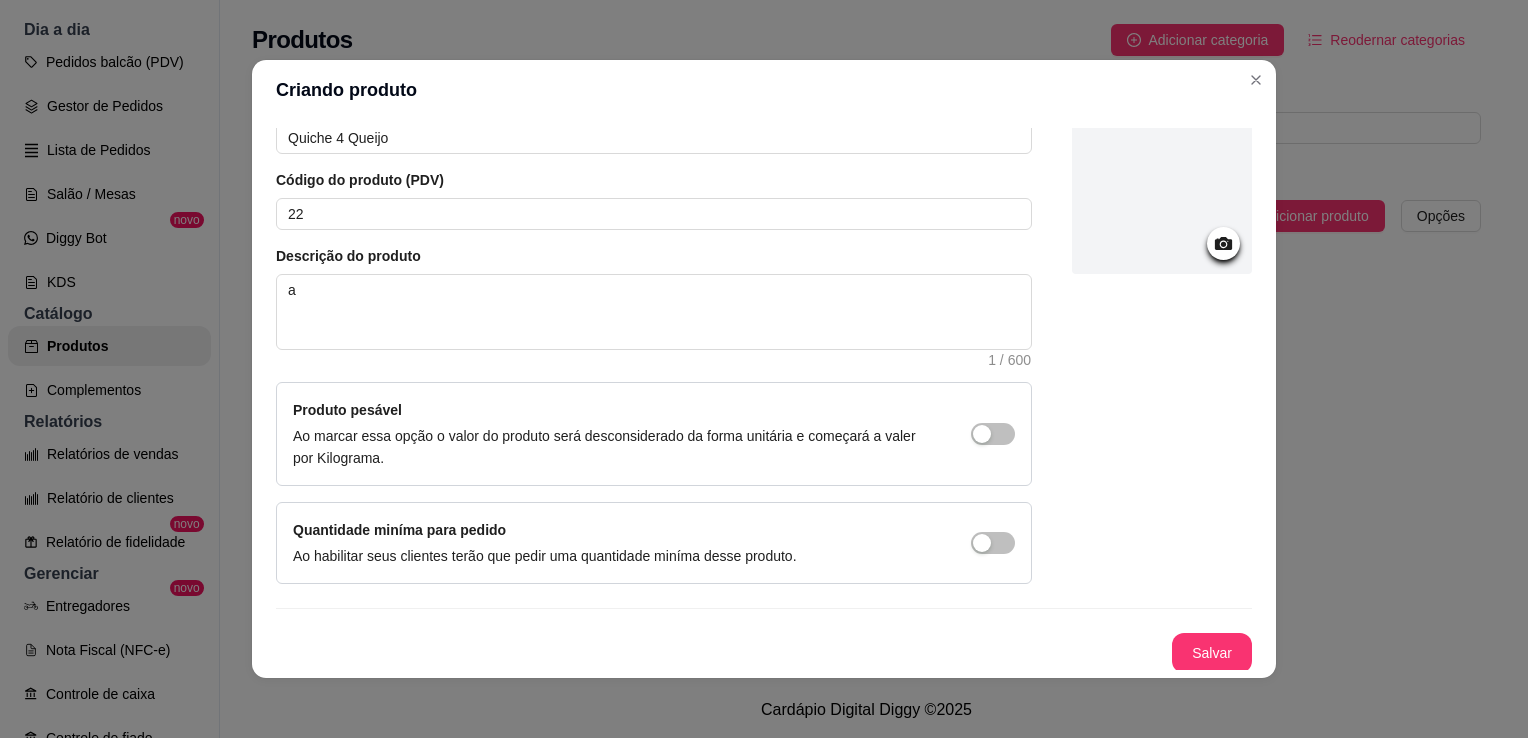 click 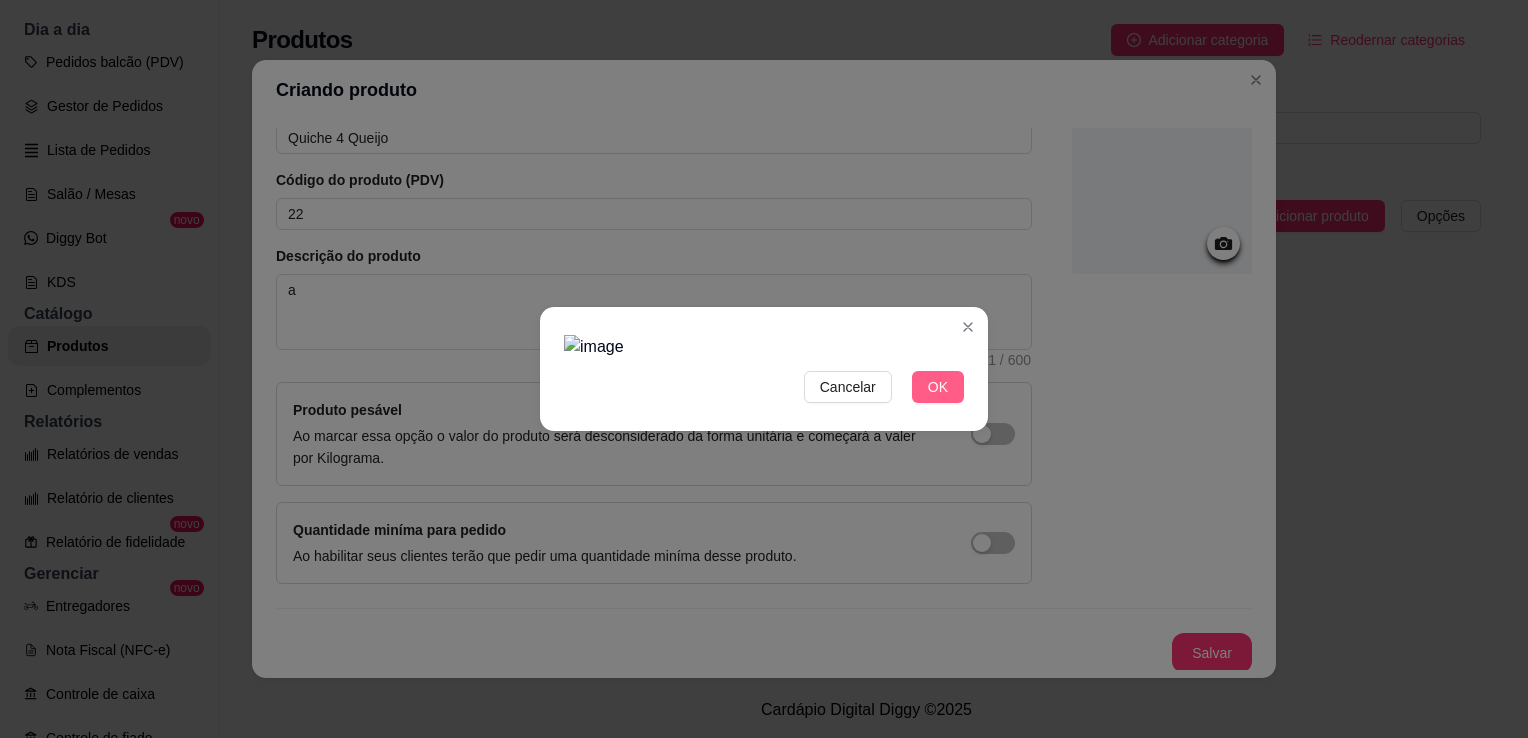 click on "OK" at bounding box center (938, 387) 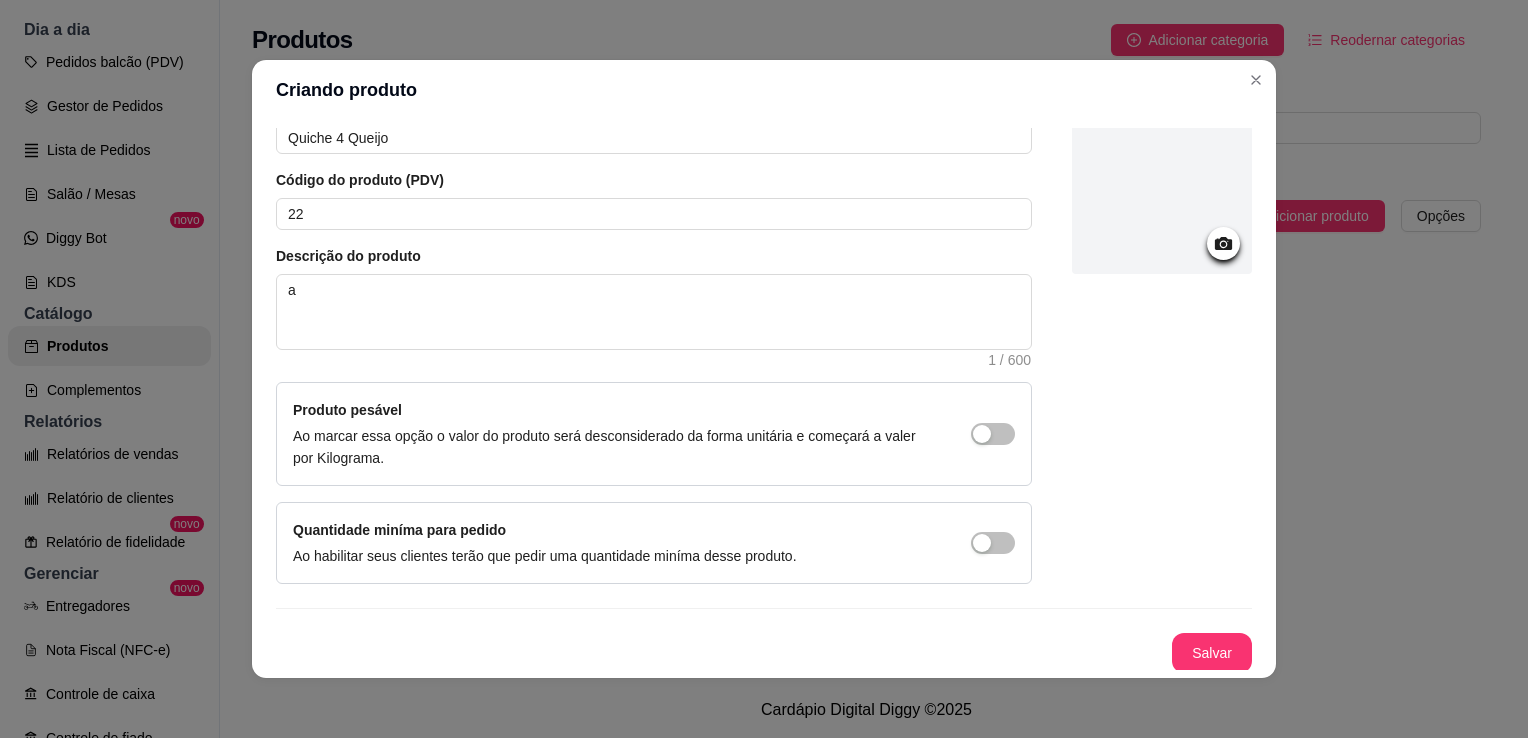 click 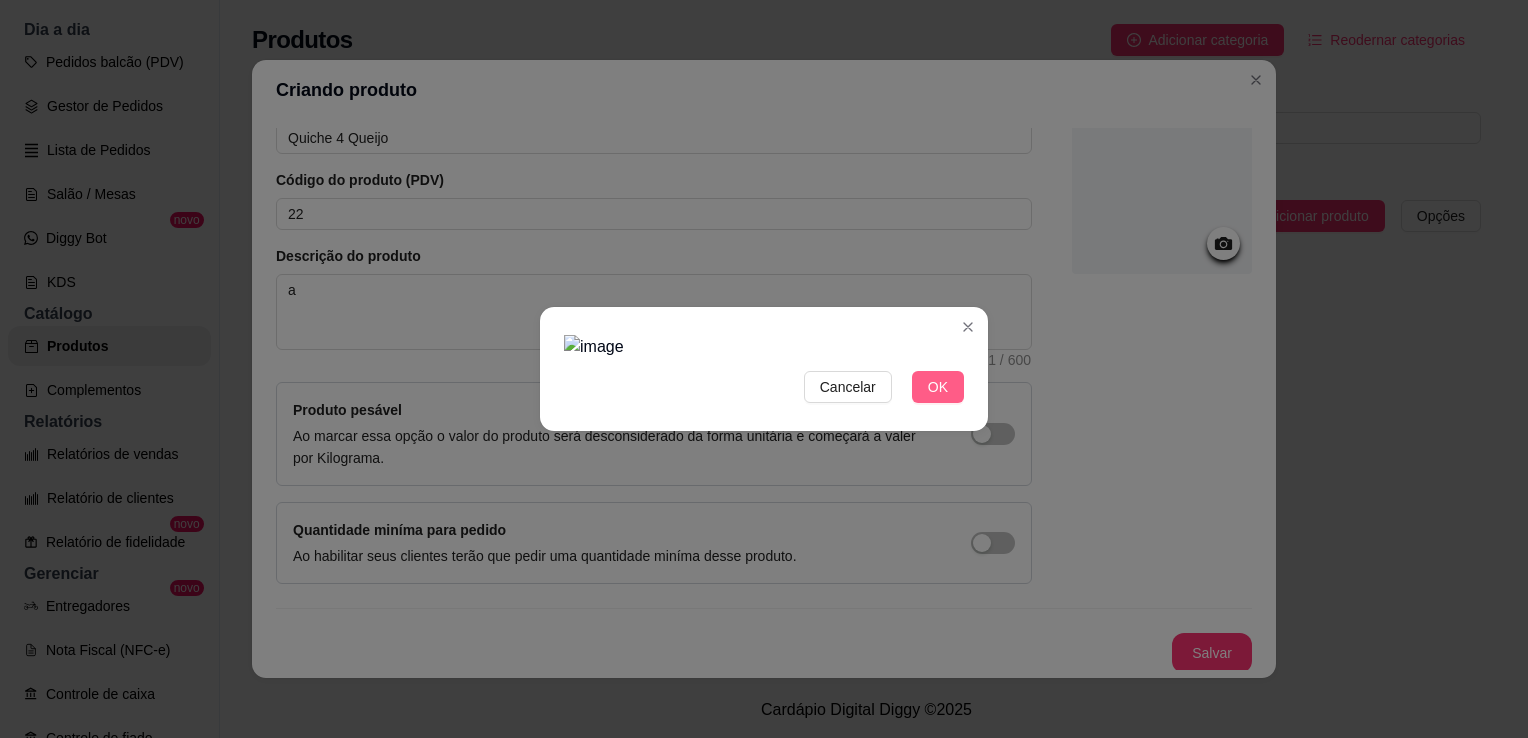 click on "OK" at bounding box center (938, 387) 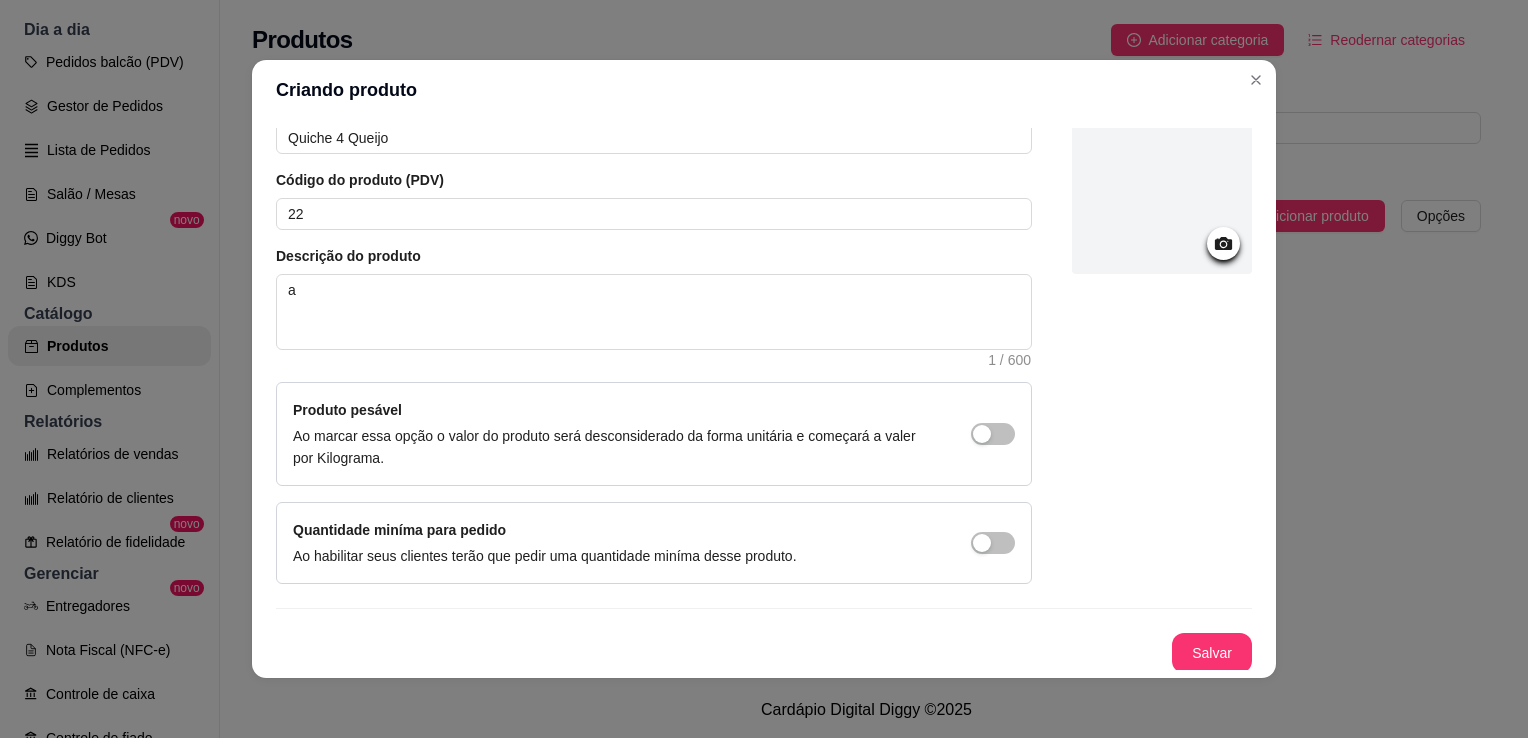 click at bounding box center (1162, 184) 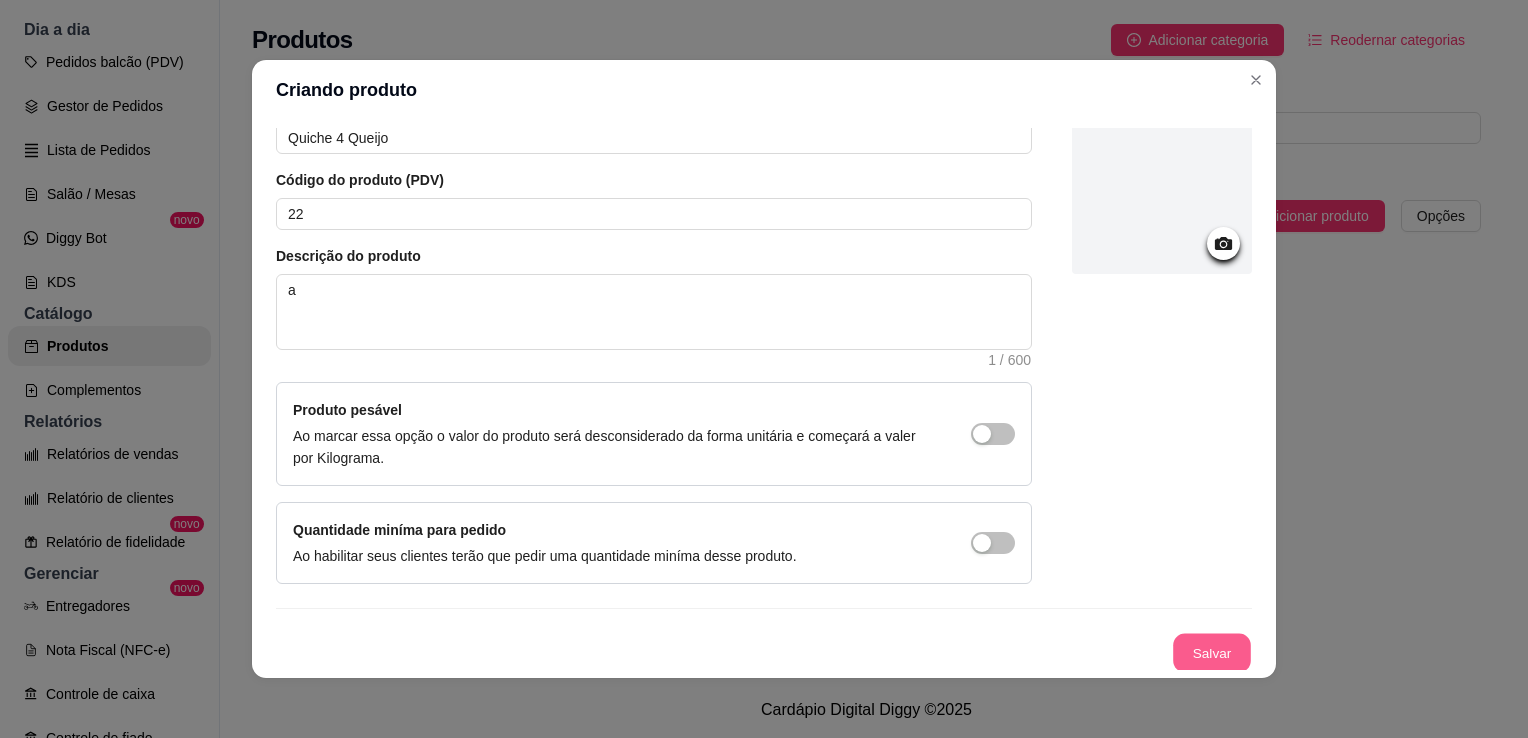 click on "Salvar" at bounding box center (1212, 653) 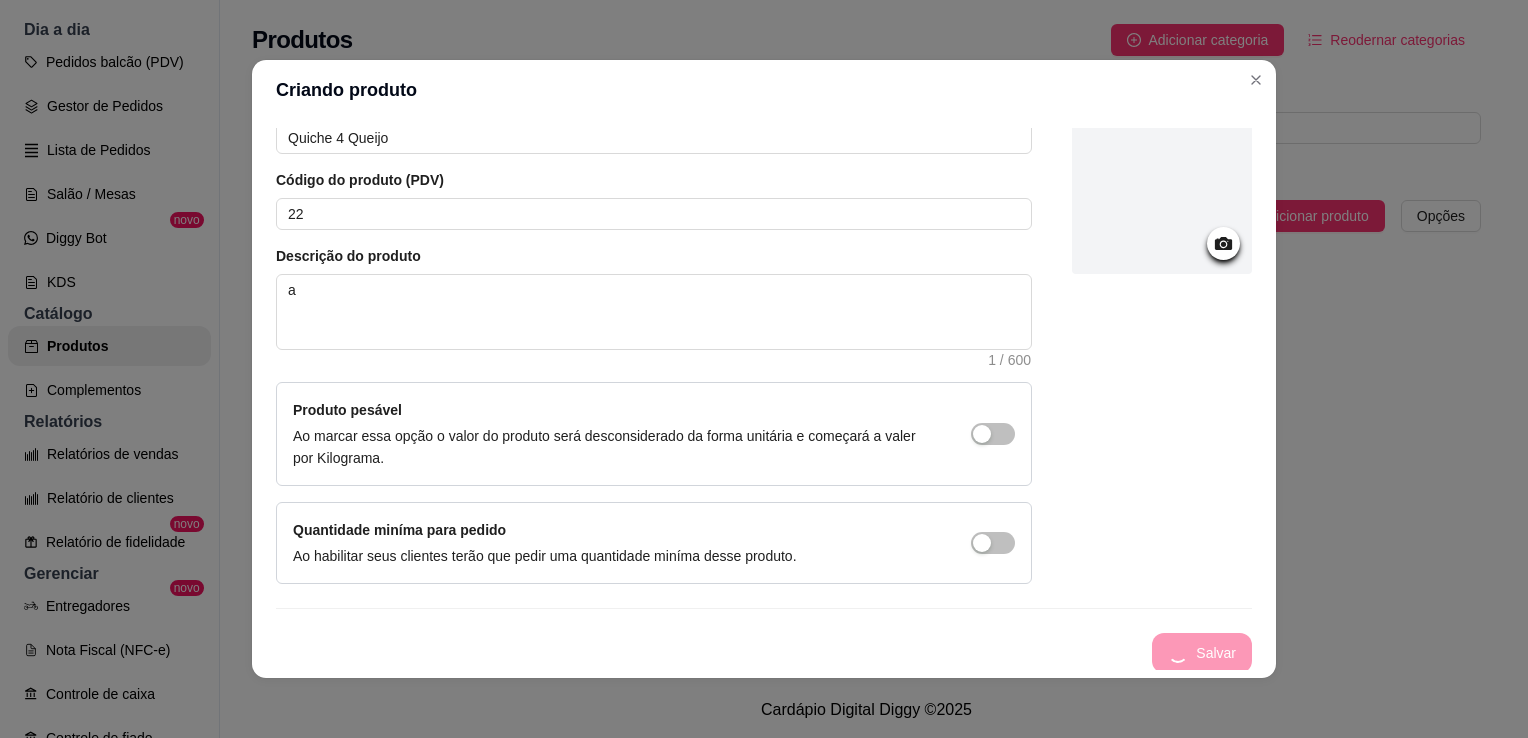 scroll, scrollTop: 0, scrollLeft: 0, axis: both 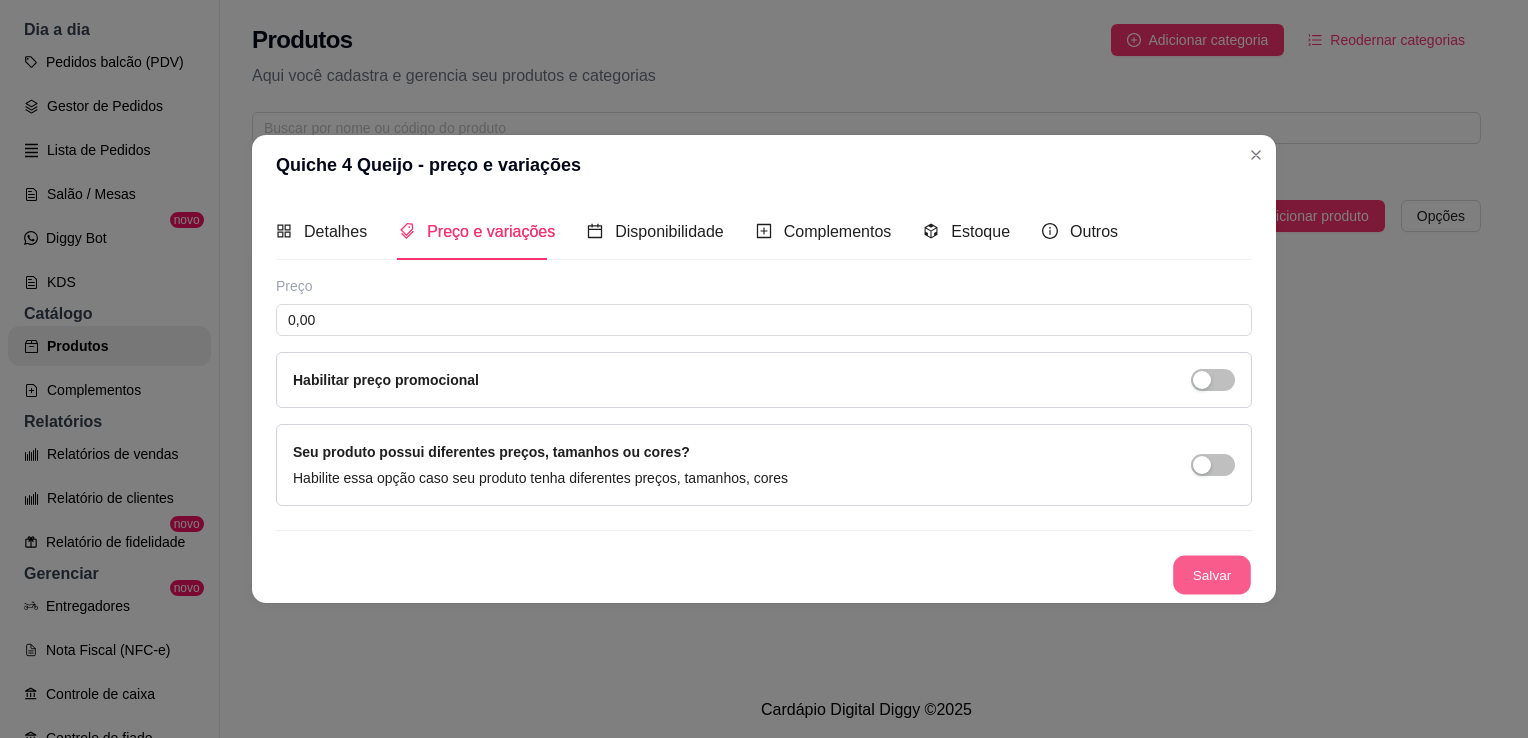 click on "Salvar" at bounding box center [1212, 575] 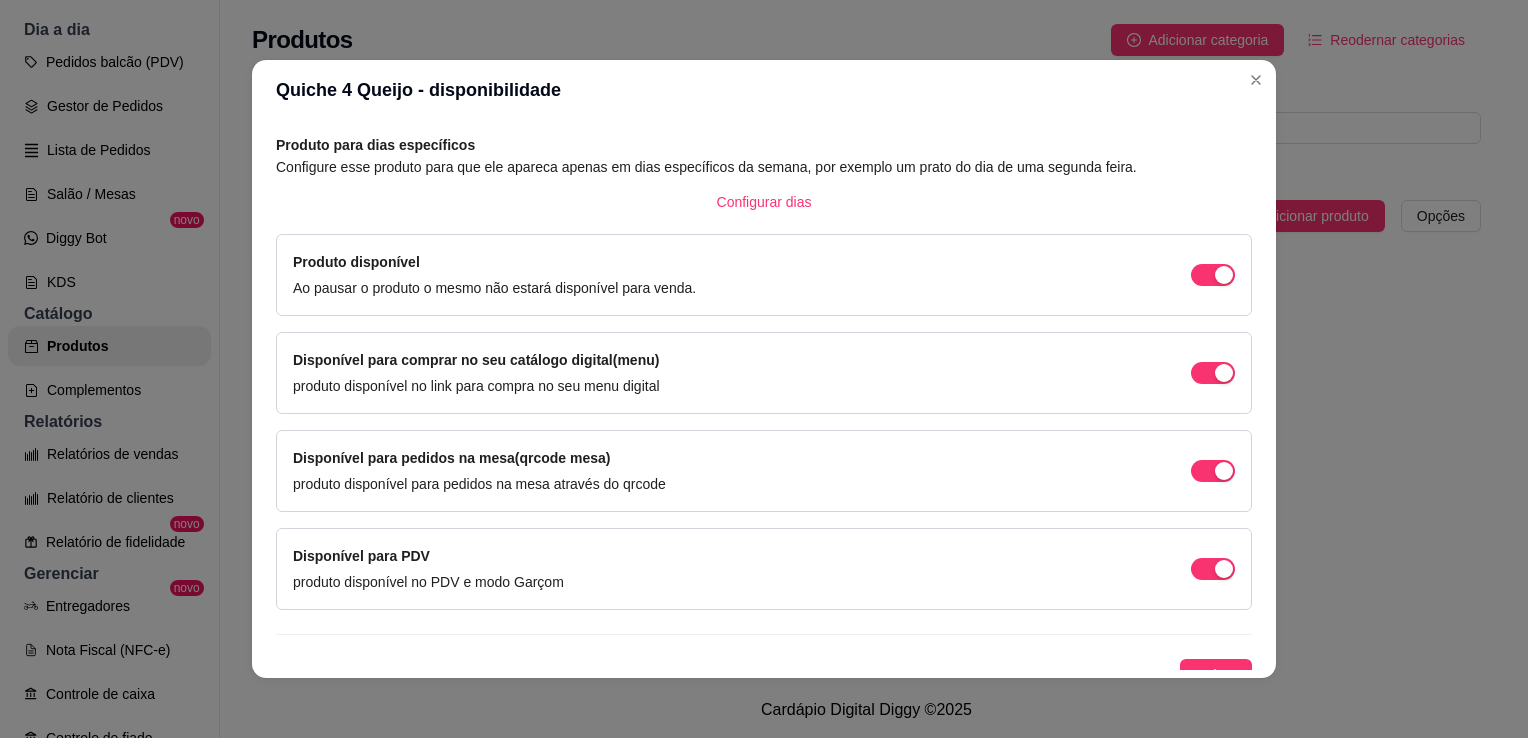scroll, scrollTop: 105, scrollLeft: 0, axis: vertical 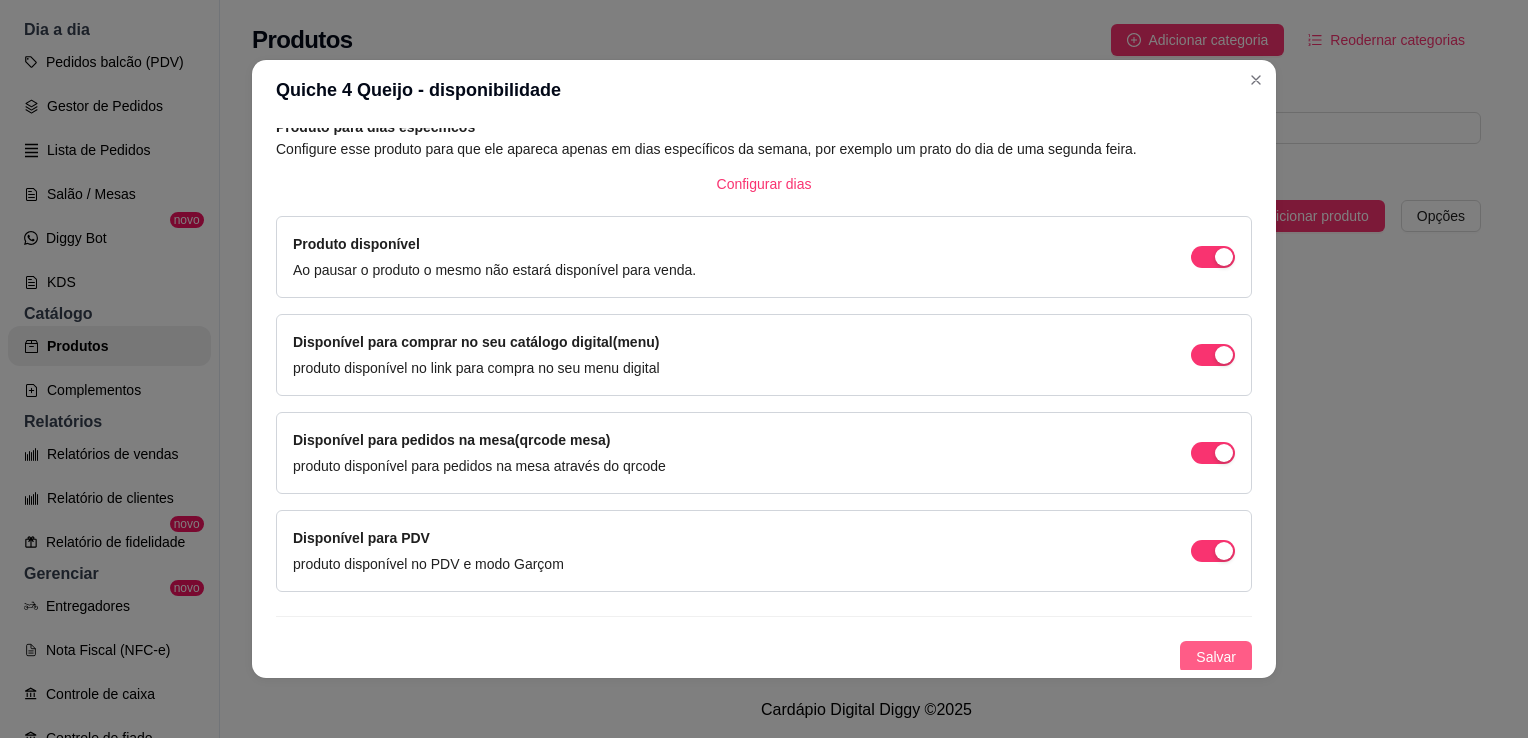 click on "Salvar" at bounding box center [1216, 657] 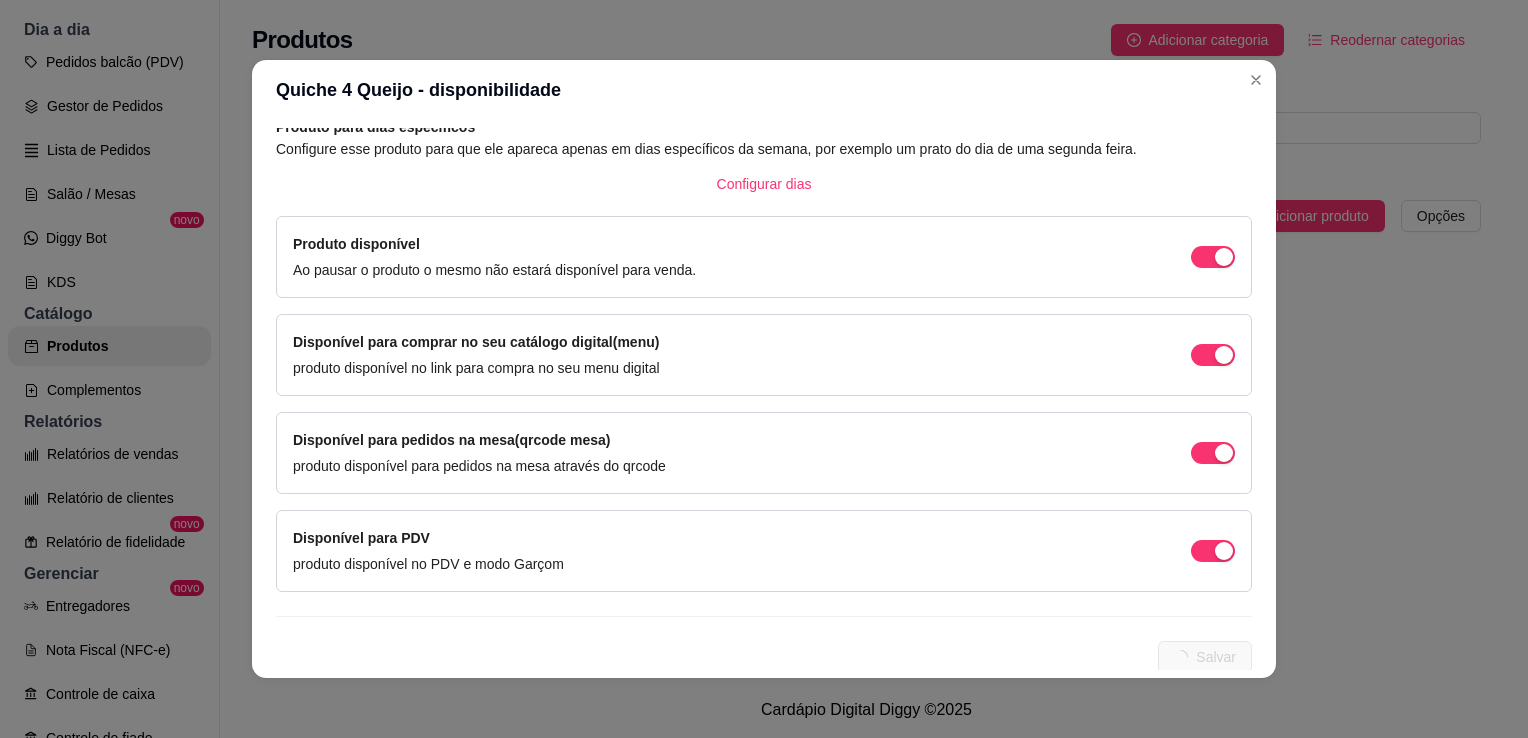 scroll, scrollTop: 0, scrollLeft: 0, axis: both 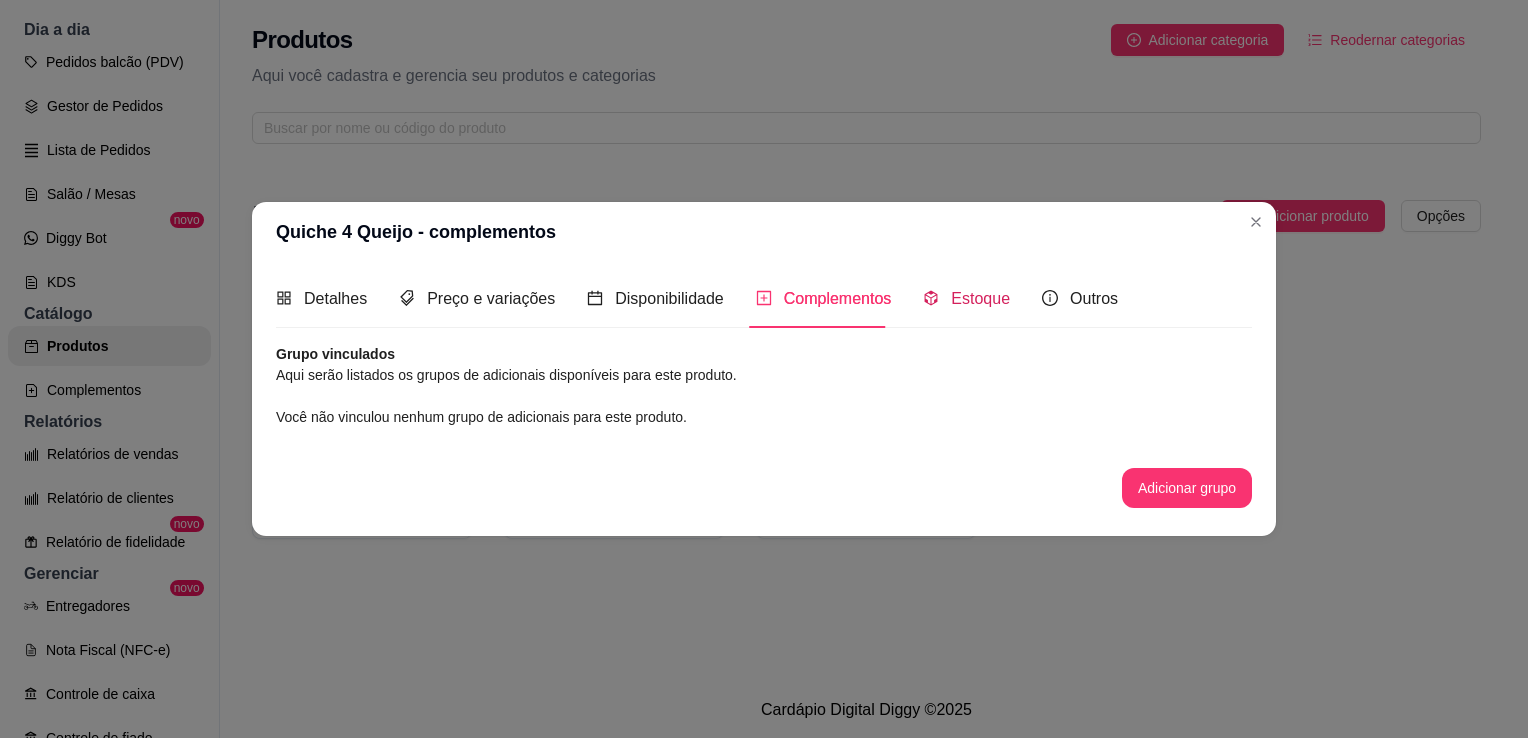 click on "Estoque" at bounding box center (980, 298) 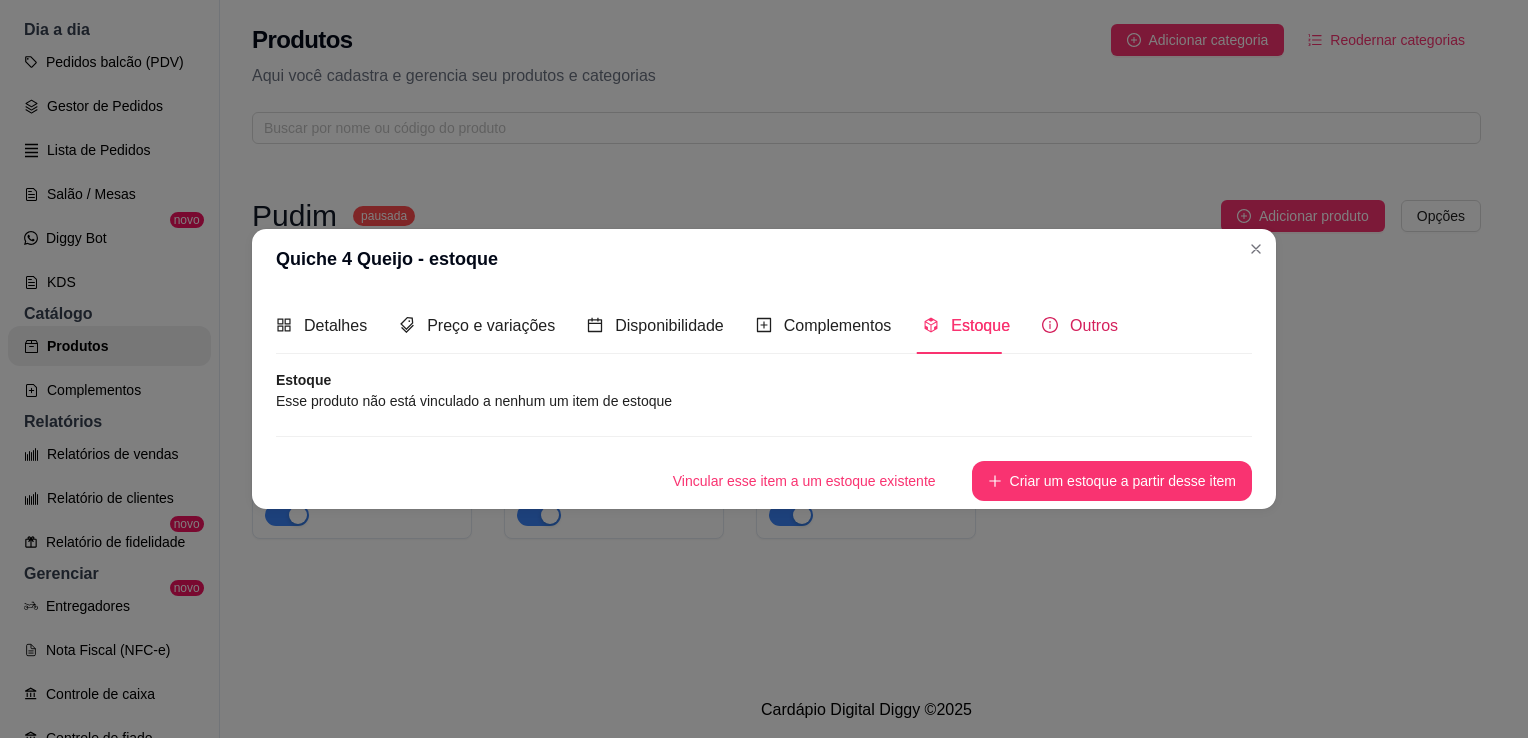 click on "Outros" at bounding box center [1080, 325] 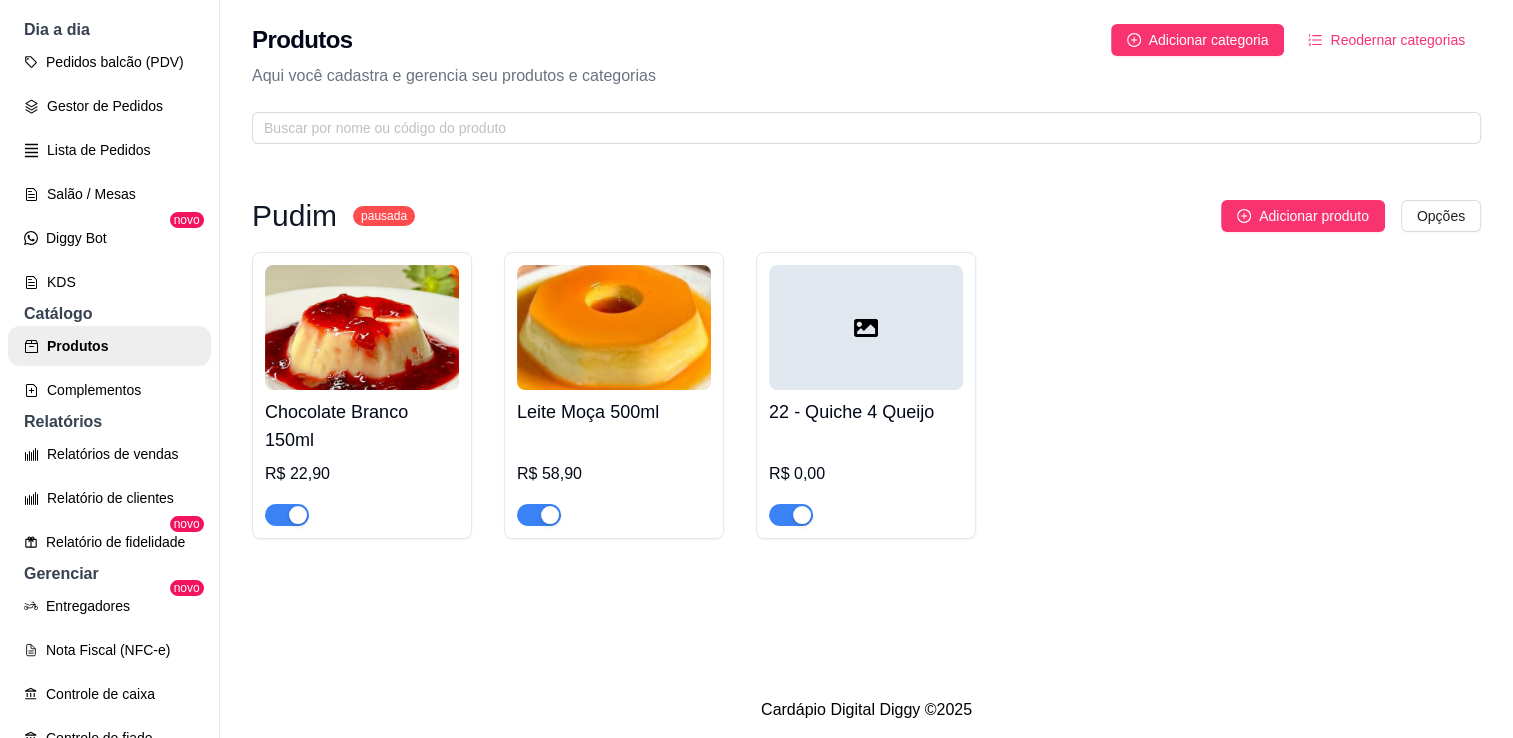 click at bounding box center [866, 327] 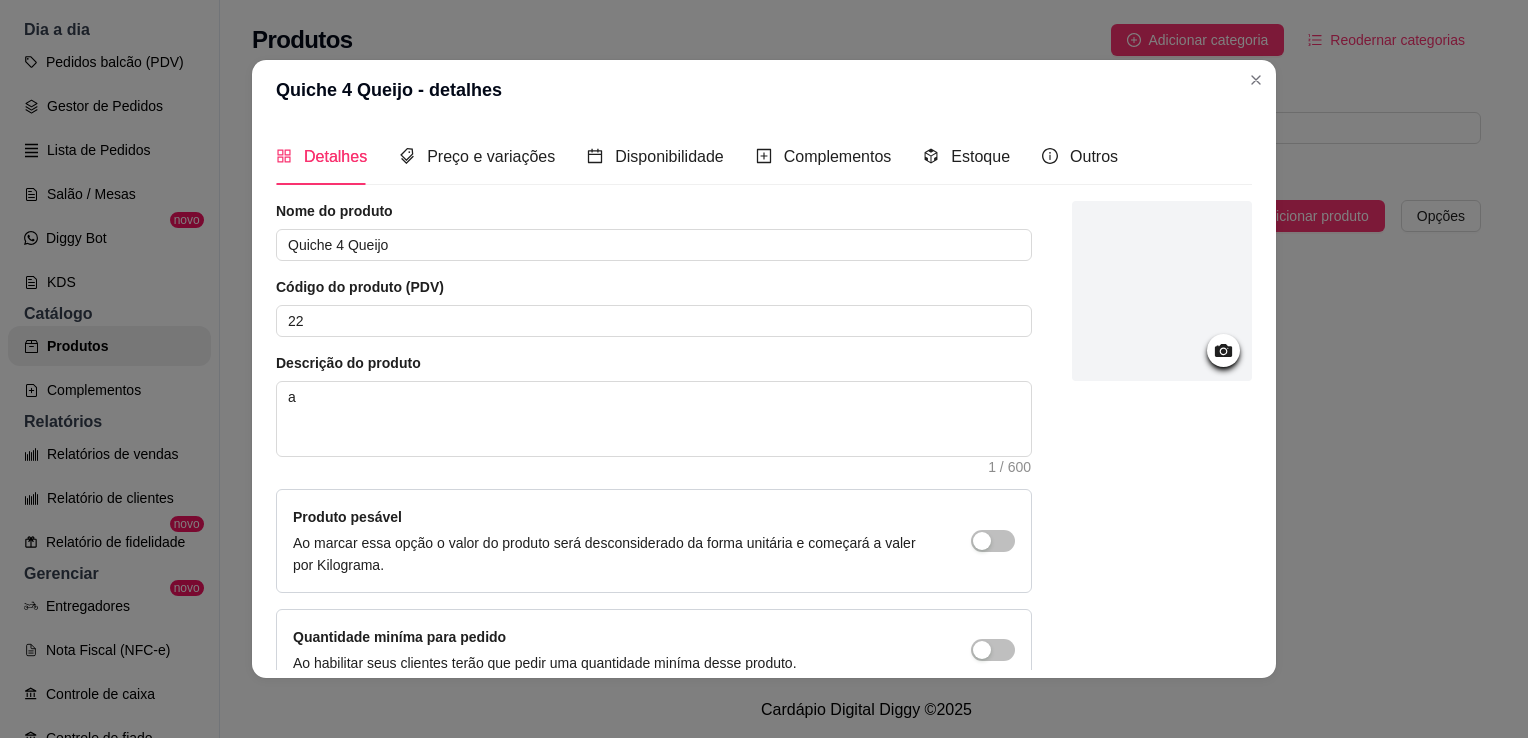 click 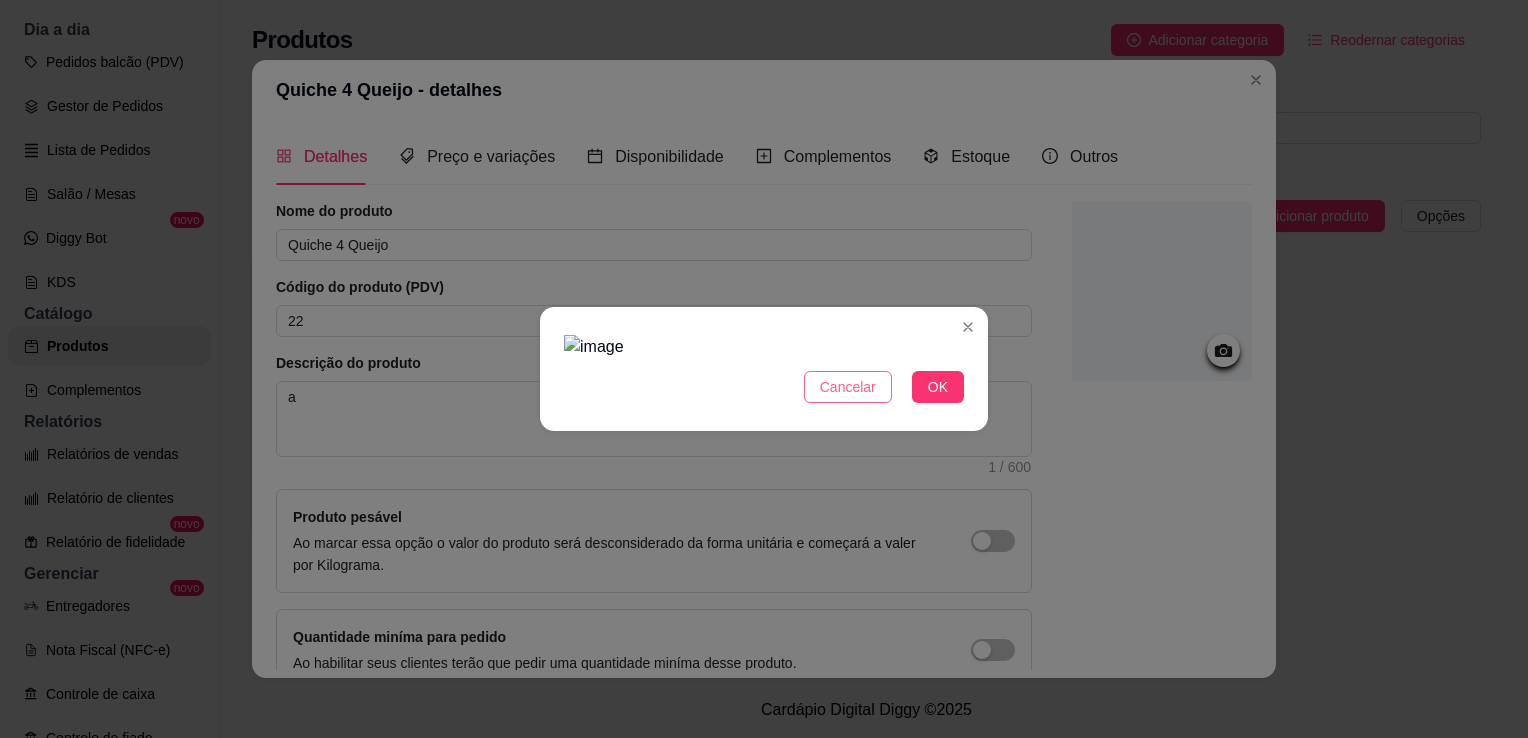 click on "Cancelar" at bounding box center [848, 387] 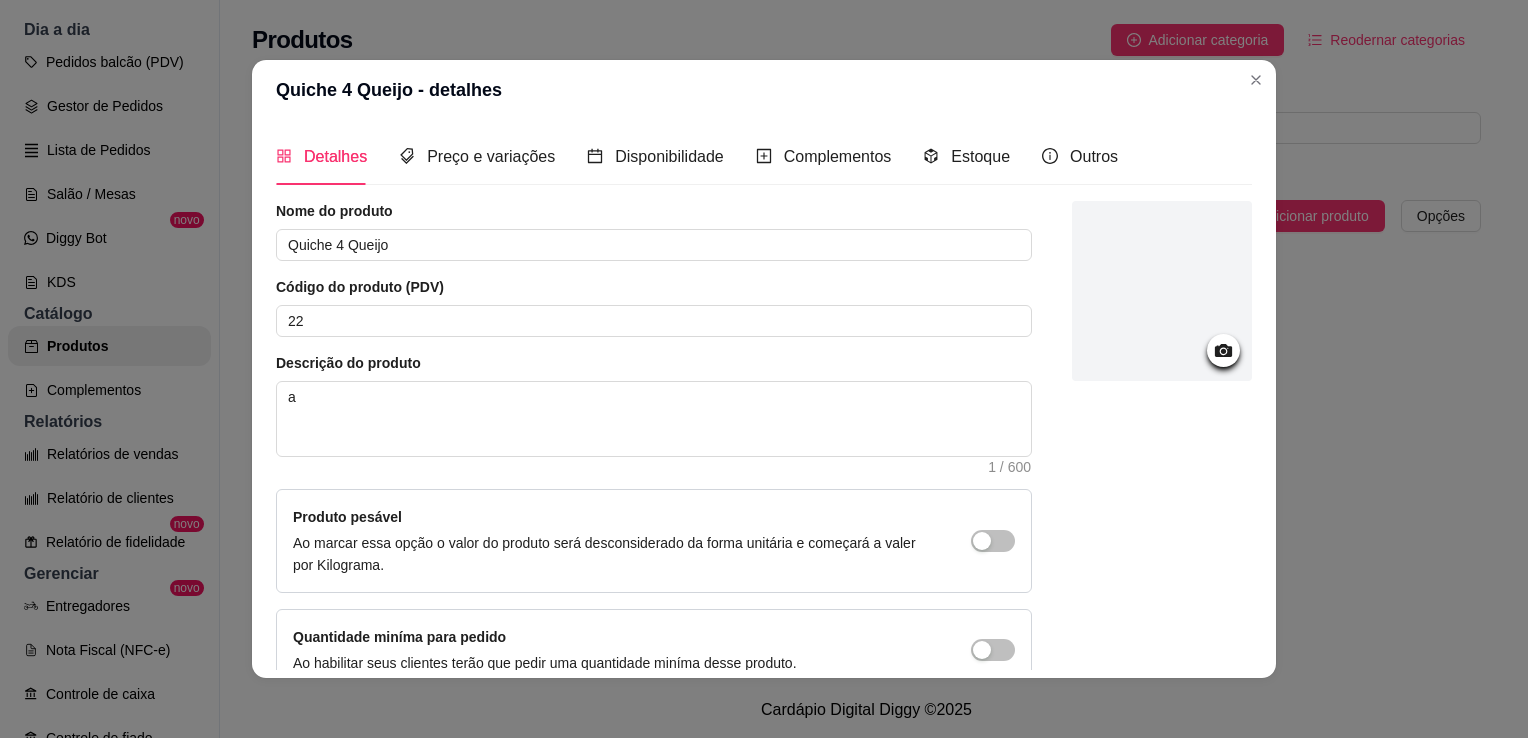 click 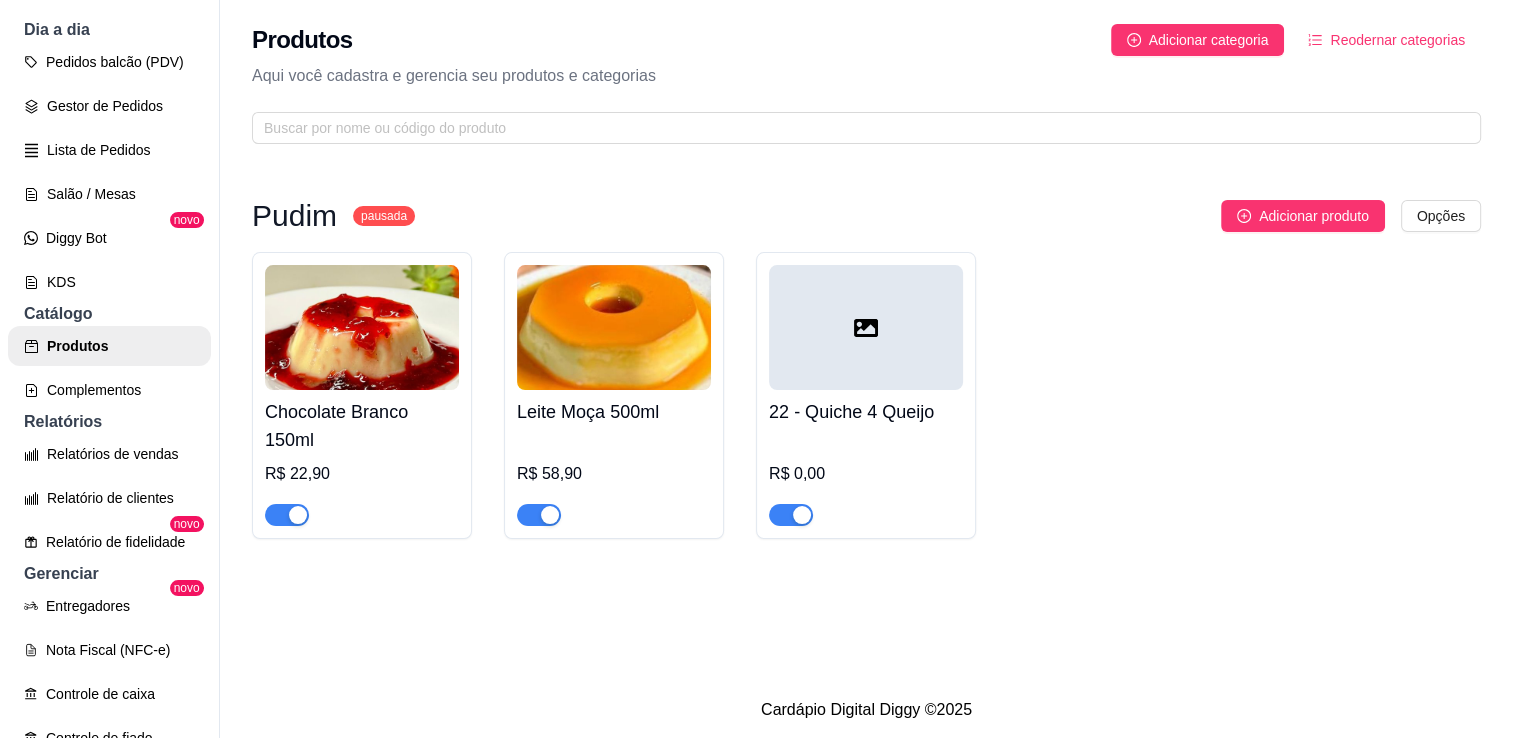 click at bounding box center [866, 327] 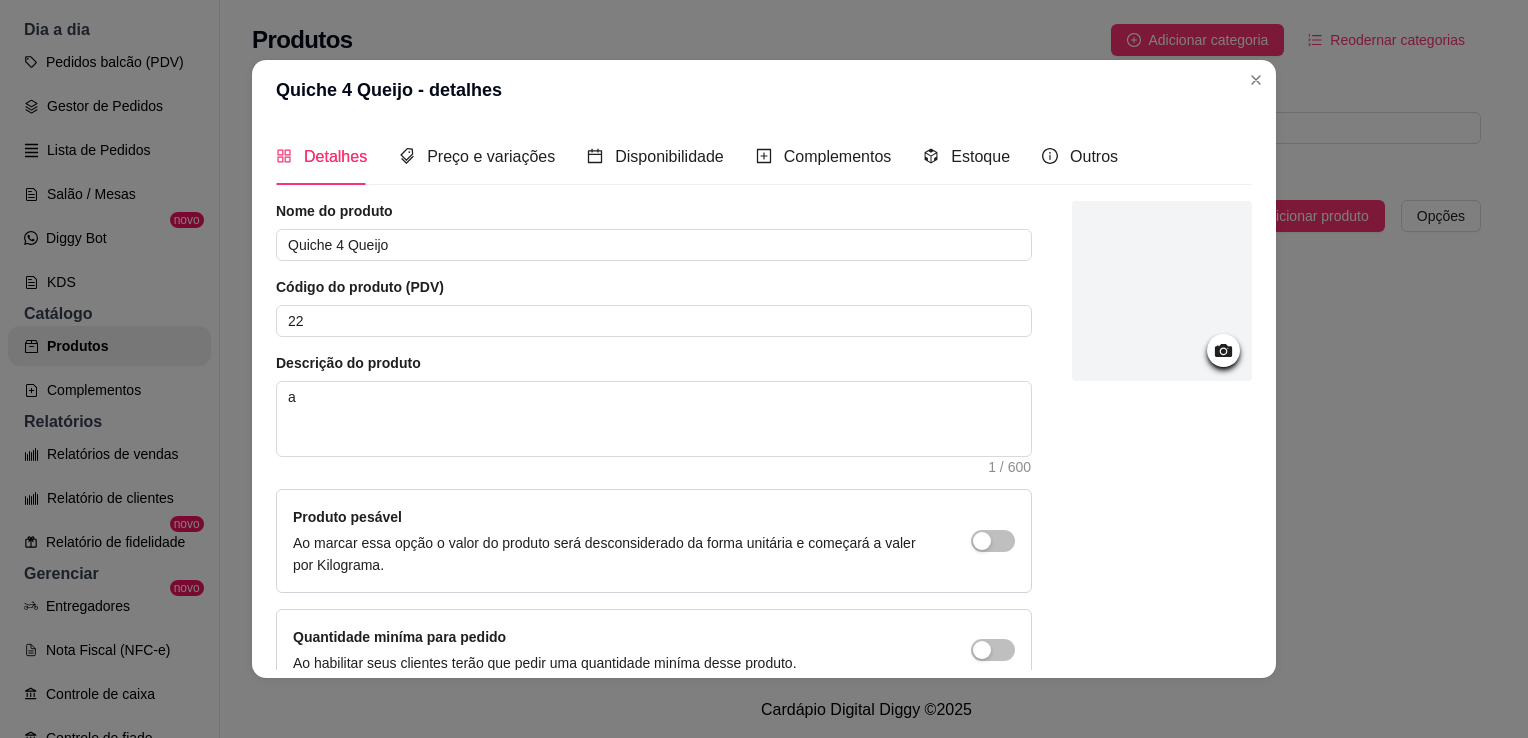 click 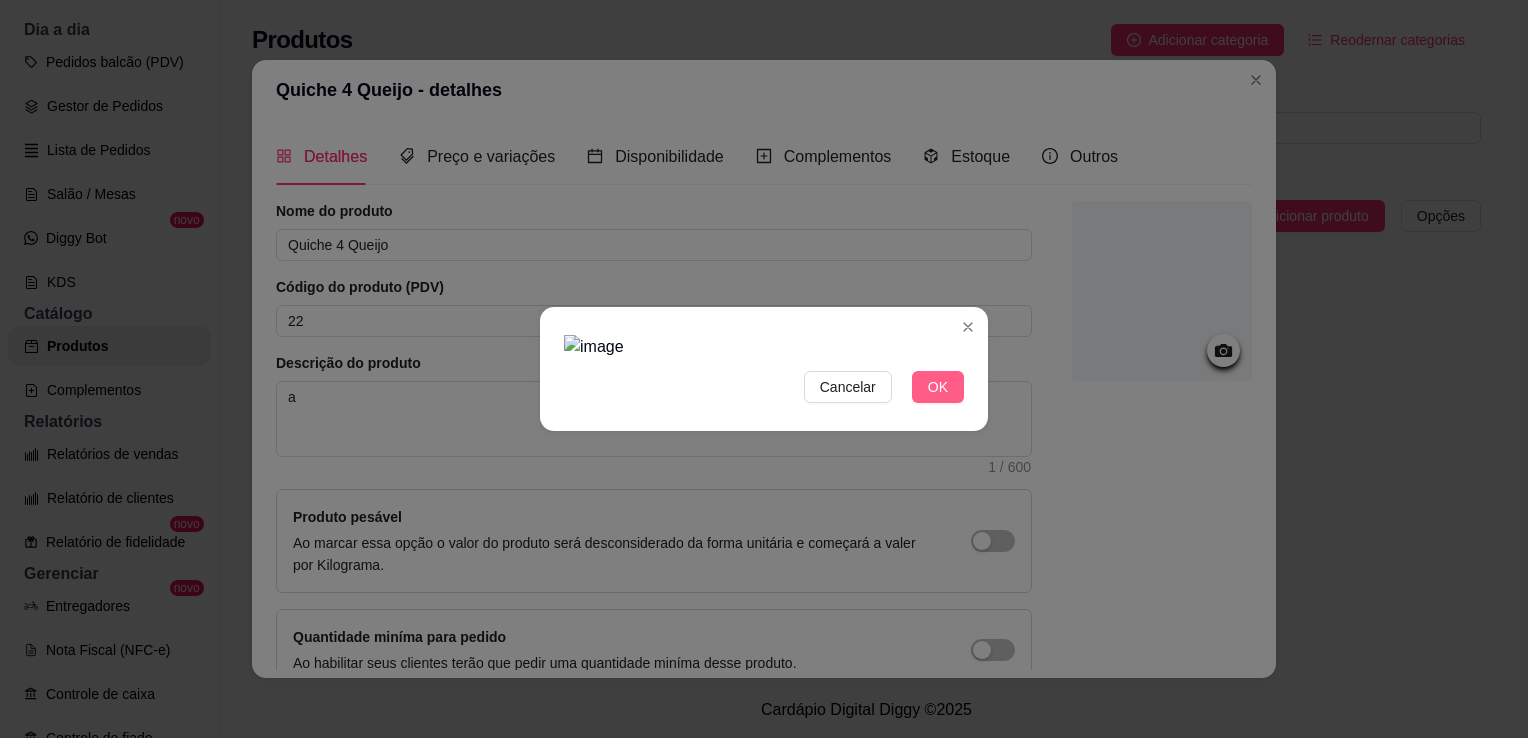 click on "OK" at bounding box center (938, 387) 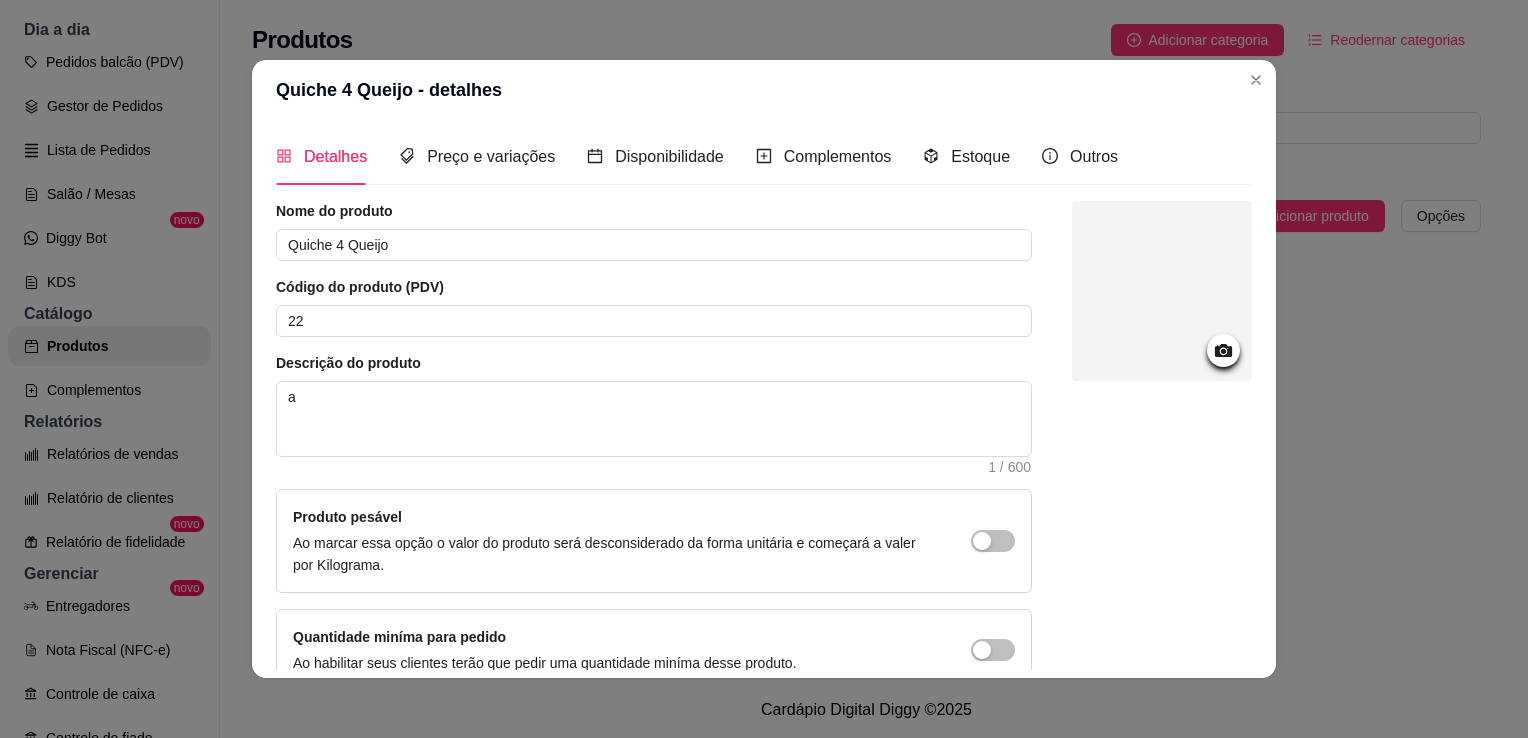 click at bounding box center (1223, 350) 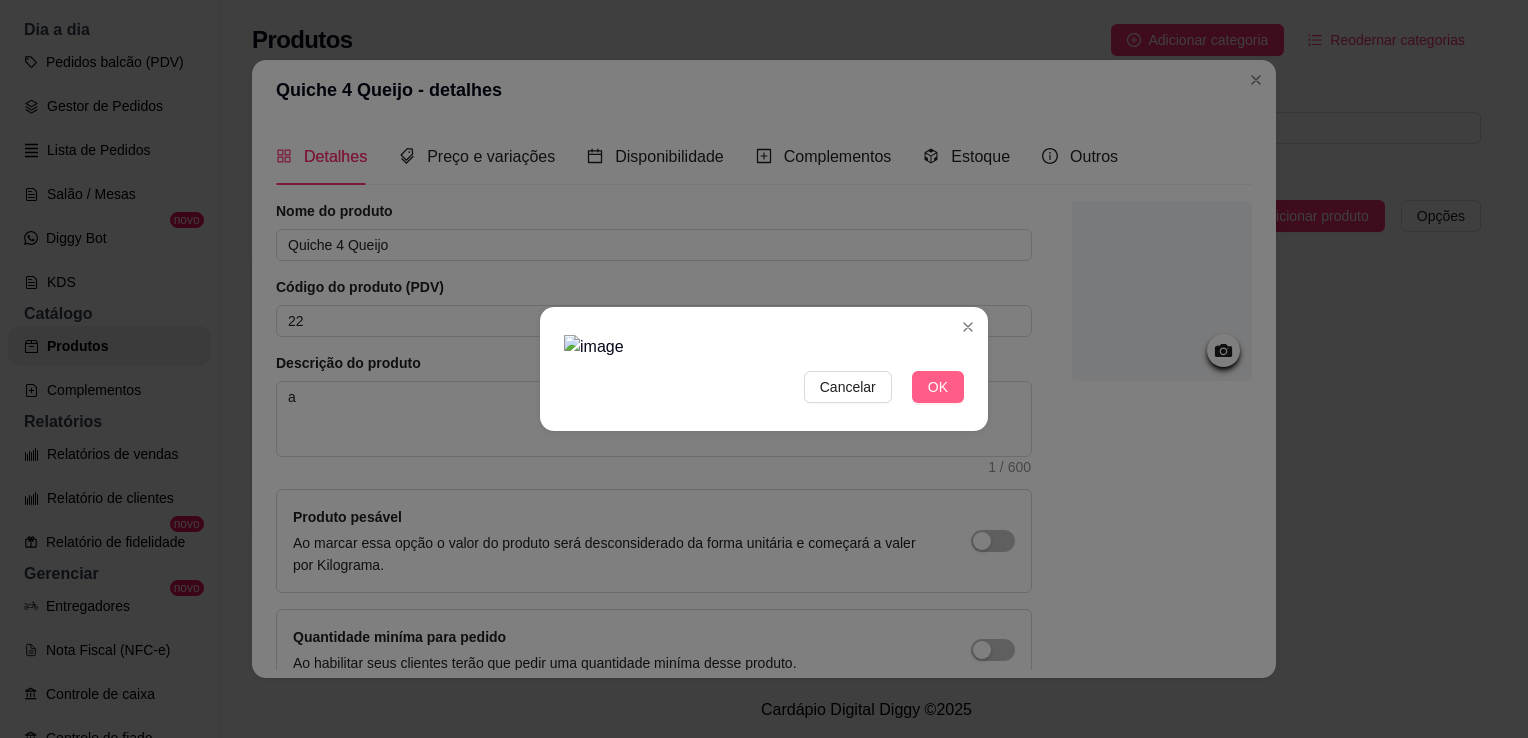 click on "OK" at bounding box center (938, 387) 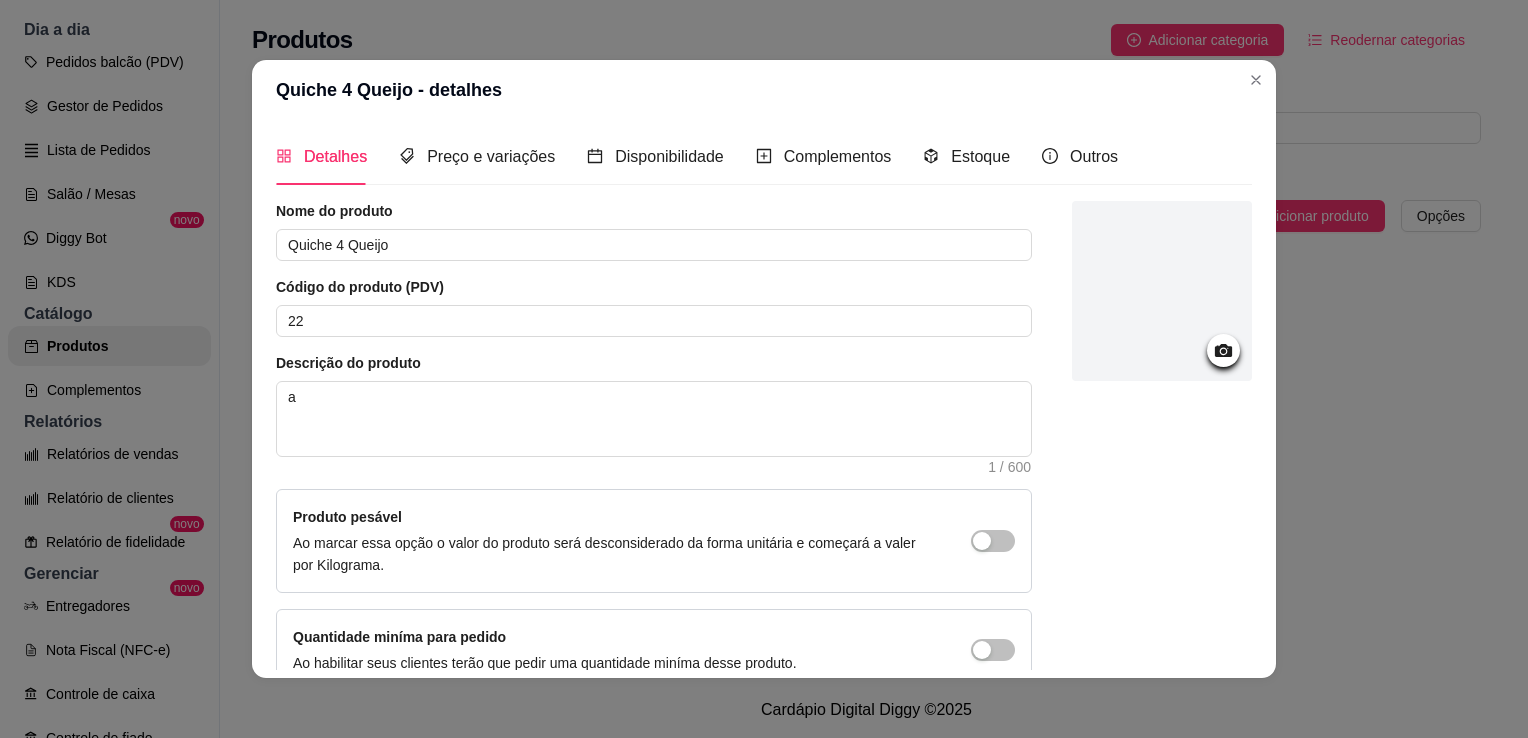 click 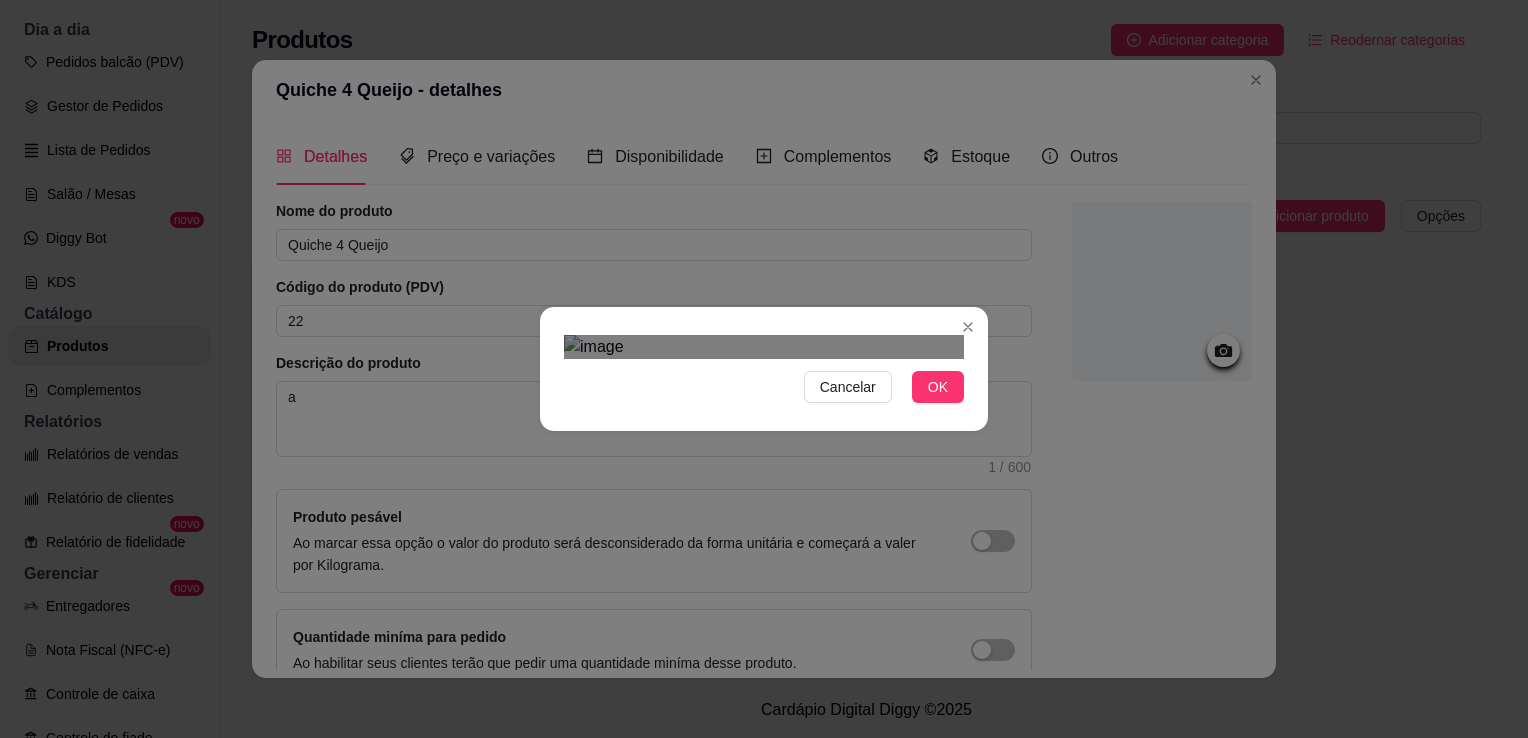 click at bounding box center [753, 624] 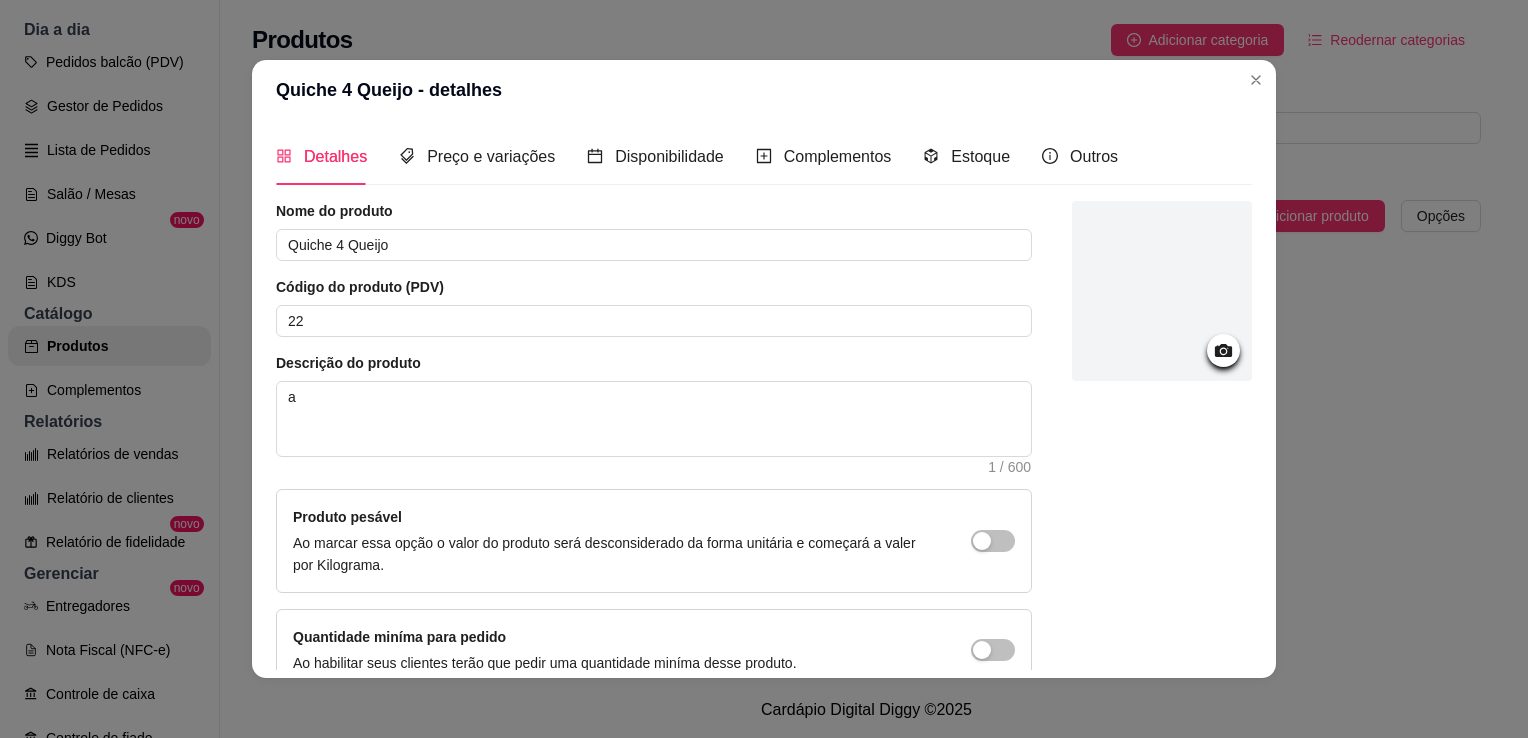 click 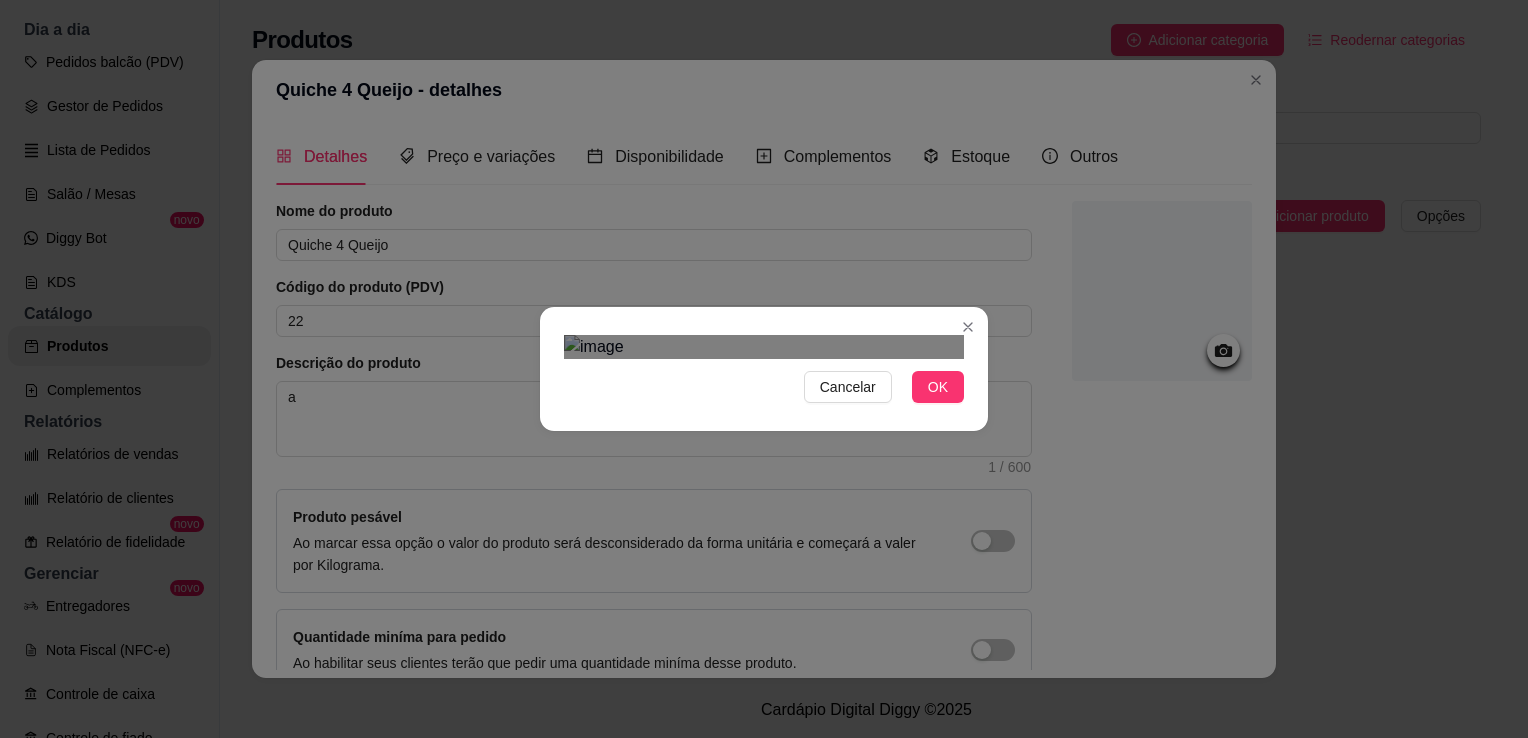 click at bounding box center (764, 347) 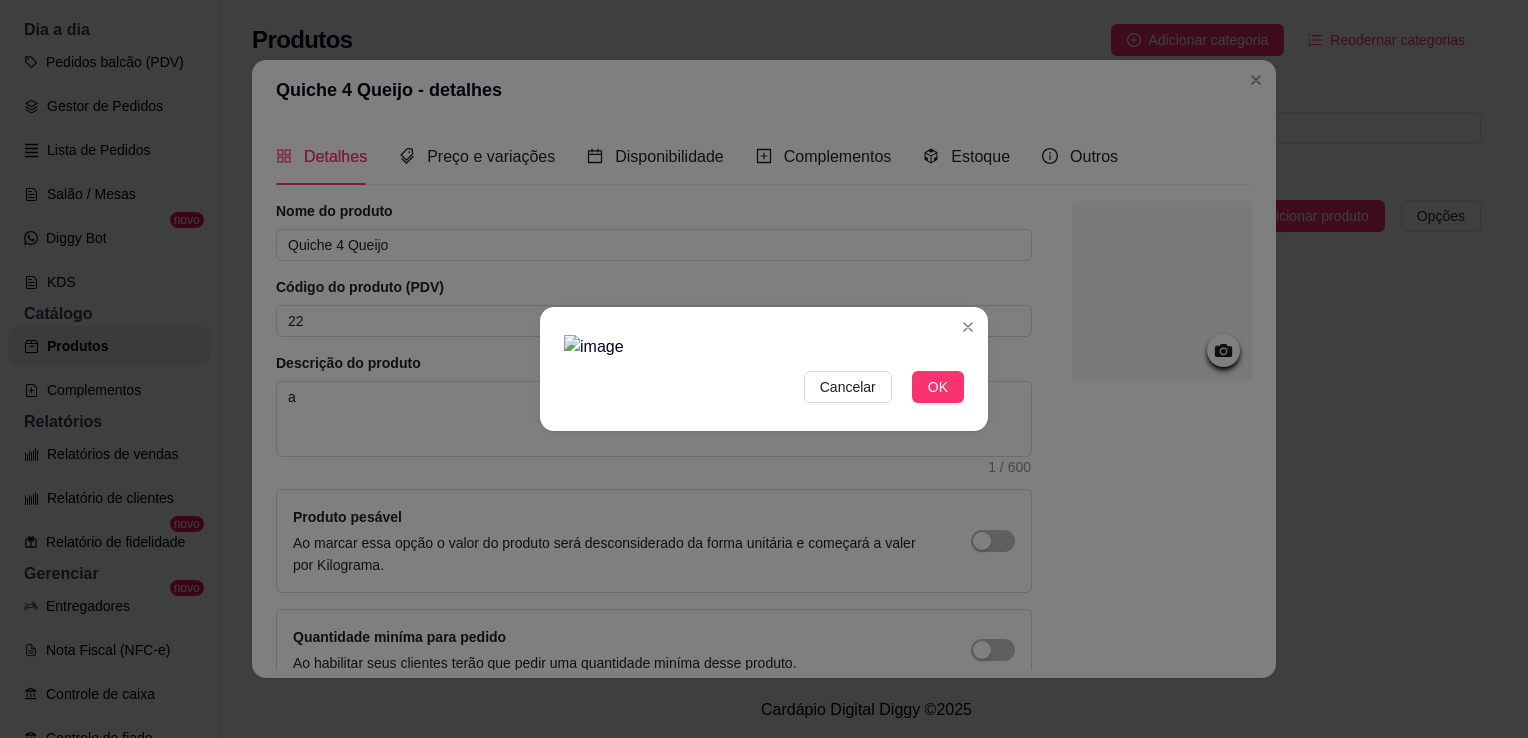click at bounding box center [764, 347] 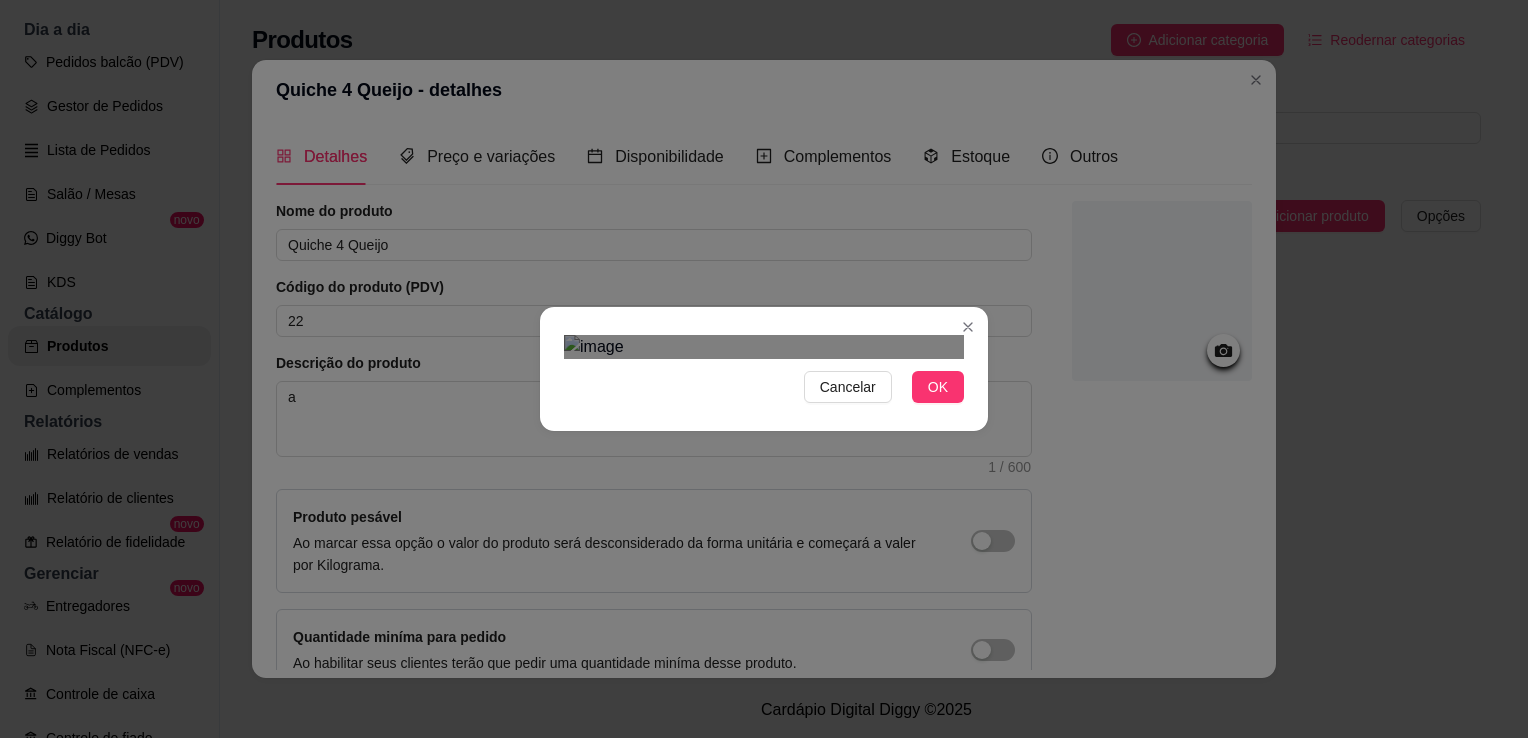 click on "P Pudim Deluxe  ... Loja Aberta Loja Período gratuito até 21/08   Dia a dia Pedidos balcão (PDV) Gestor de Pedidos Lista de Pedidos Salão / Mesas Diggy Bot novo KDS Catálogo Produtos Complementos Relatórios Relatórios de vendas Relatório de clientes Relatório de fidelidade novo Gerenciar Entregadores novo Nota Fiscal (NFC-e) Controle de caixa Controle de fiado Cupons Clientes Estoque Configurações Diggy Planos Precisa de ajuda? Sair Produtos Adicionar categoria Reodernar categorias Aqui você cadastra e gerencia seu produtos e categorias Pudim pausada Adicionar produto Opções Chocolate Branco 150ml   R$ 22,90 Leite Moça 500ml   R$ 58,90 22 - Quiche 4 Queijo    R$ 0,00 Cardápio Digital Diggy © 2025 Quiche 4 Queijo  - detalhes Detalhes Preço e variações Disponibilidade Complementos Estoque Outros Nome do produto Quiche 4 Queijo Código do produto (PDV) 22 Descrição do produto a 1 / 600 Produto pesável Quantidade miníma para pedido Copiar link do produto Deletar produto Salvar Cancelar" at bounding box center (764, 369) 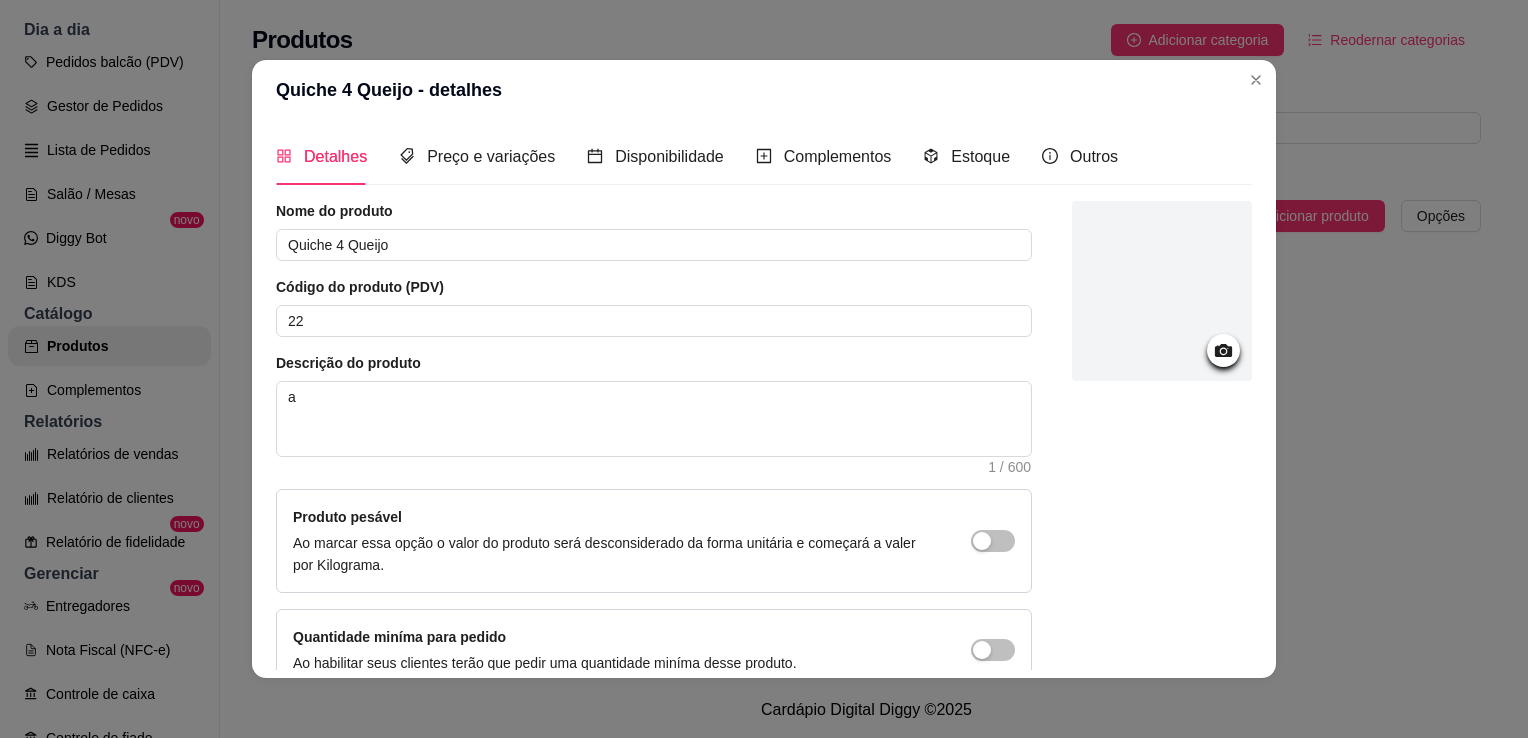 click 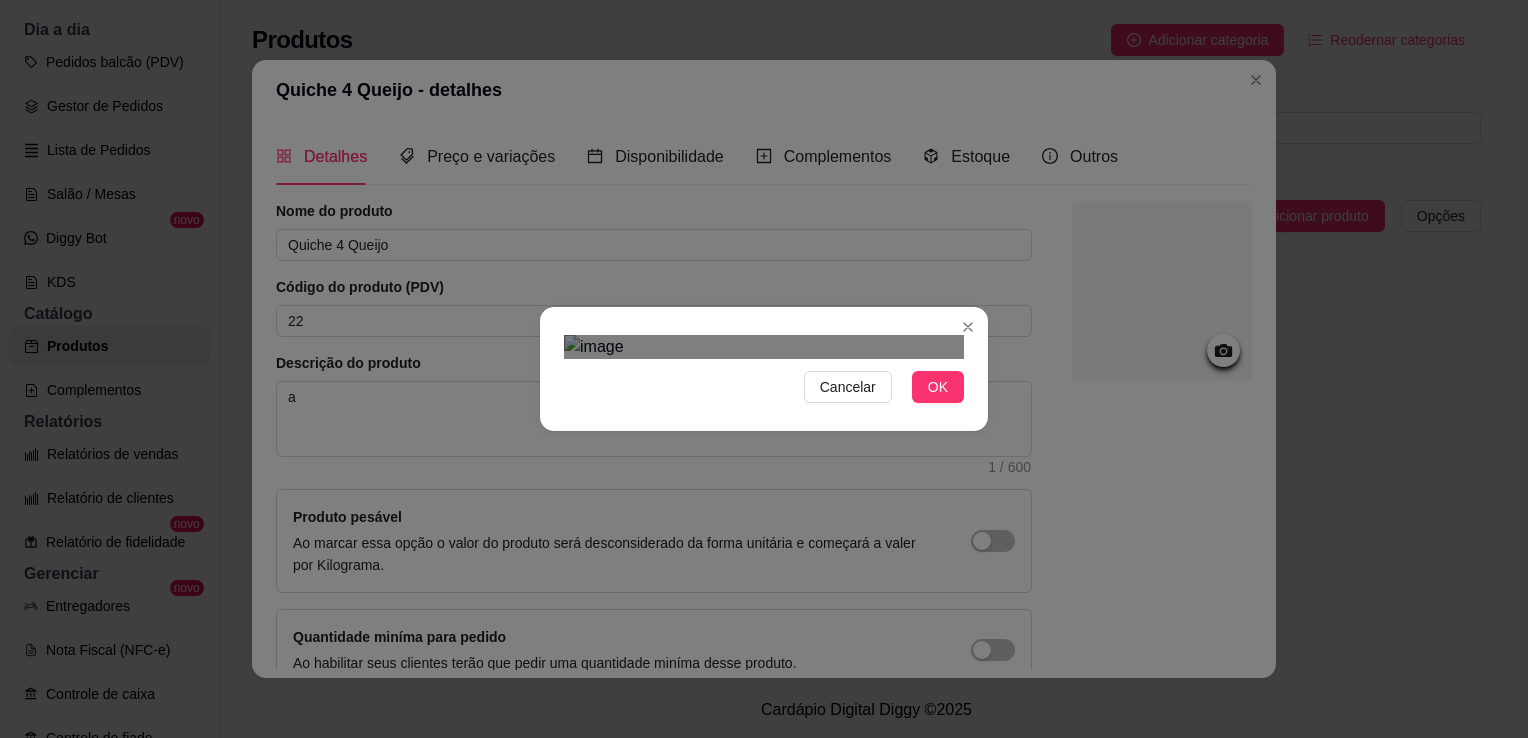 click at bounding box center (764, 347) 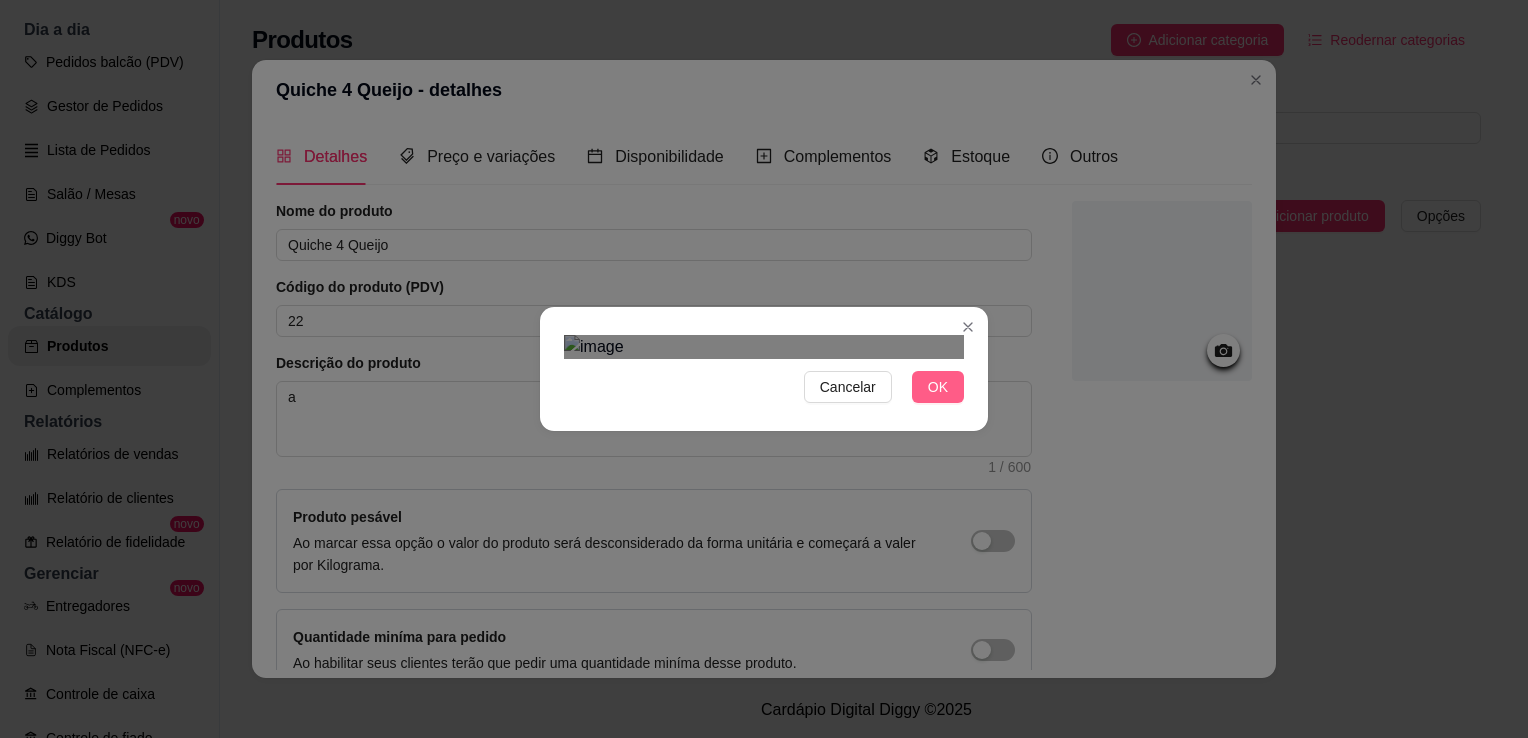 click on "OK" at bounding box center (938, 387) 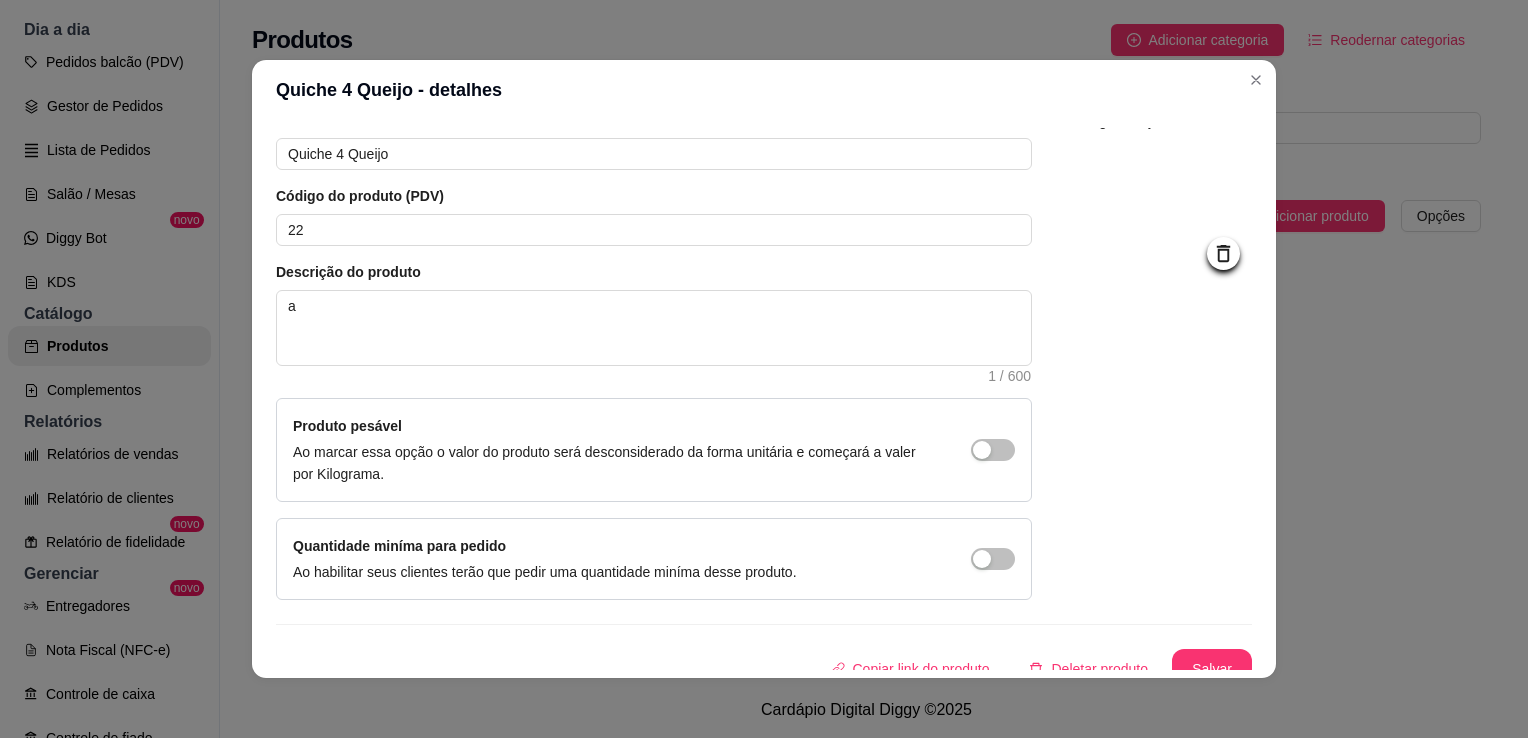 scroll, scrollTop: 107, scrollLeft: 0, axis: vertical 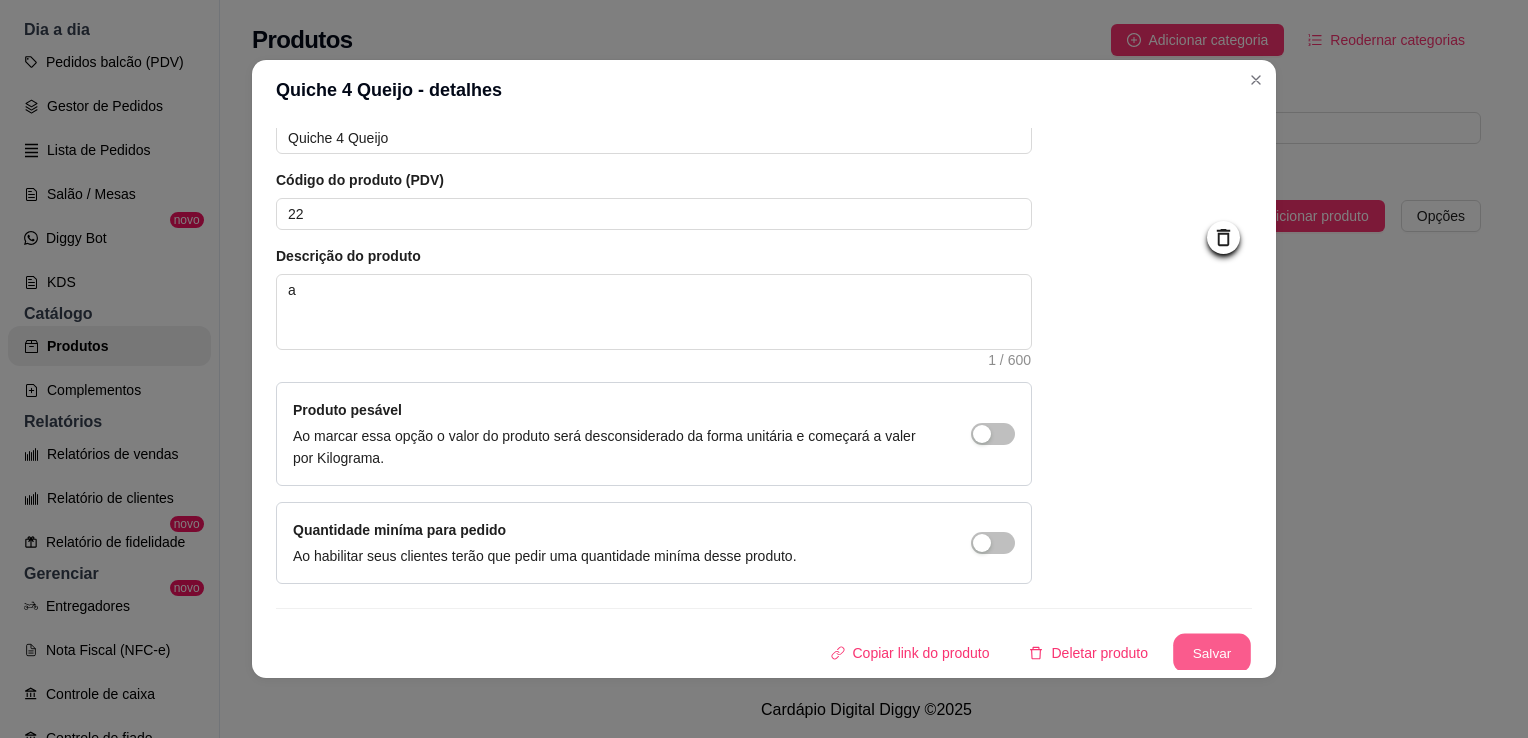 click on "Salvar" at bounding box center (1212, 653) 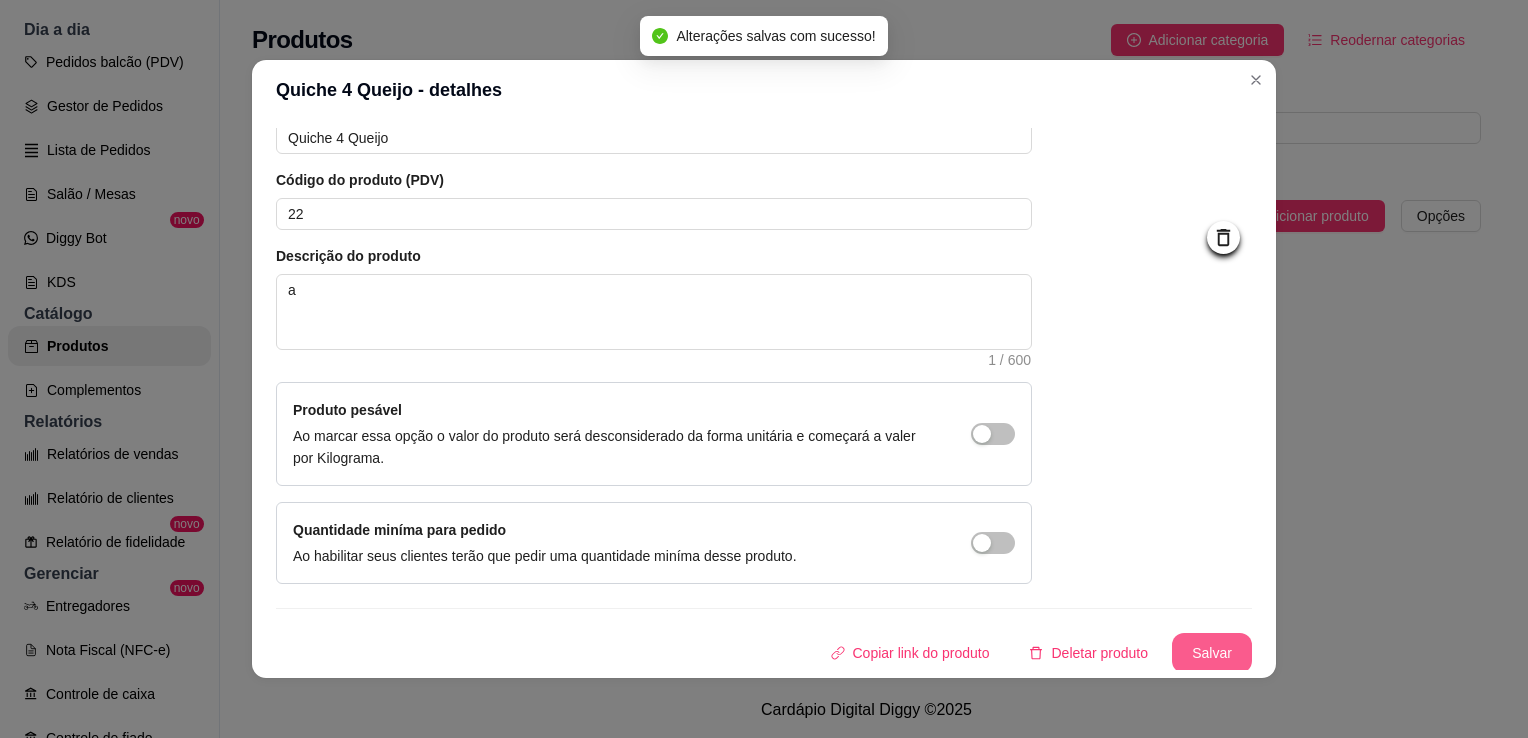 click on "Salvar" at bounding box center [1212, 653] 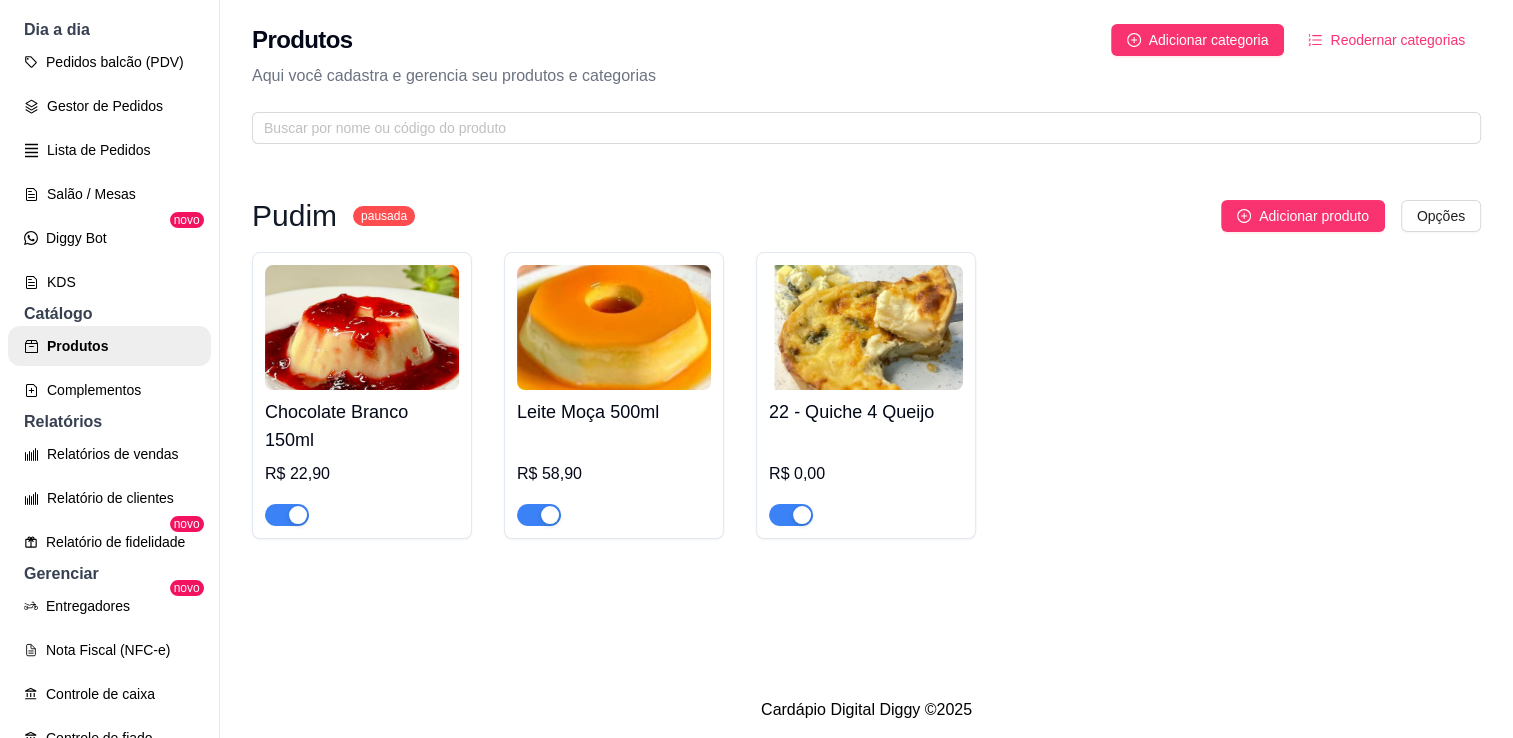 click at bounding box center [866, 327] 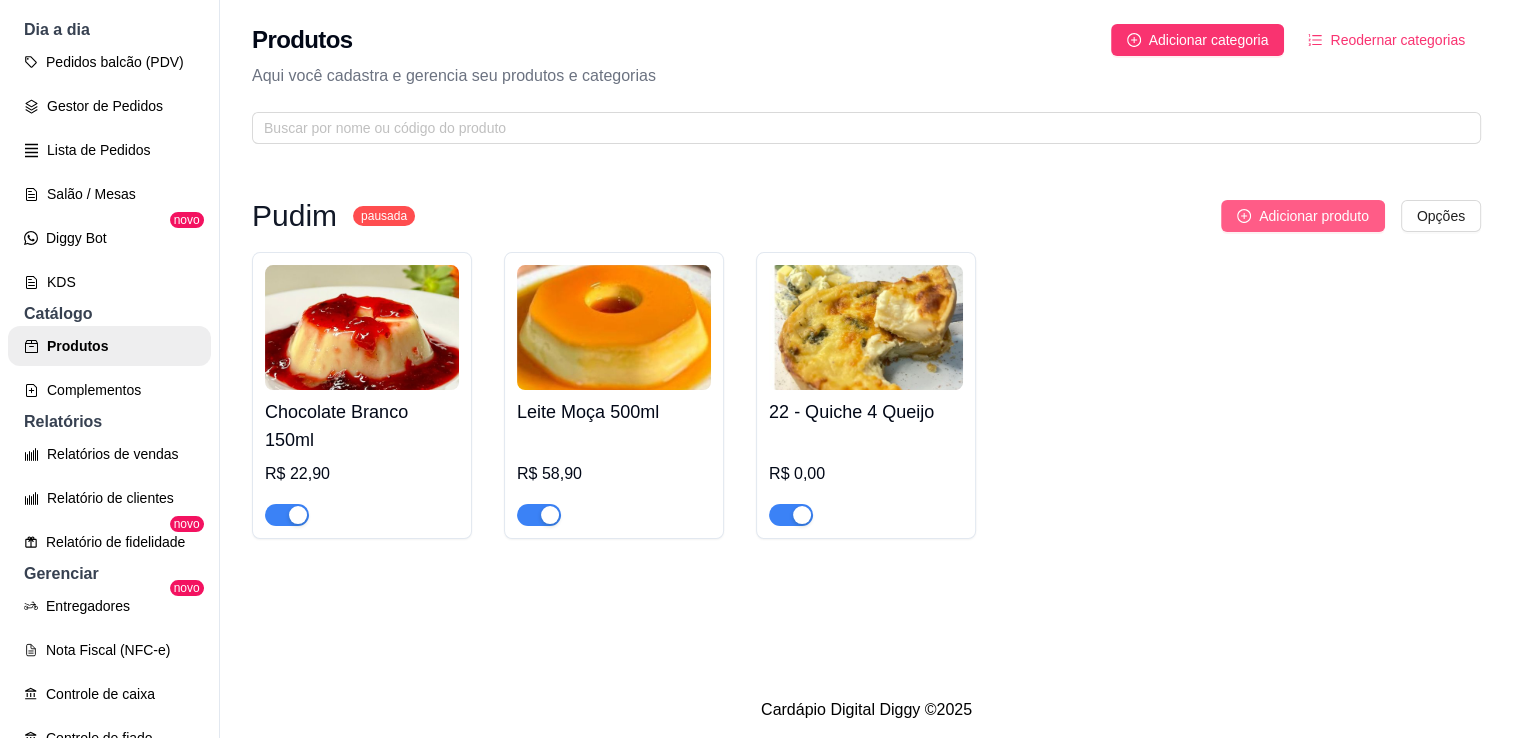 click on "Adicionar produto" at bounding box center (1314, 216) 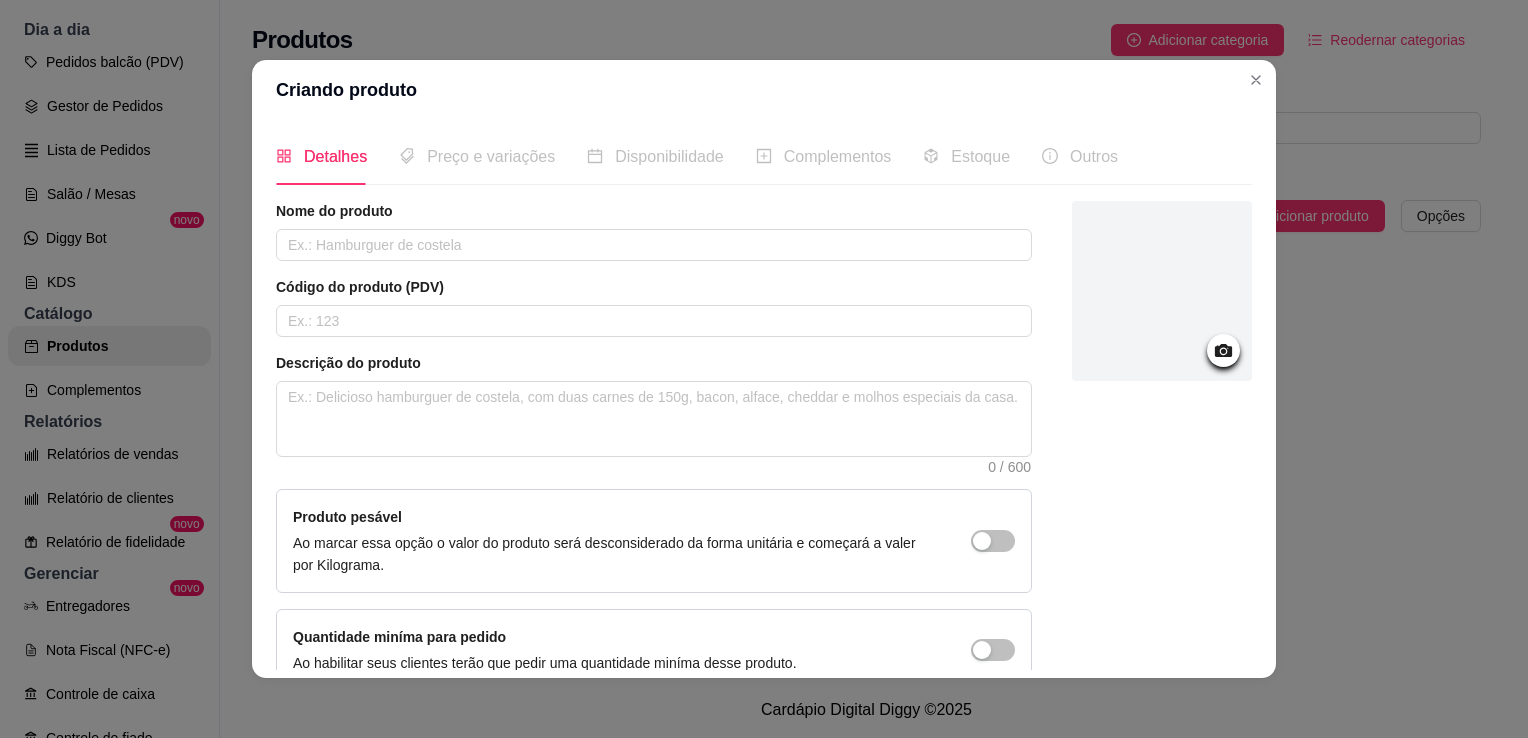 click 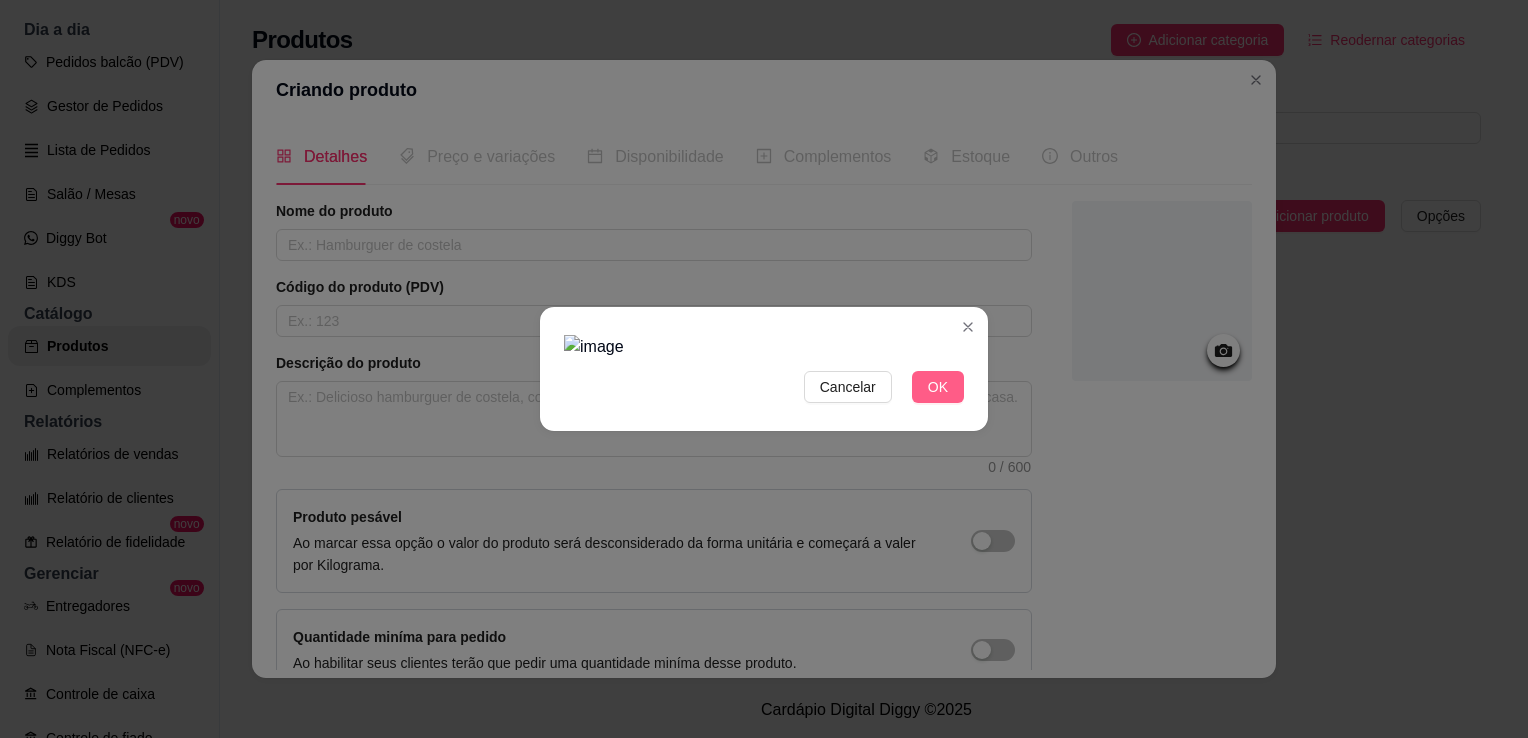 click on "OK" at bounding box center [938, 387] 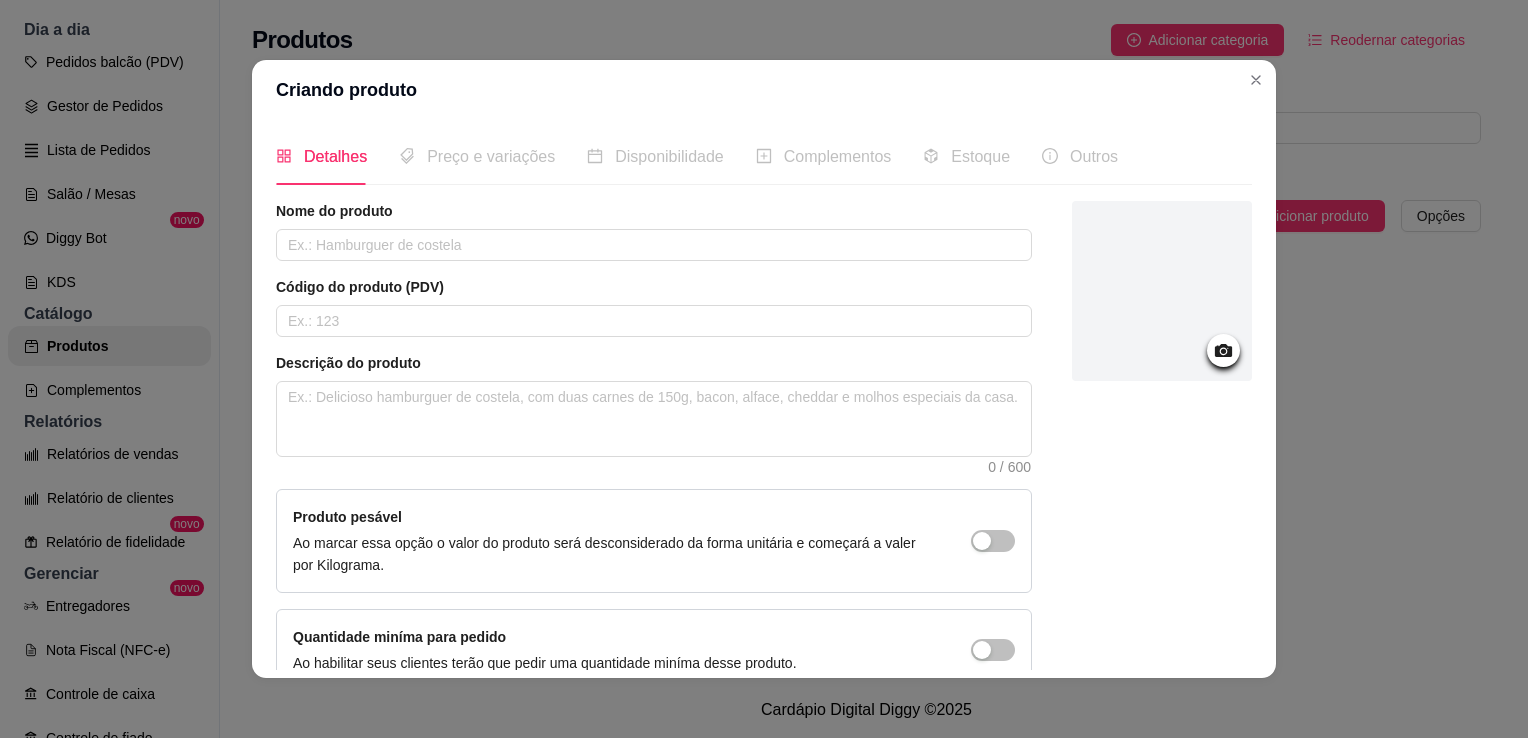 click 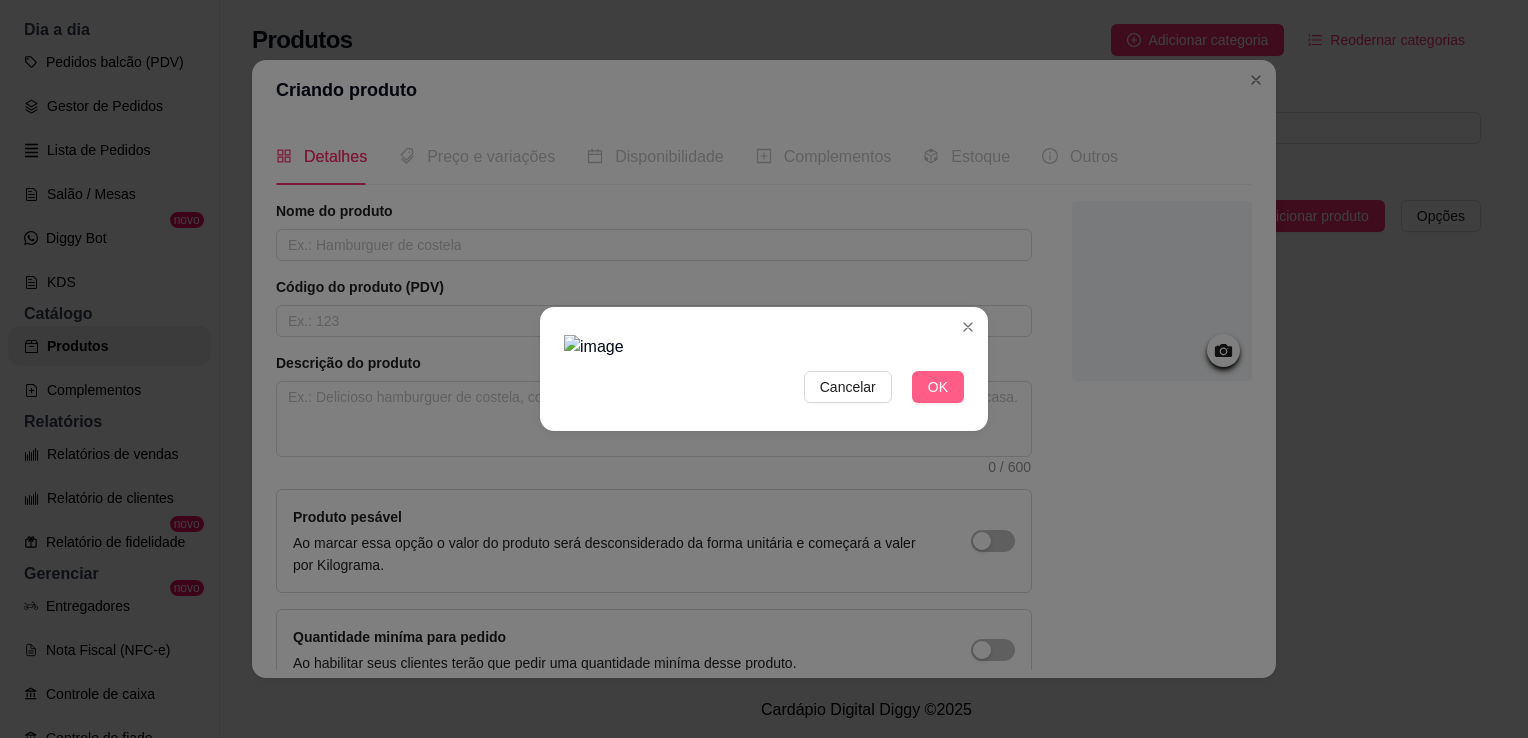click on "OK" at bounding box center [938, 387] 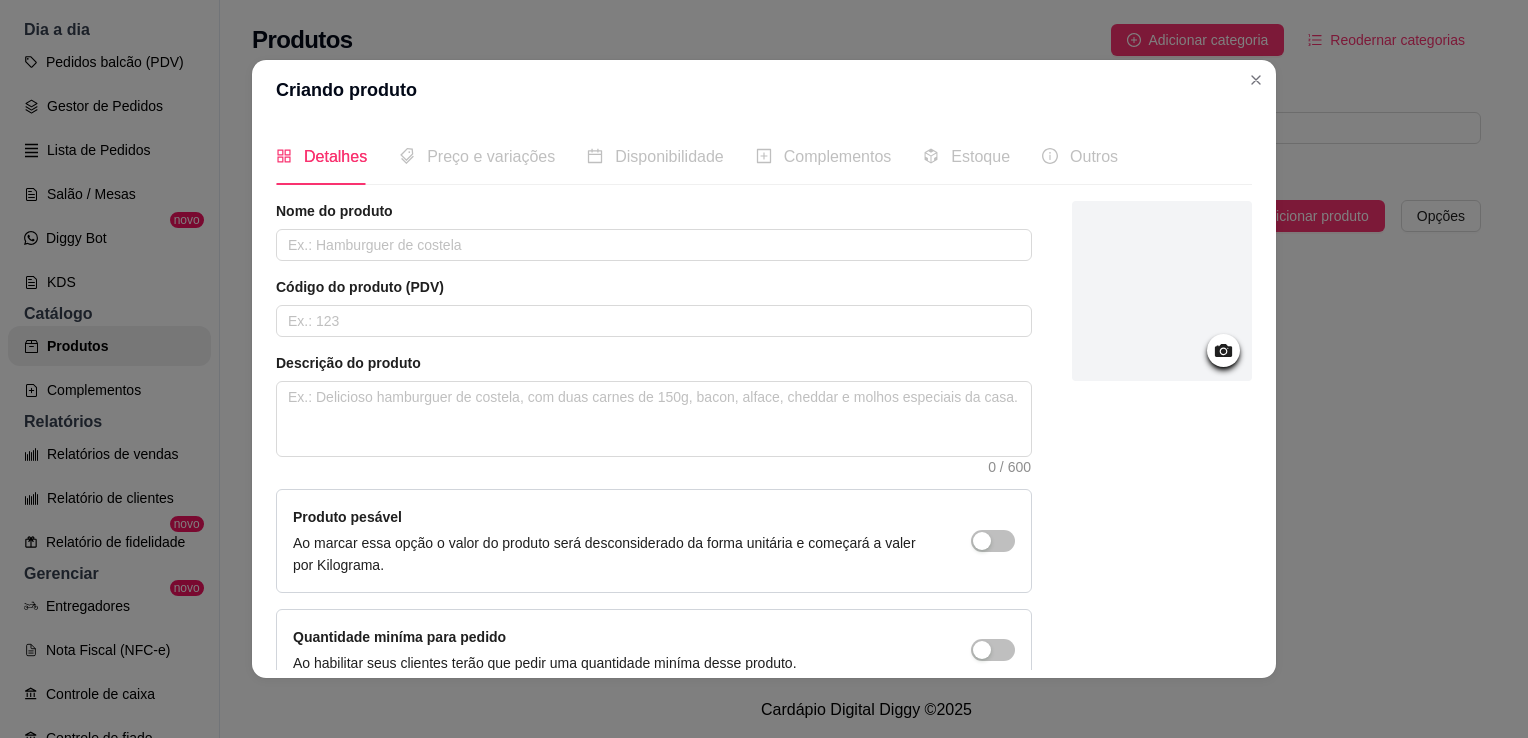 click 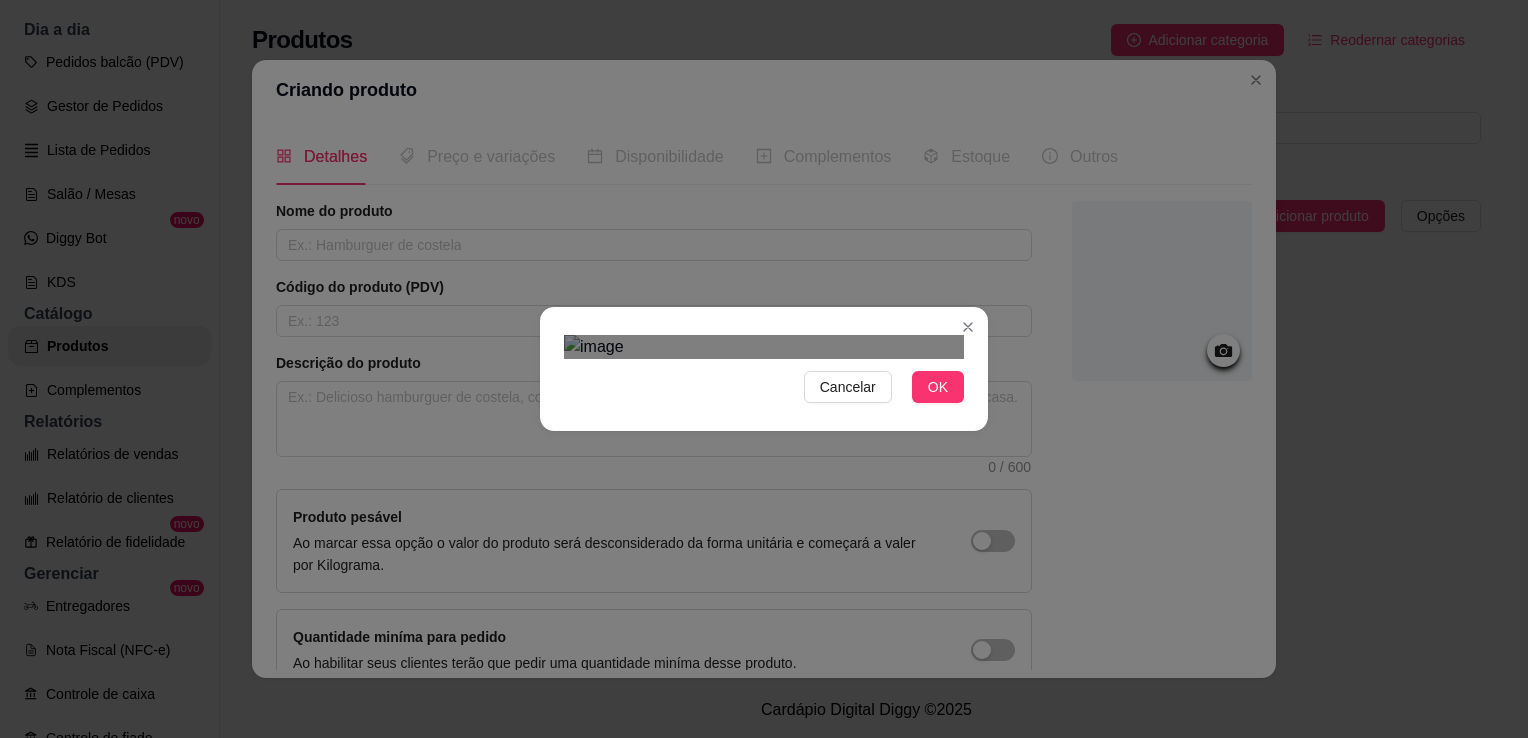 click at bounding box center [764, 347] 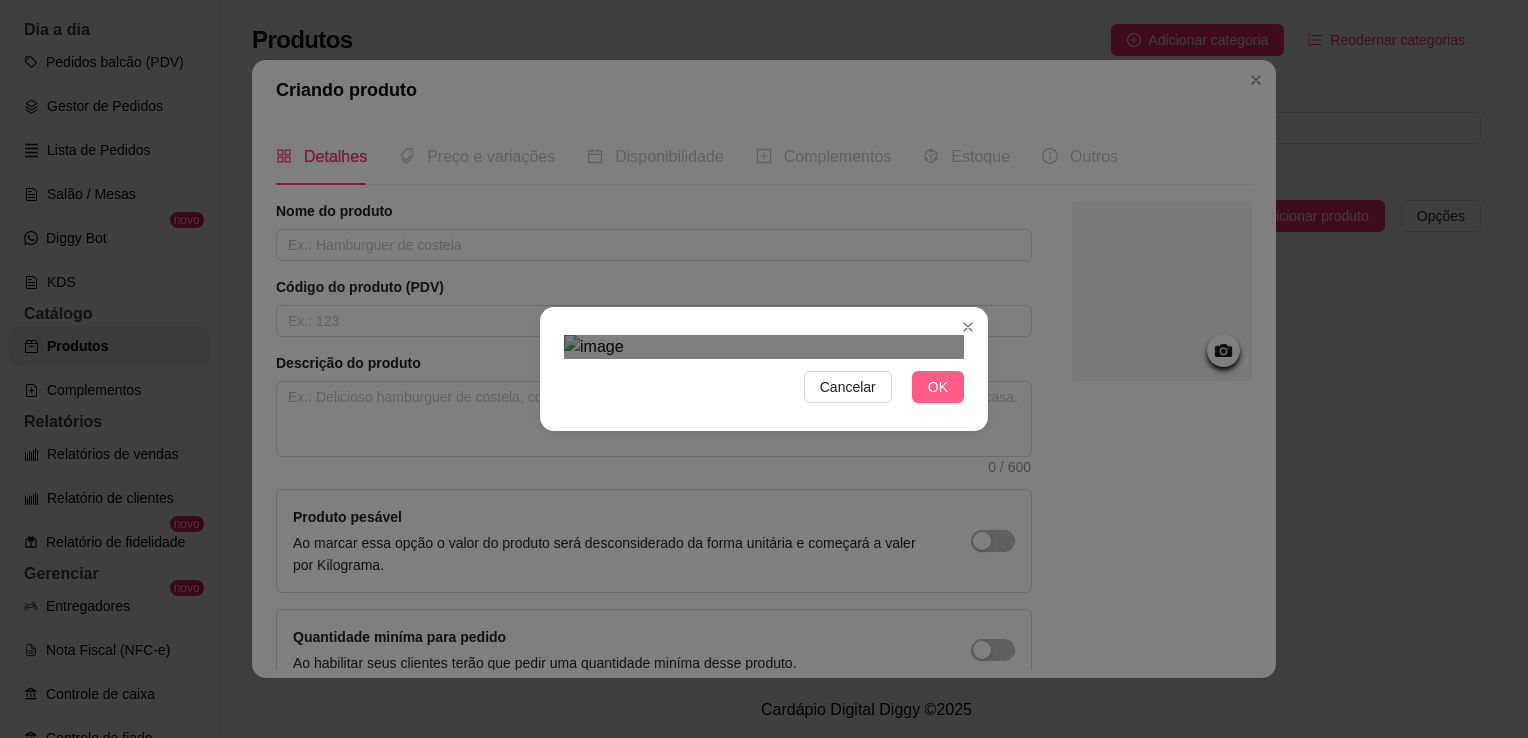 click on "OK" at bounding box center [938, 387] 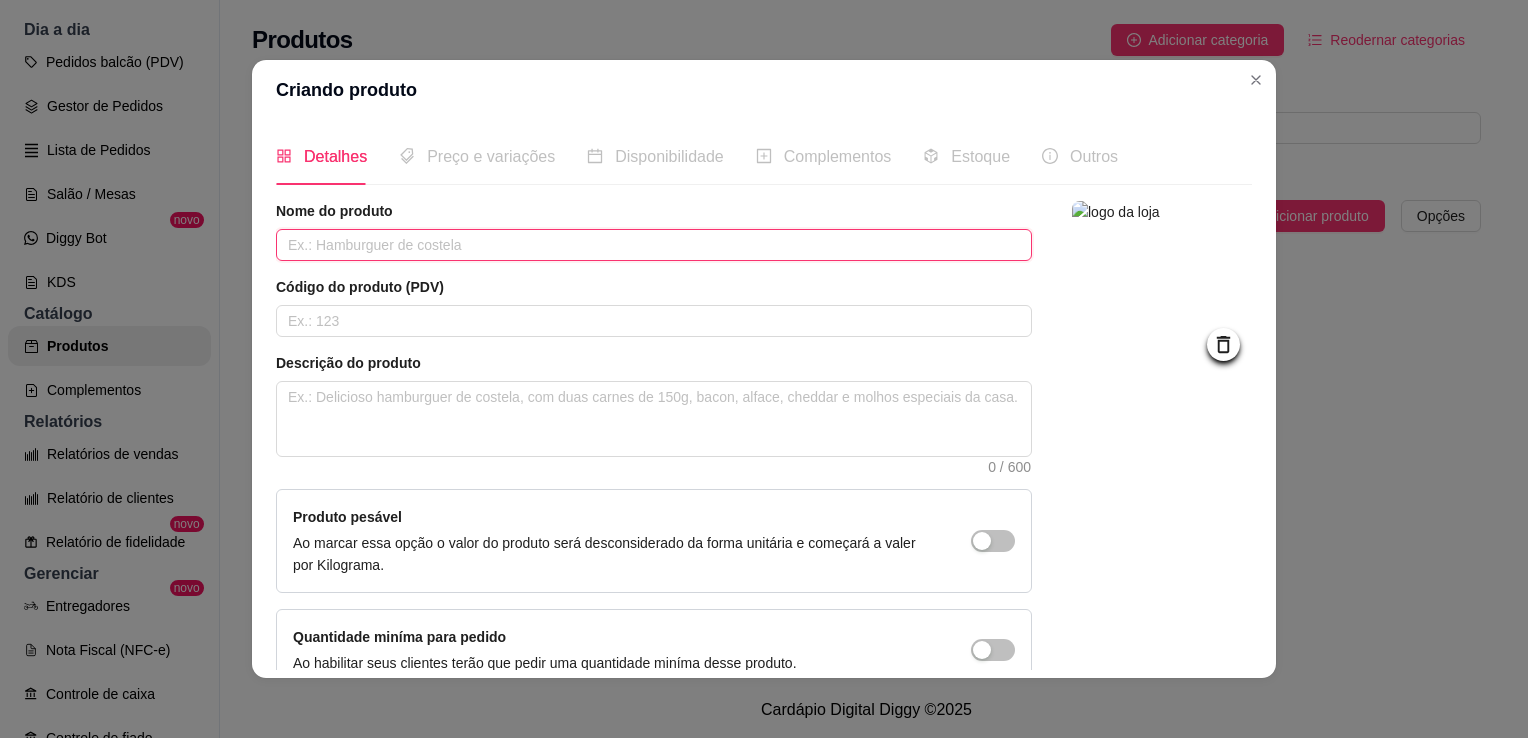 click at bounding box center (654, 245) 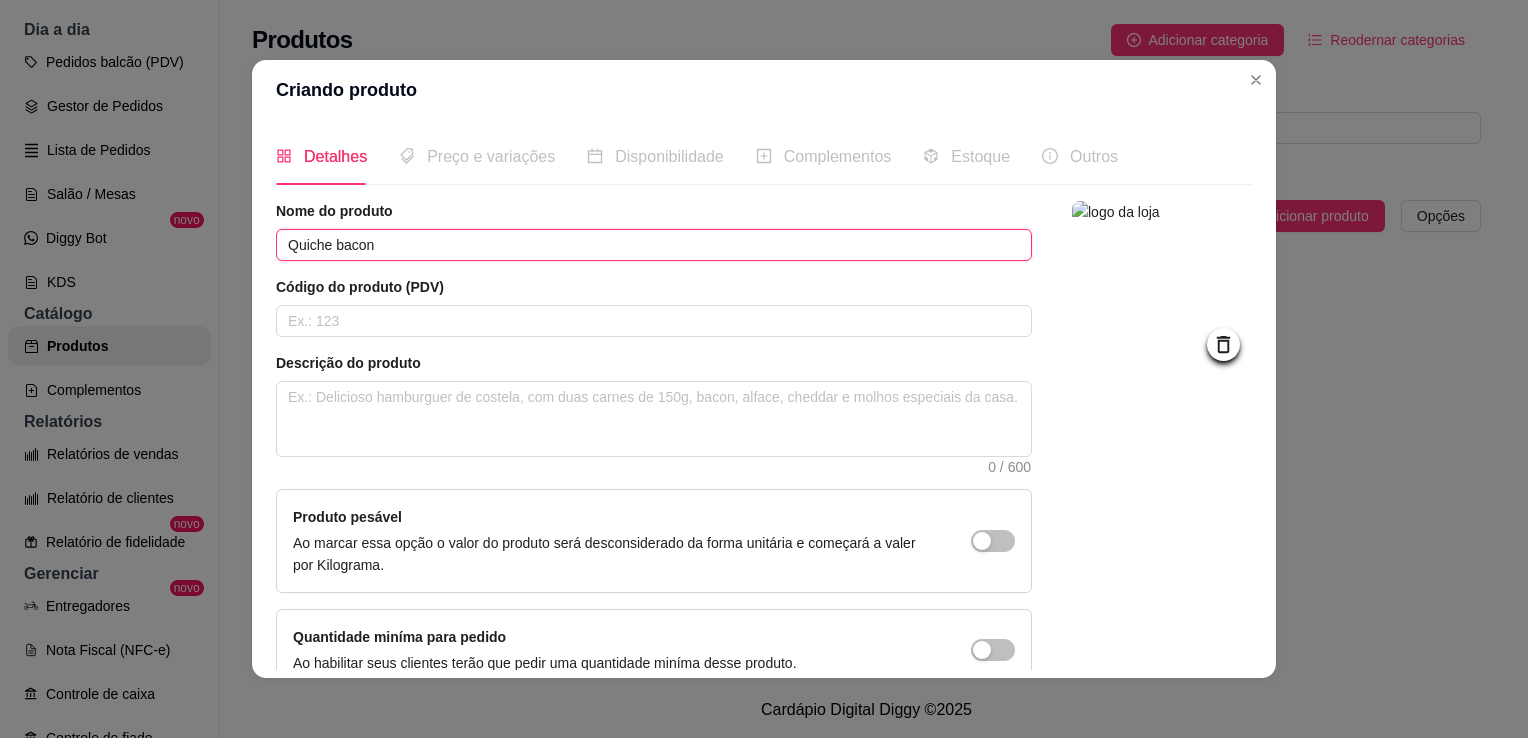 type on "Quiche bacon" 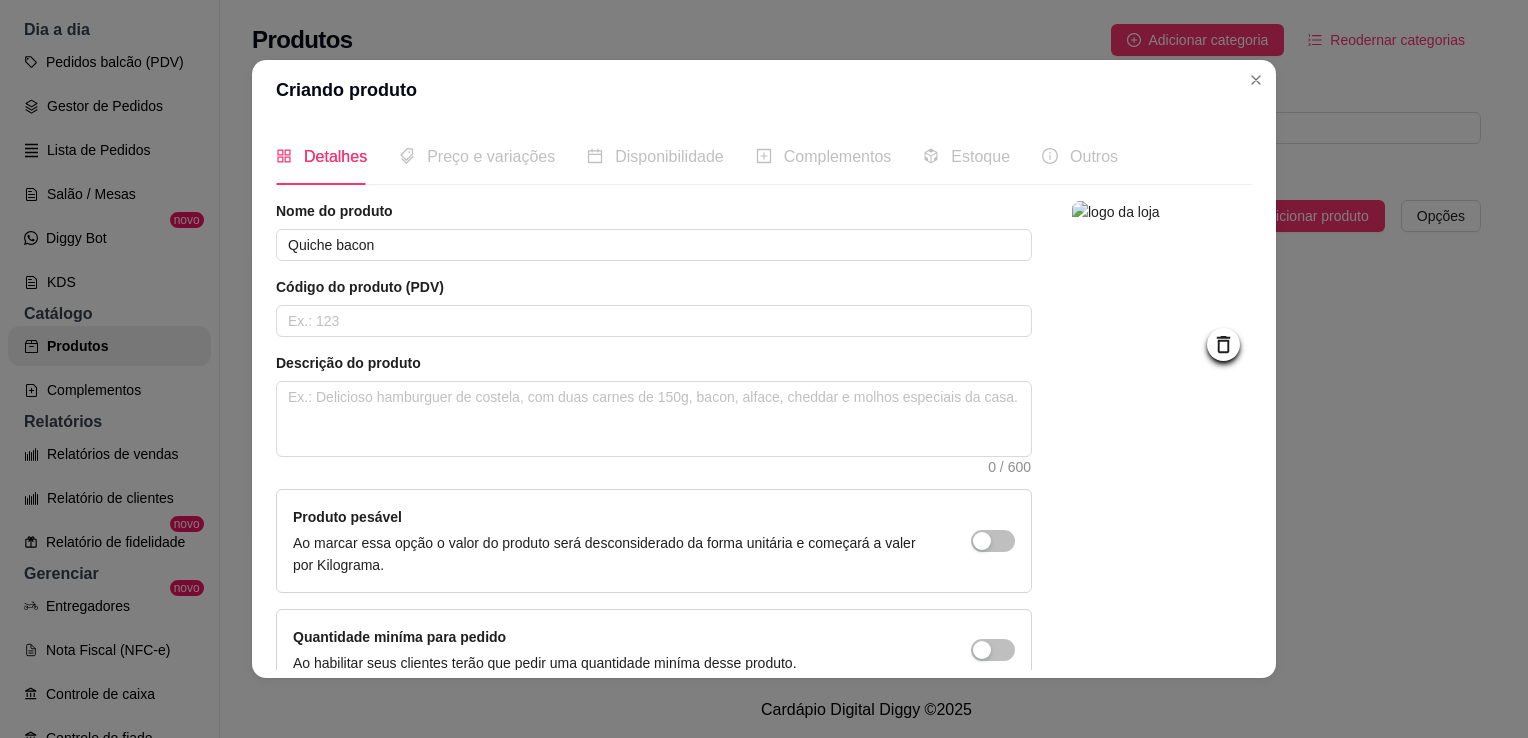 click at bounding box center [1162, 446] 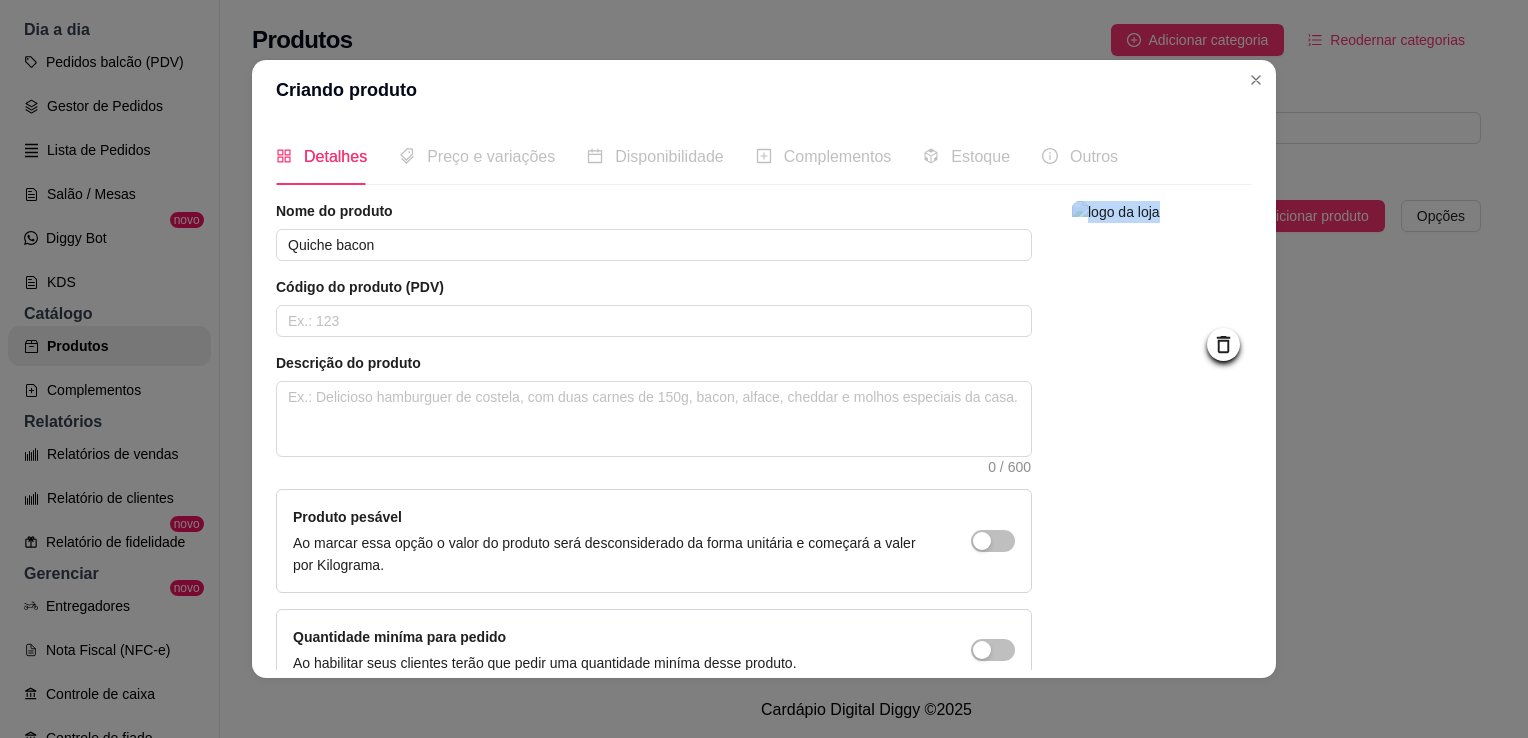 click at bounding box center [1162, 446] 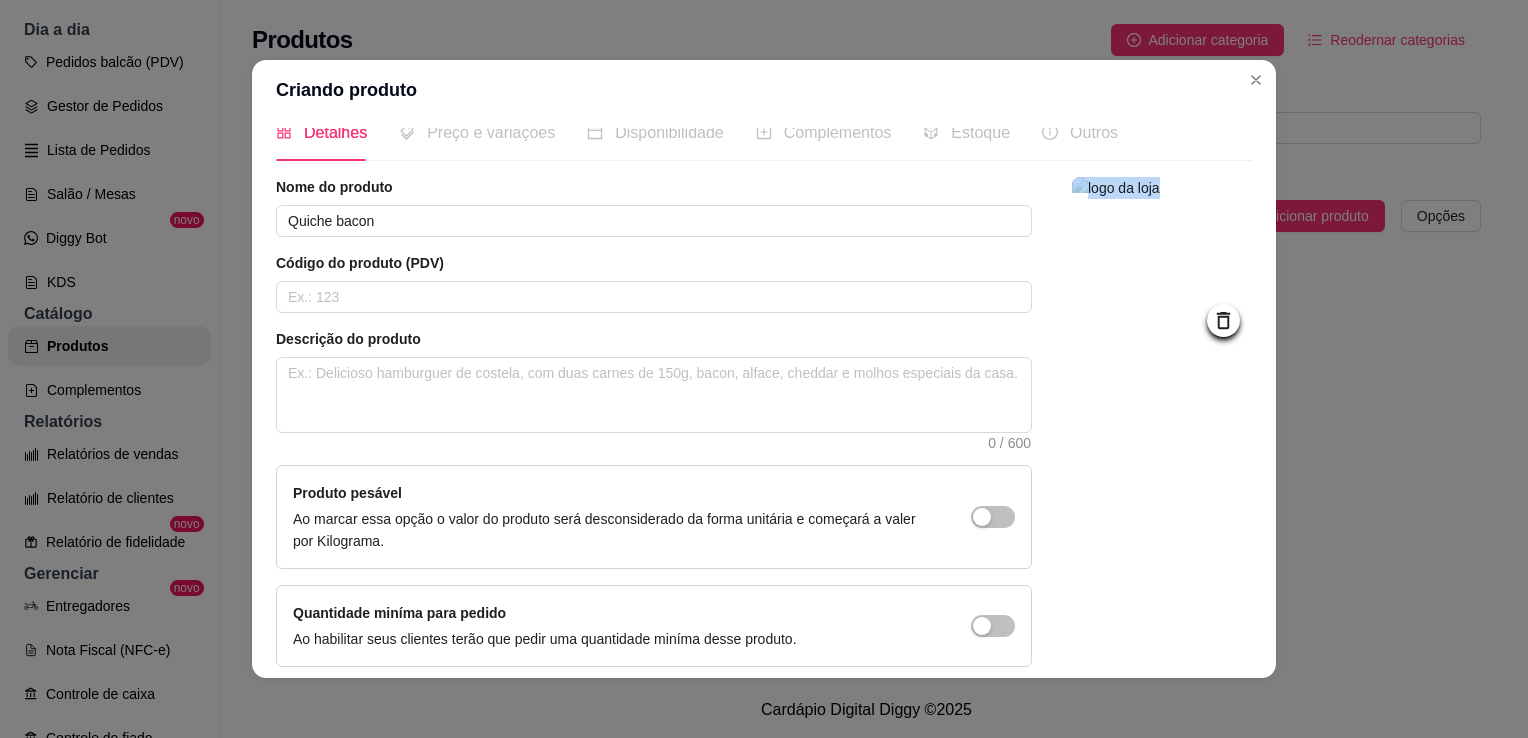 click at bounding box center [1162, 422] 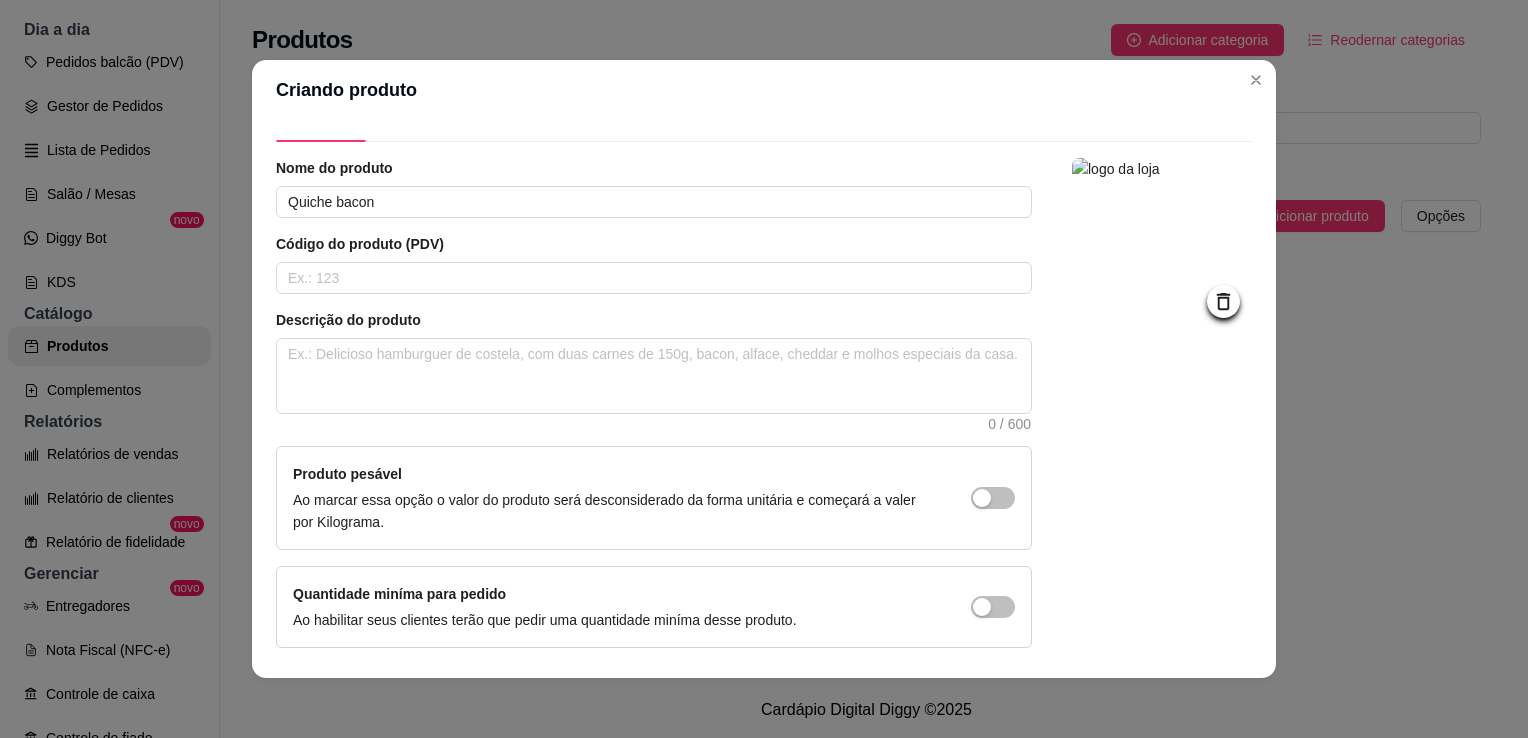 click on "Nome do produto Quiche bacon Código do produto (PDV) Descrição do produto 0 / 600 Produto pesável Ao marcar essa opção o valor do produto será desconsiderado da forma unitária e começará a valer por Kilograma. Quantidade miníma para pedido Ao habilitar seus clientes terão que pedir uma quantidade miníma desse produto. [GEOGRAPHIC_DATA]" at bounding box center (764, 447) 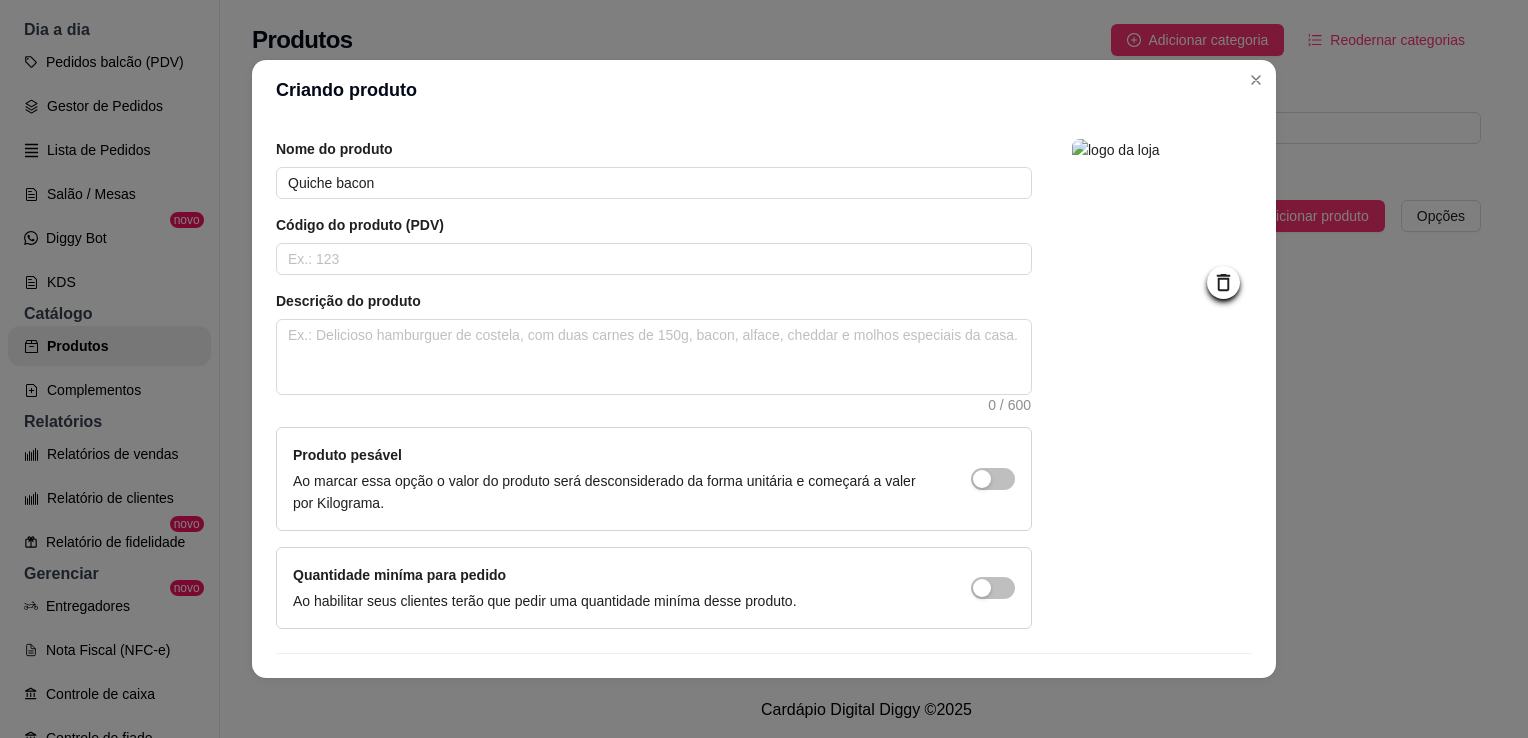 click on "Nome do produto Quiche bacon Código do produto (PDV) Descrição do produto 0 / 600 Produto pesável Ao marcar essa opção o valor do produto será desconsiderado da forma unitária e começará a valer por Kilograma. Quantidade miníma para pedido Ao habilitar seus clientes terão que pedir uma quantidade miníma desse produto. [GEOGRAPHIC_DATA]" at bounding box center [764, 428] 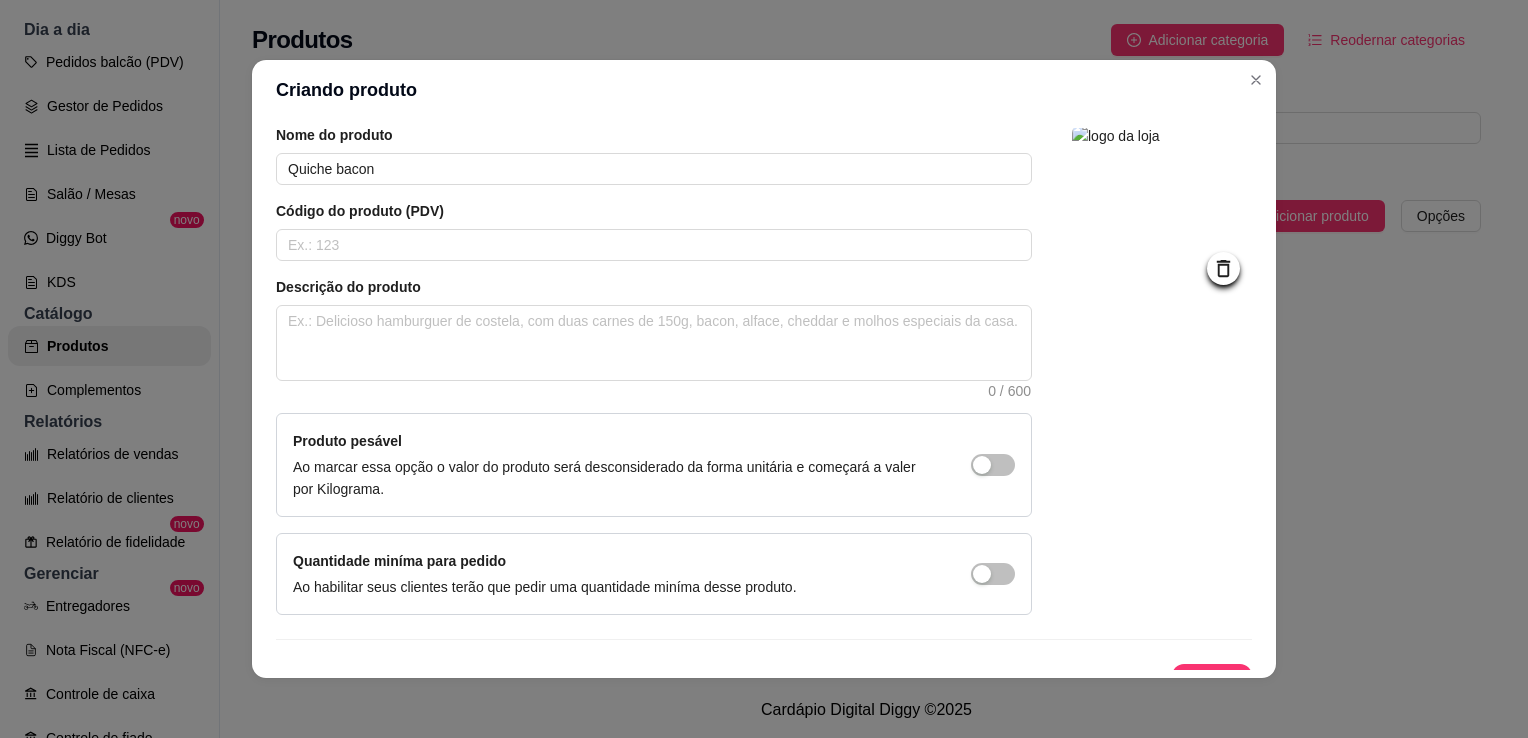 click on "Nome do produto Quiche bacon Código do produto (PDV) Descrição do produto 0 / 600 Produto pesável Ao marcar essa opção o valor do produto será desconsiderado da forma unitária e começará a valer por Kilograma. Quantidade miníma para pedido Ao habilitar seus clientes terão que pedir uma quantidade miníma desse produto. [GEOGRAPHIC_DATA]" at bounding box center [764, 414] 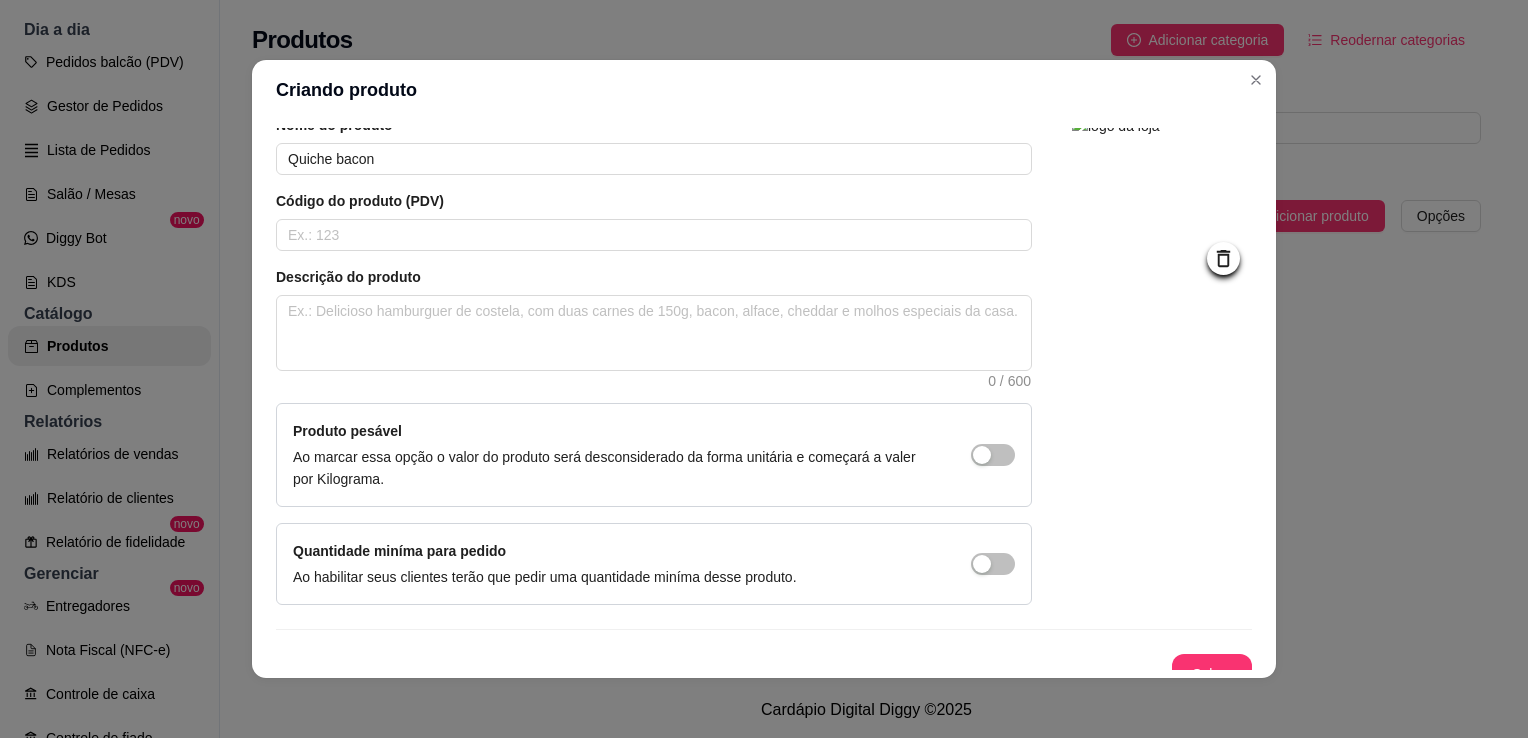 scroll, scrollTop: 107, scrollLeft: 0, axis: vertical 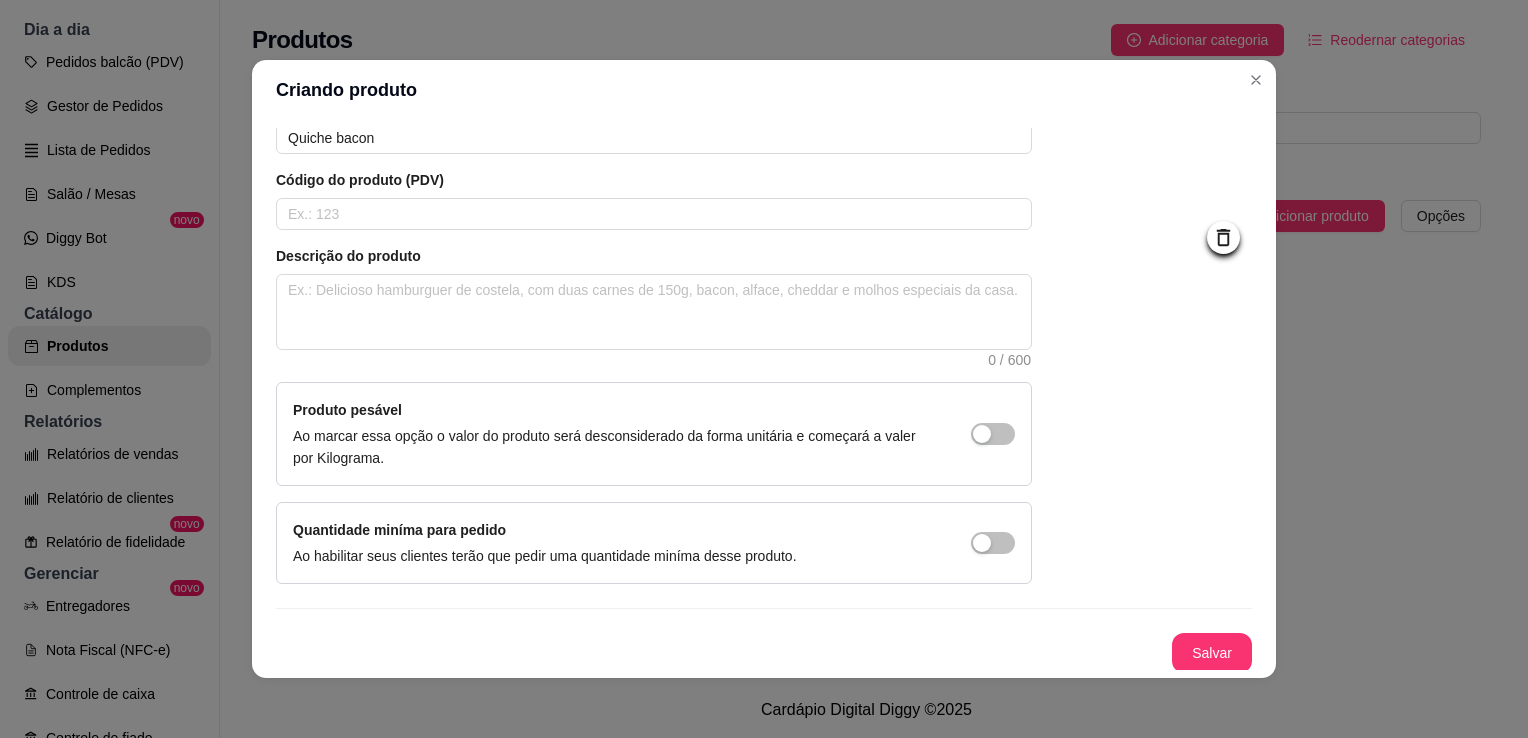 click on "Salvar" at bounding box center (764, 653) 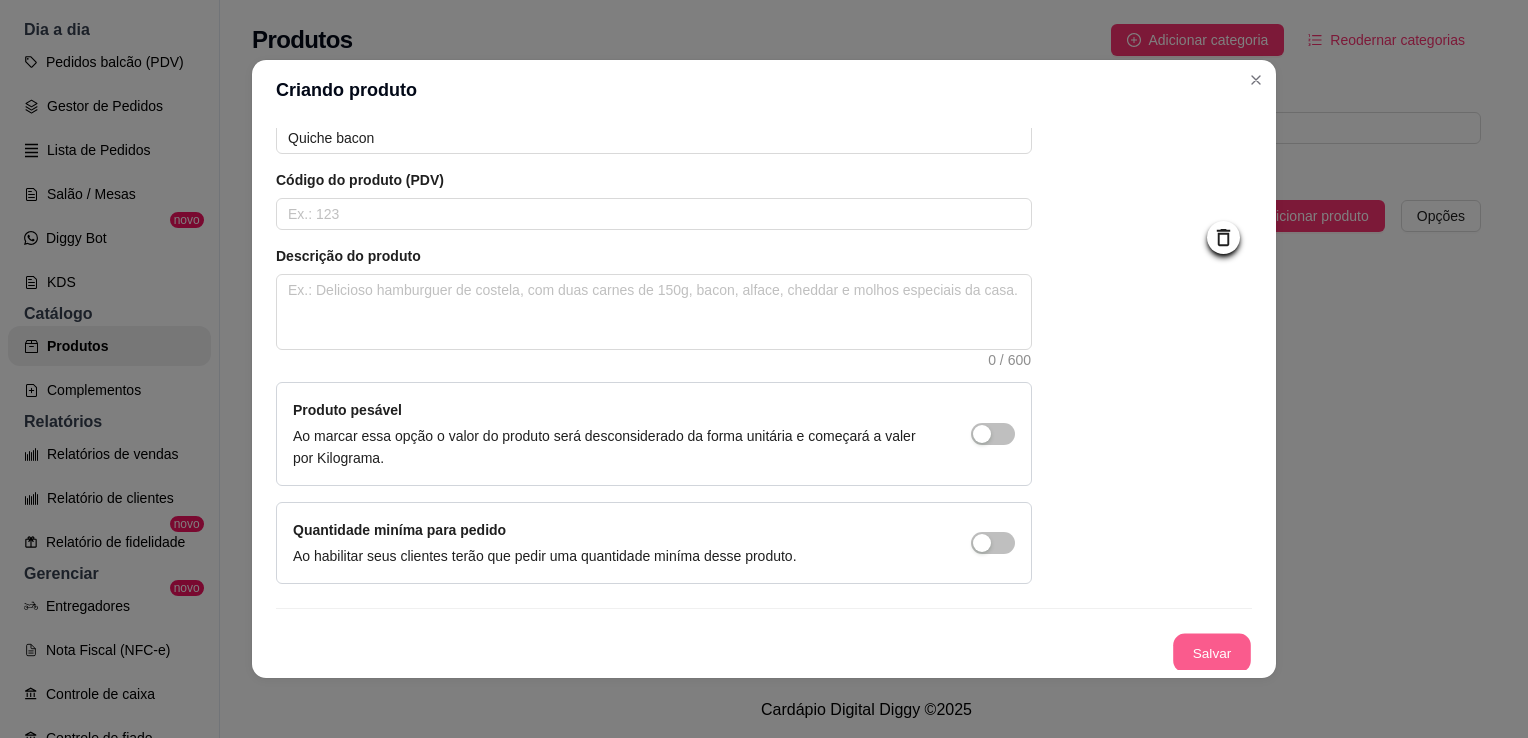 click on "Salvar" at bounding box center (1212, 653) 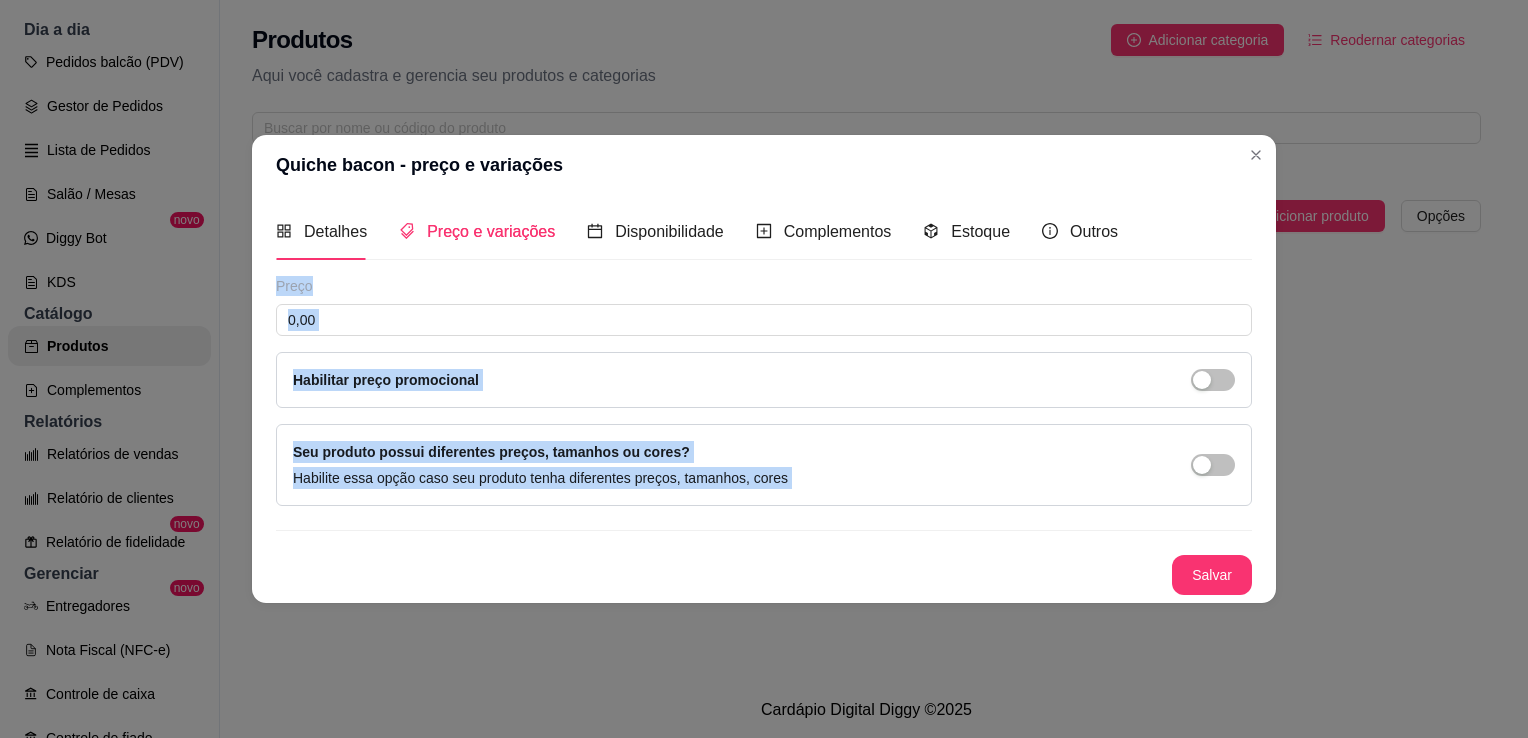 scroll, scrollTop: 0, scrollLeft: 0, axis: both 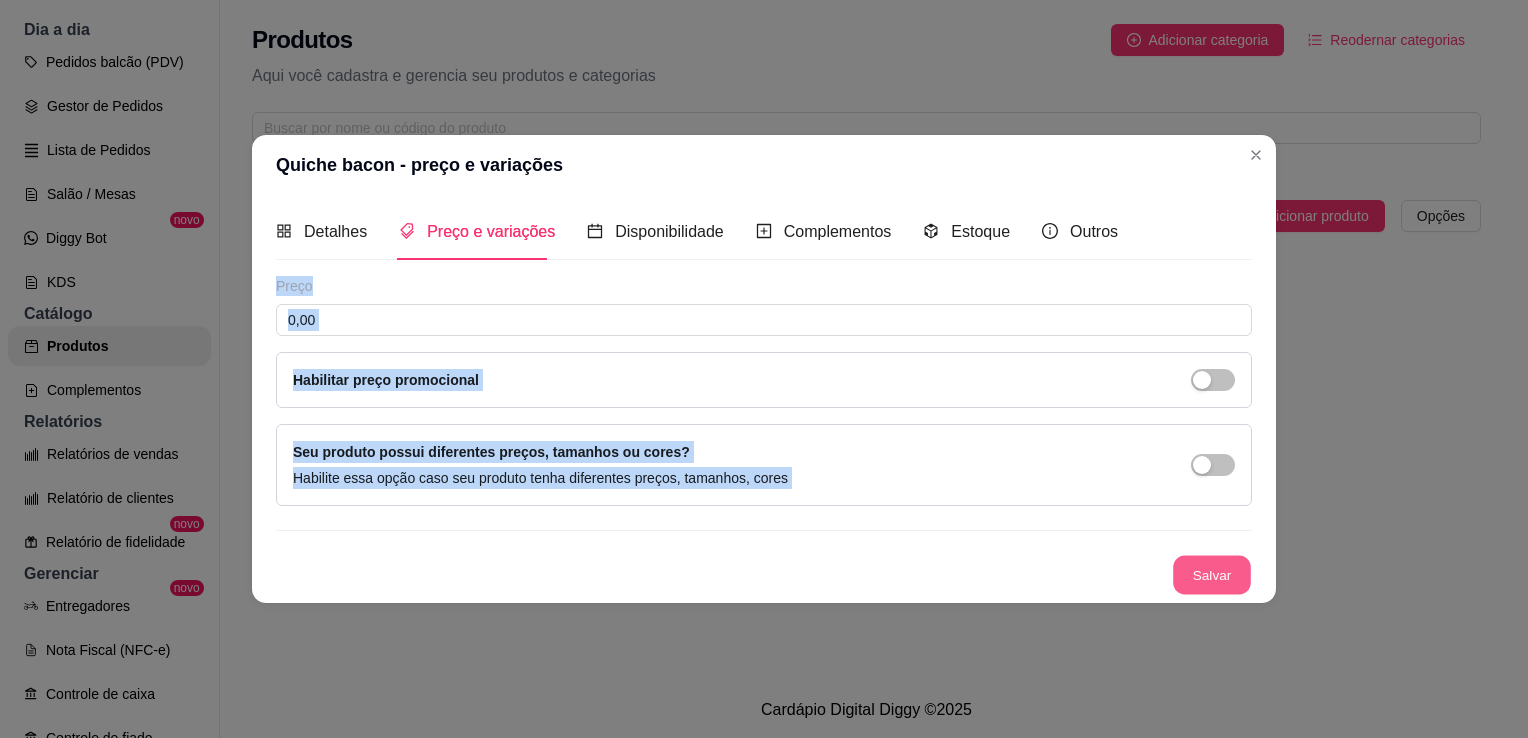 click on "Salvar" at bounding box center (1212, 575) 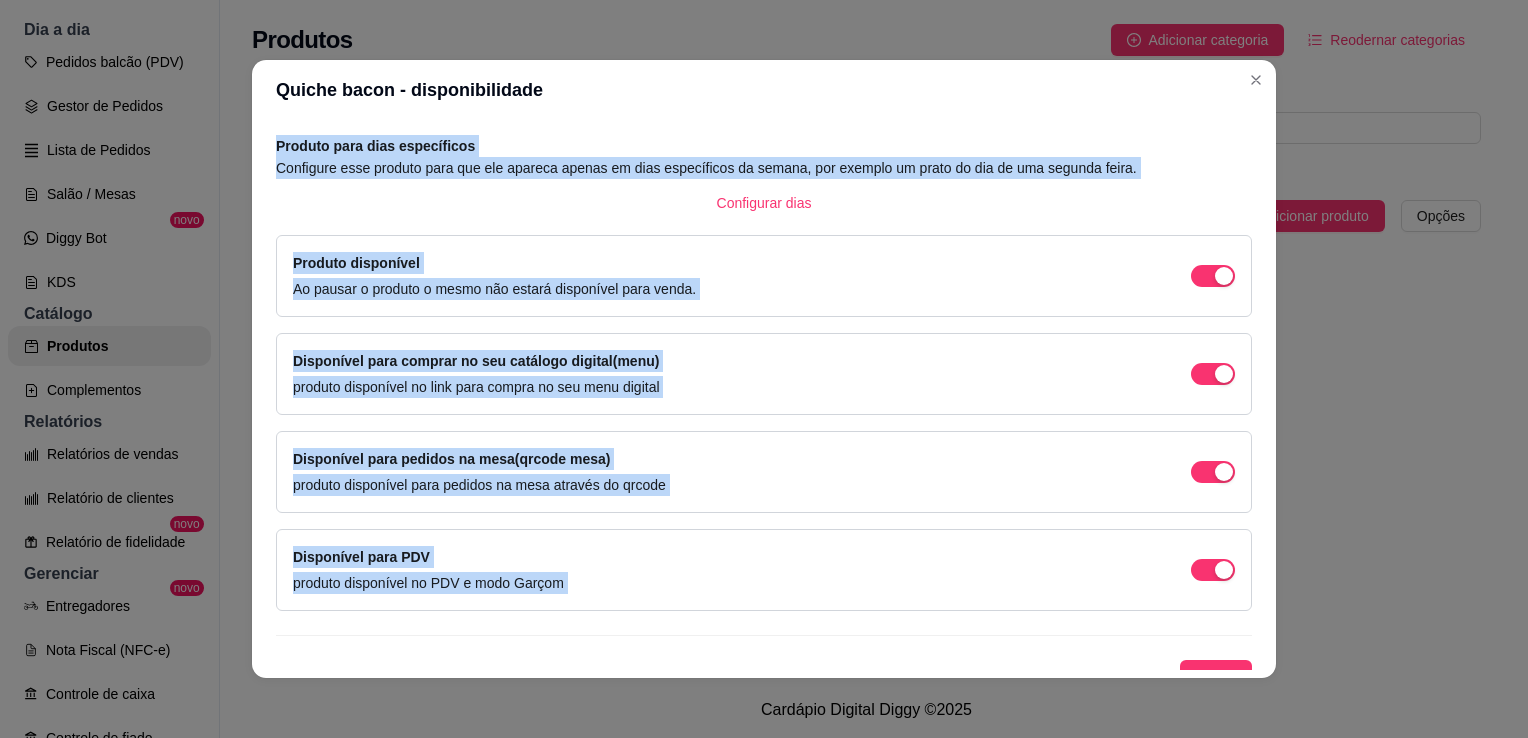 scroll, scrollTop: 105, scrollLeft: 0, axis: vertical 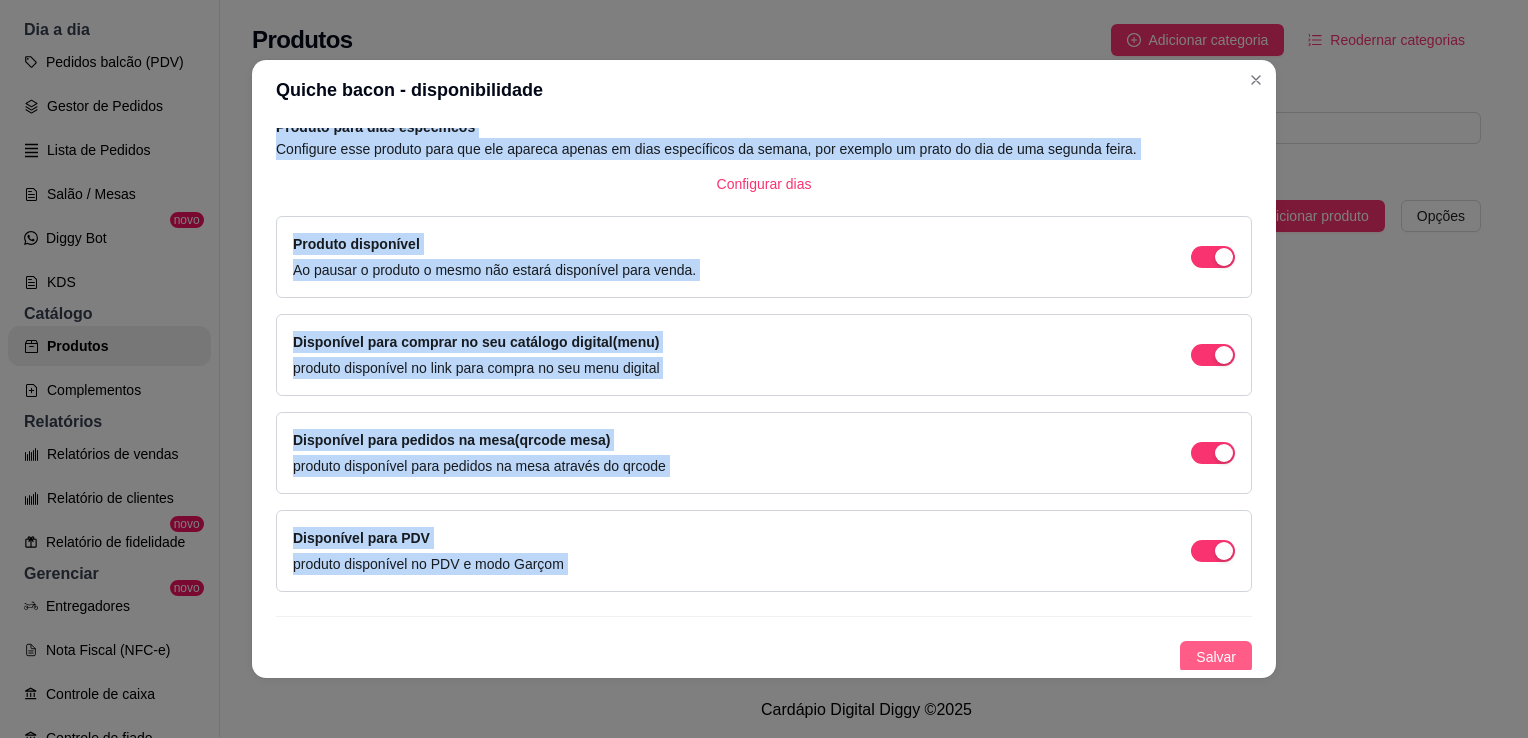click on "Salvar" at bounding box center (1216, 657) 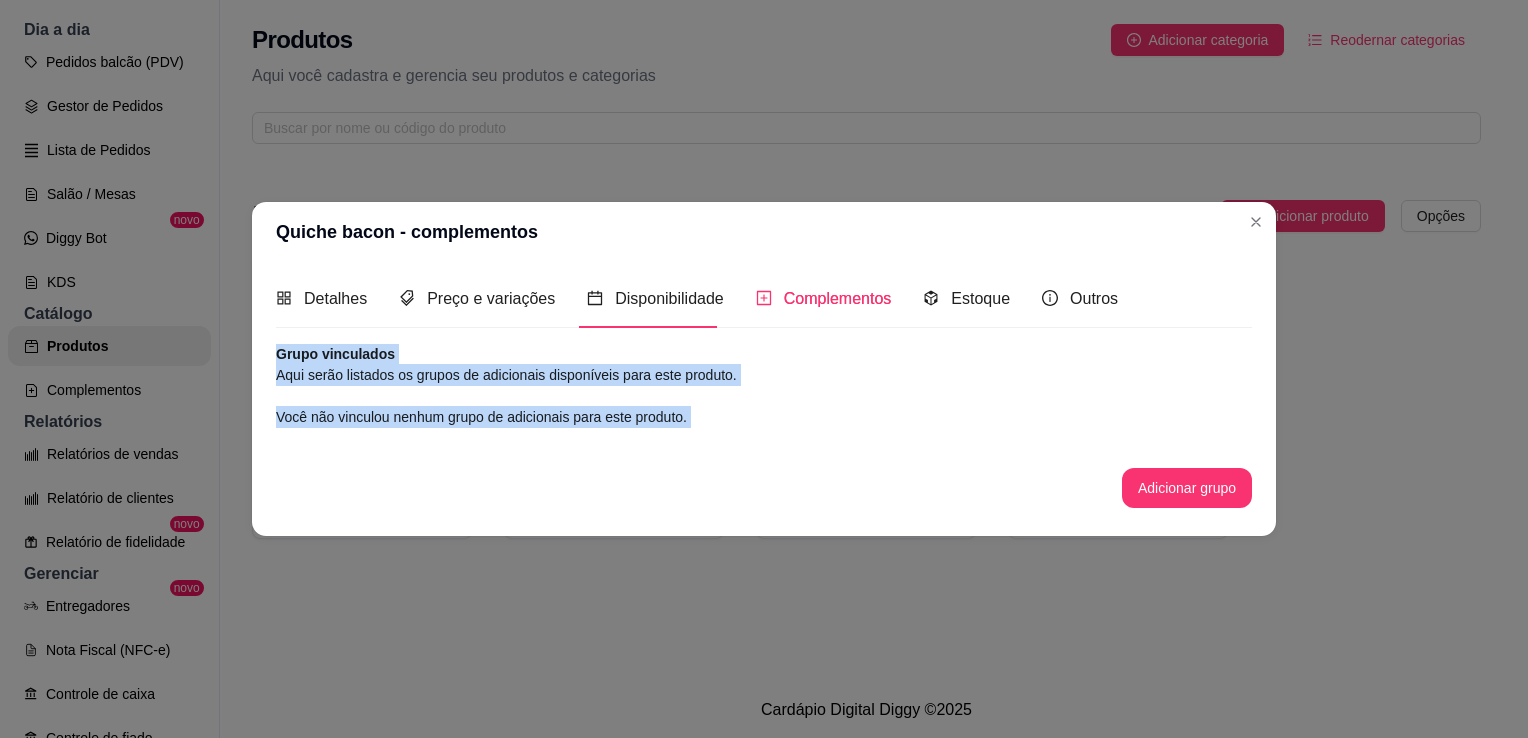 scroll, scrollTop: 0, scrollLeft: 0, axis: both 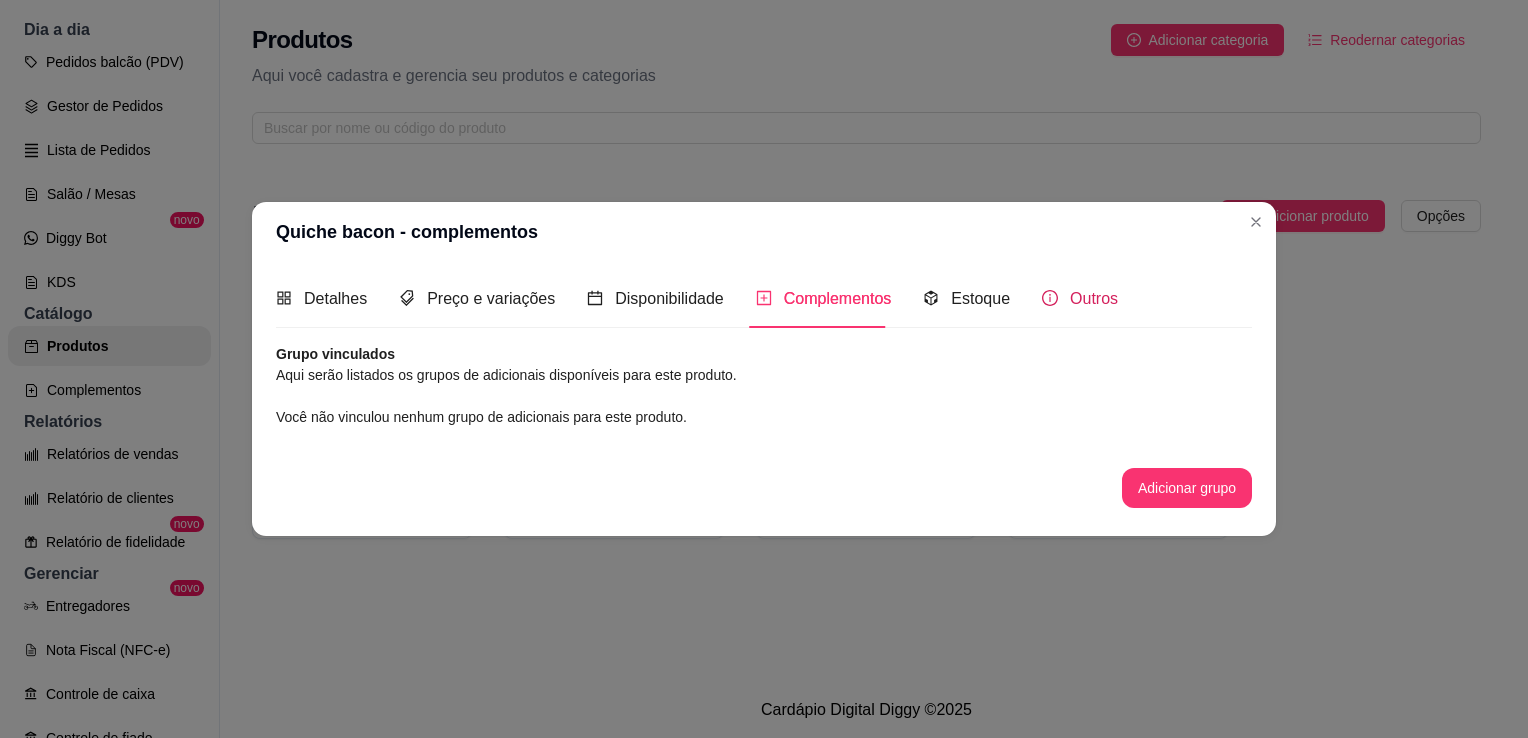 click on "Outros" at bounding box center [1094, 298] 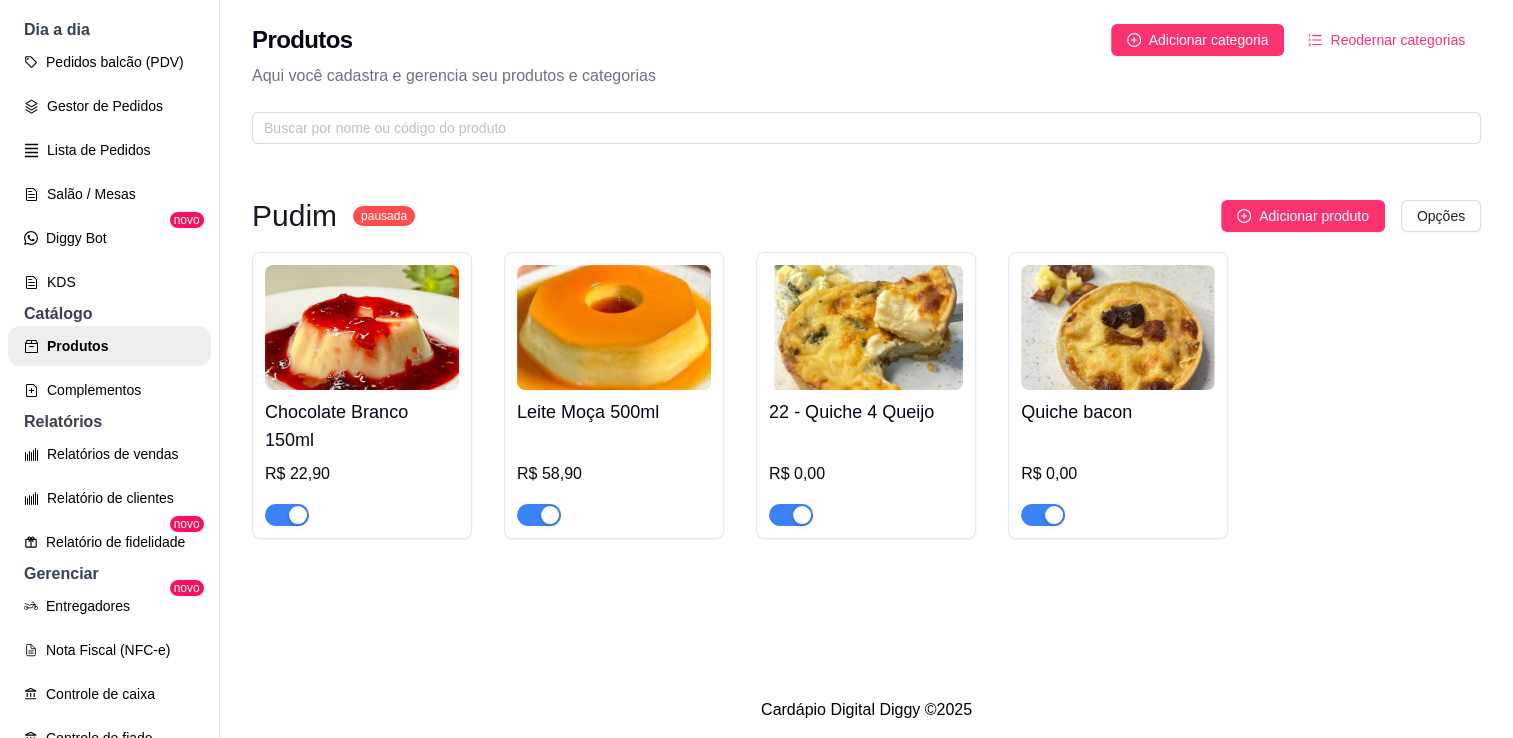 click at bounding box center [1118, 327] 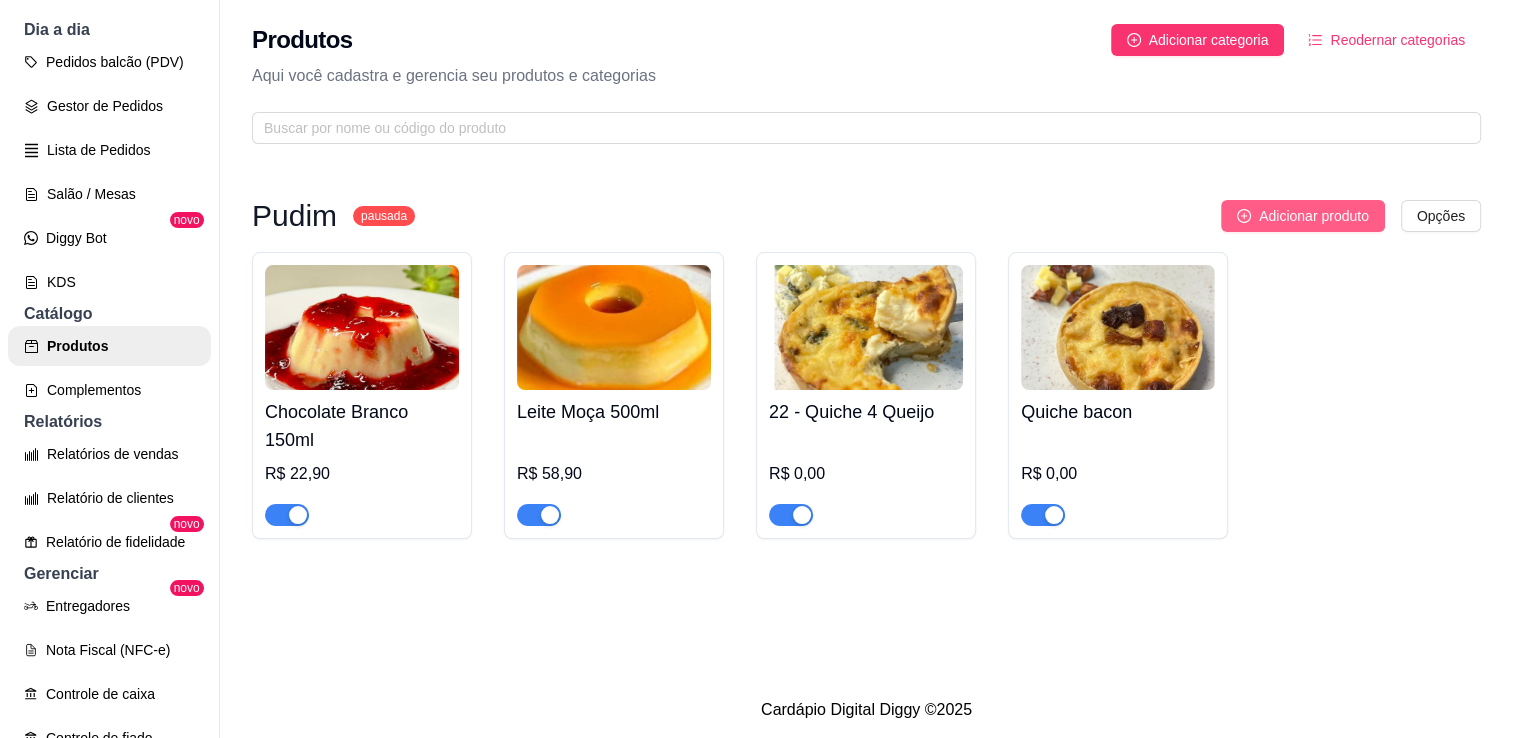 click on "Adicionar produto" at bounding box center [1314, 216] 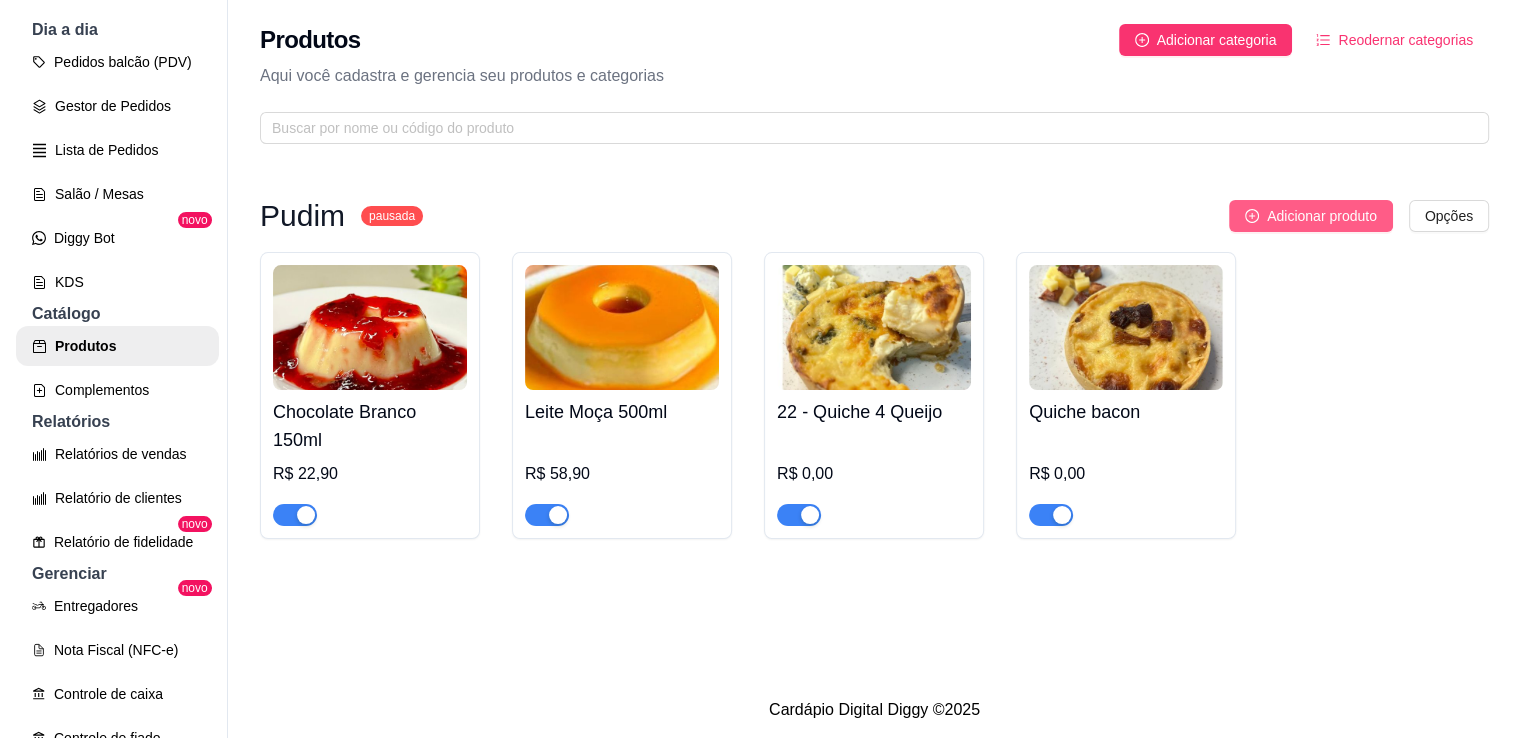 type 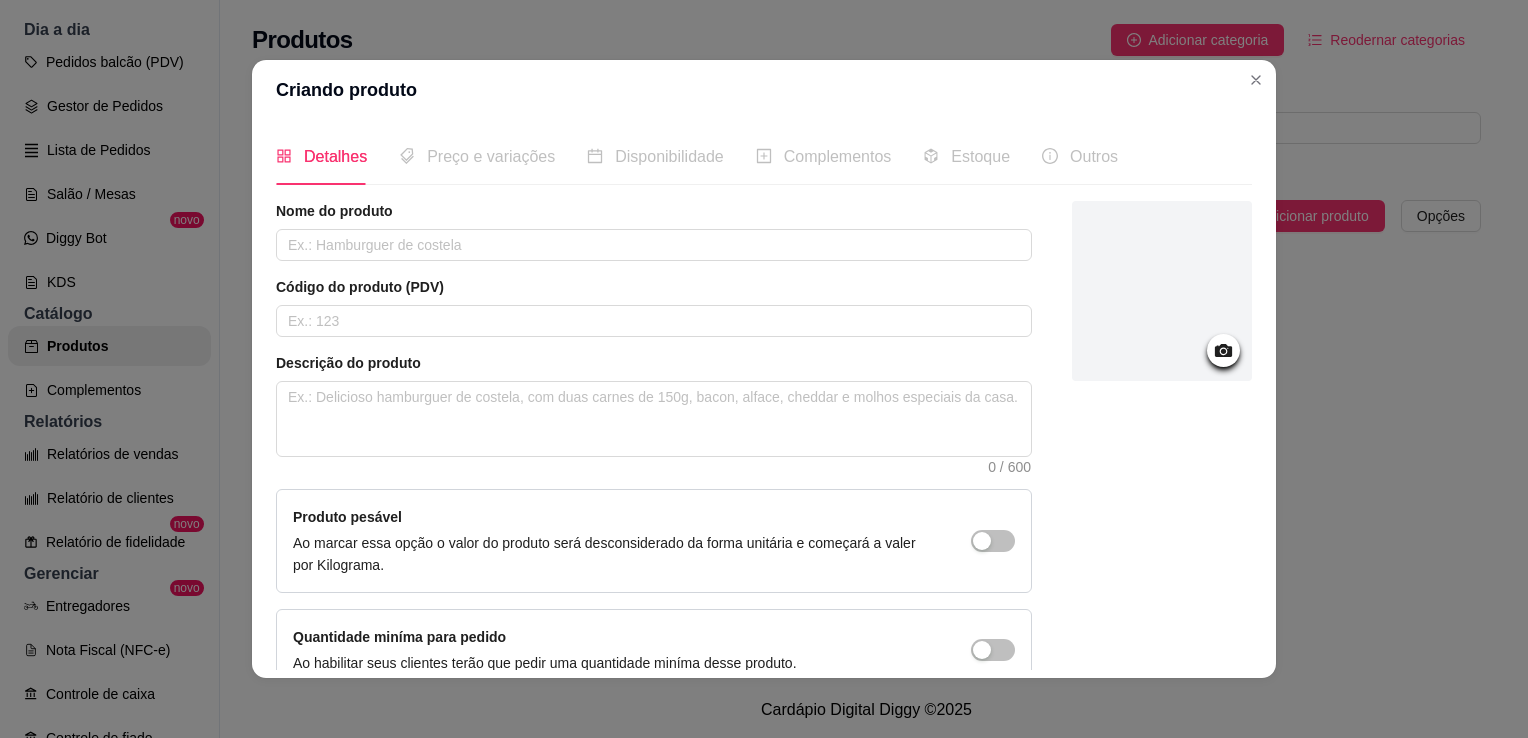 click 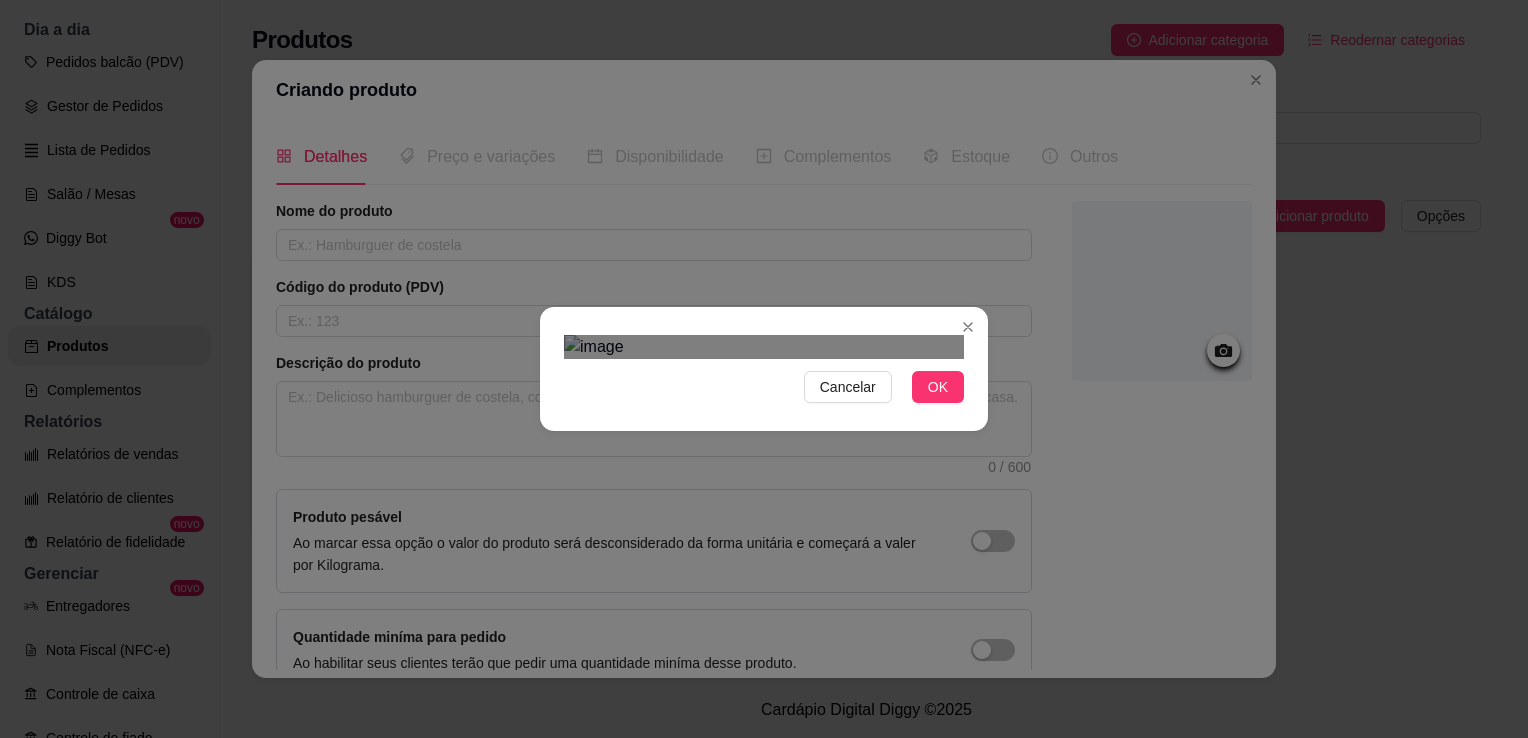 click at bounding box center [752, 694] 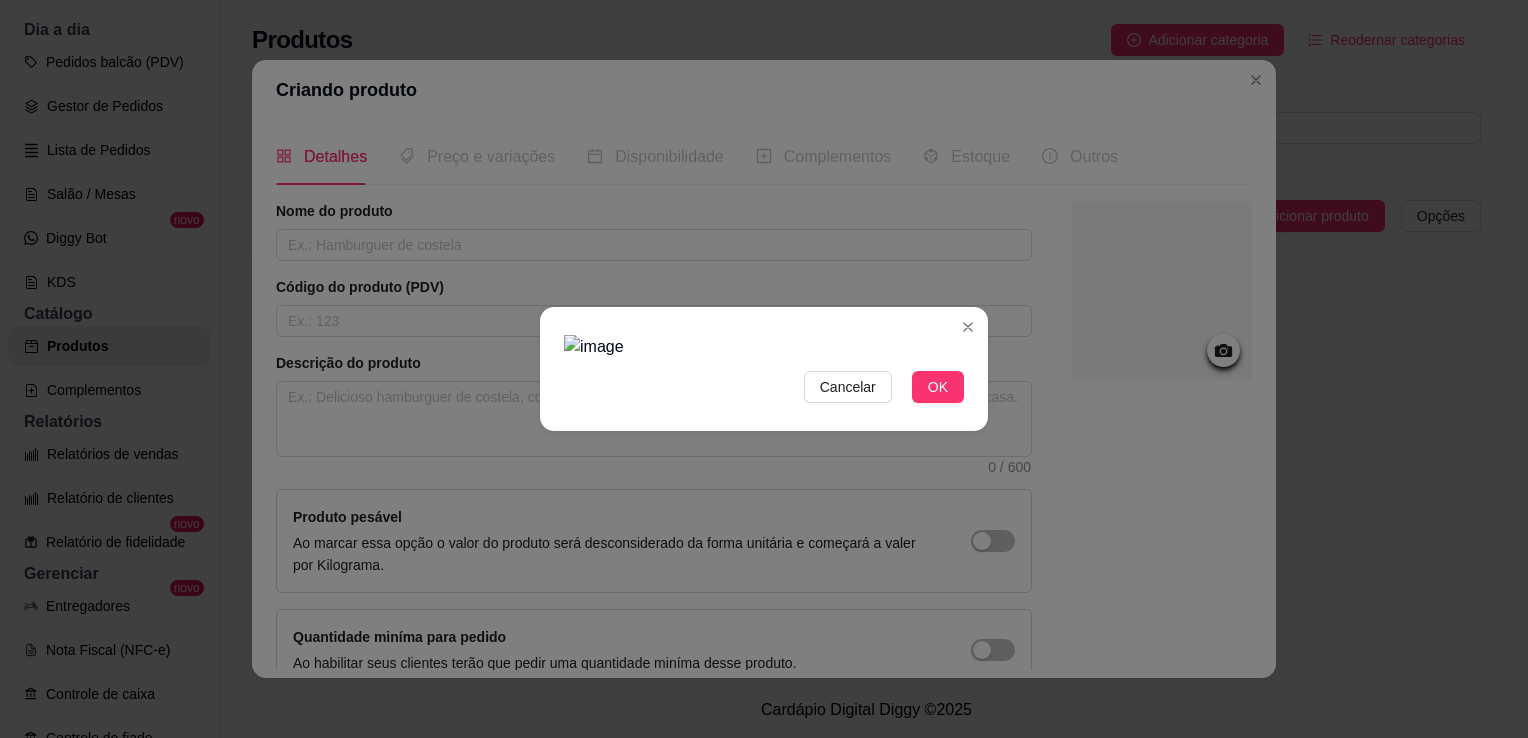 click at bounding box center [764, 347] 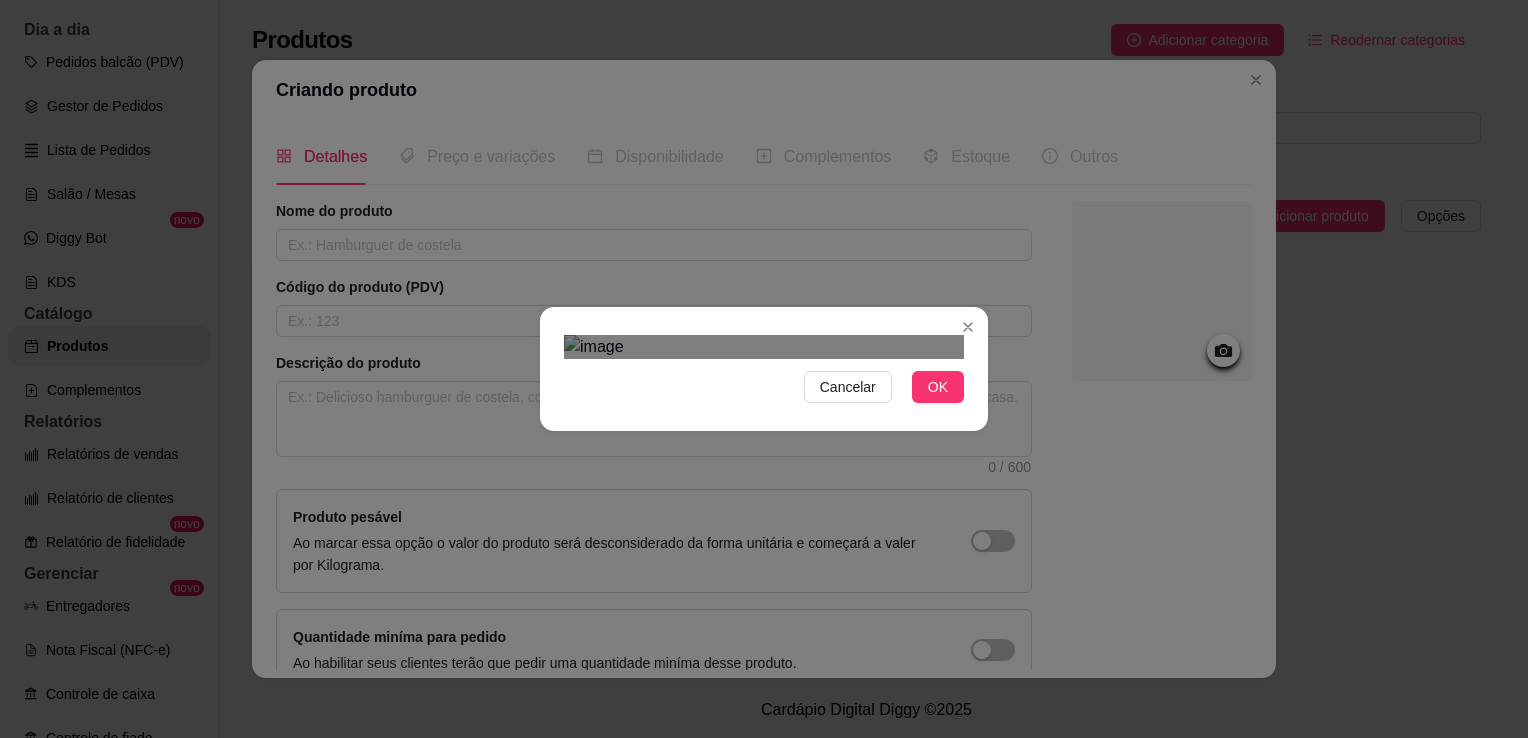 click on "Cancelar OK" at bounding box center [764, 369] 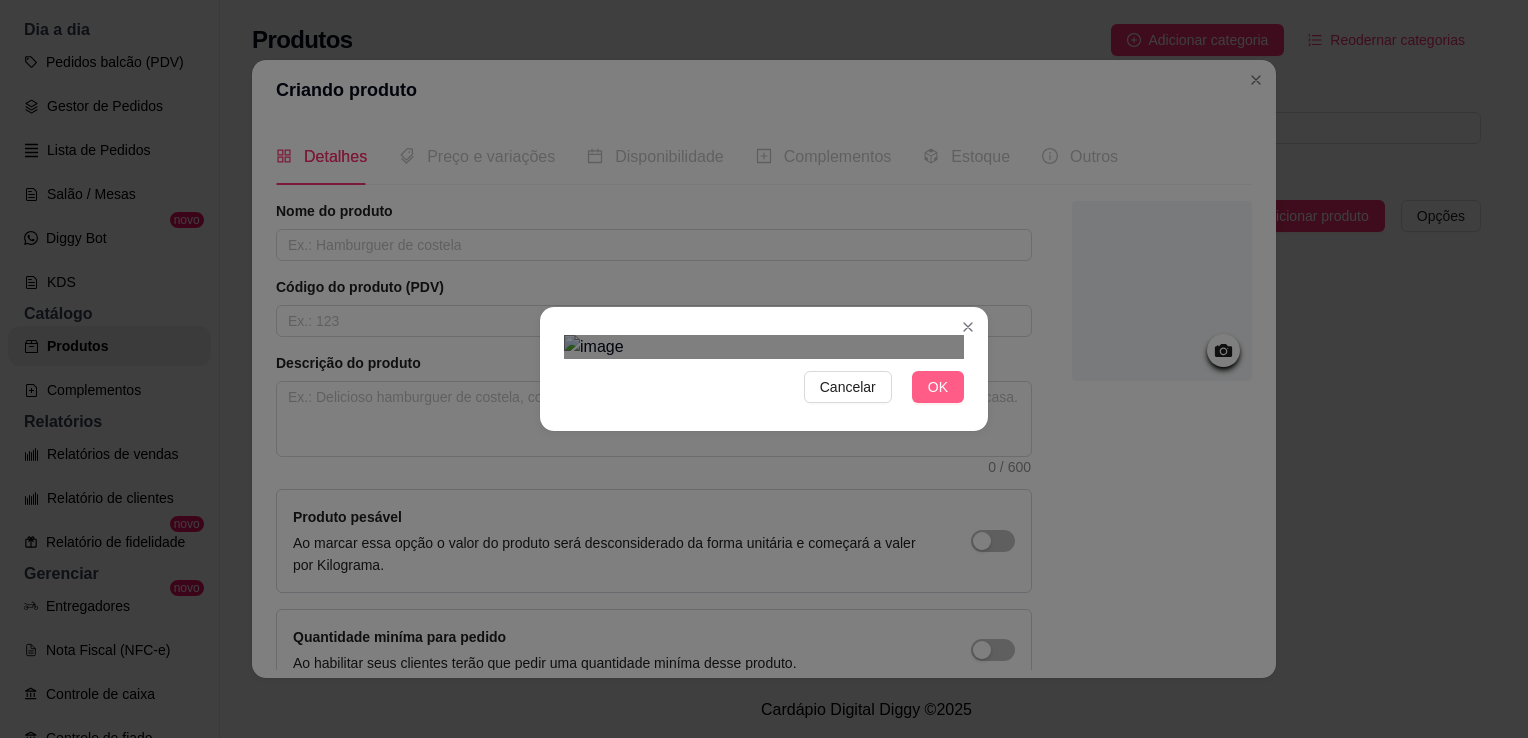 click on "OK" at bounding box center (938, 387) 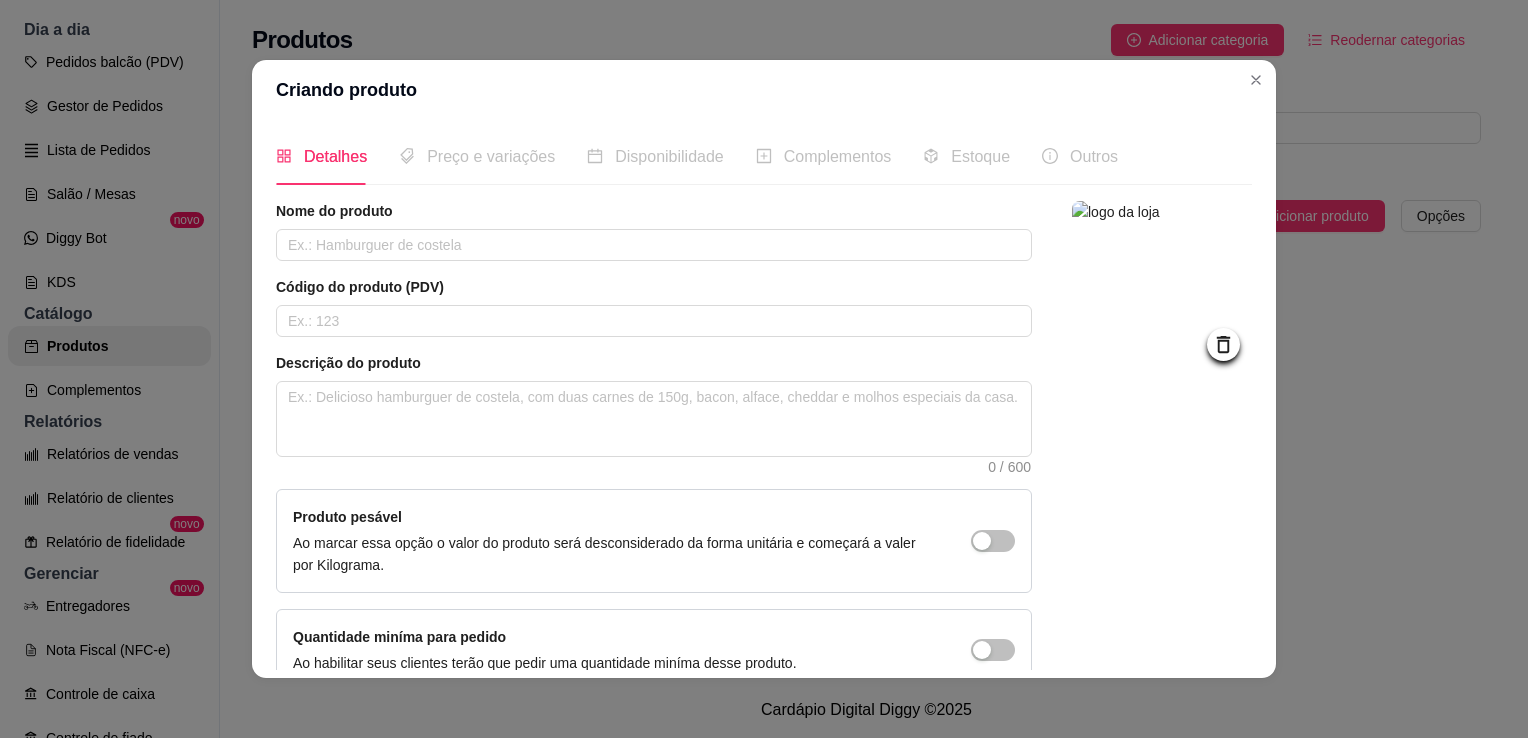 click 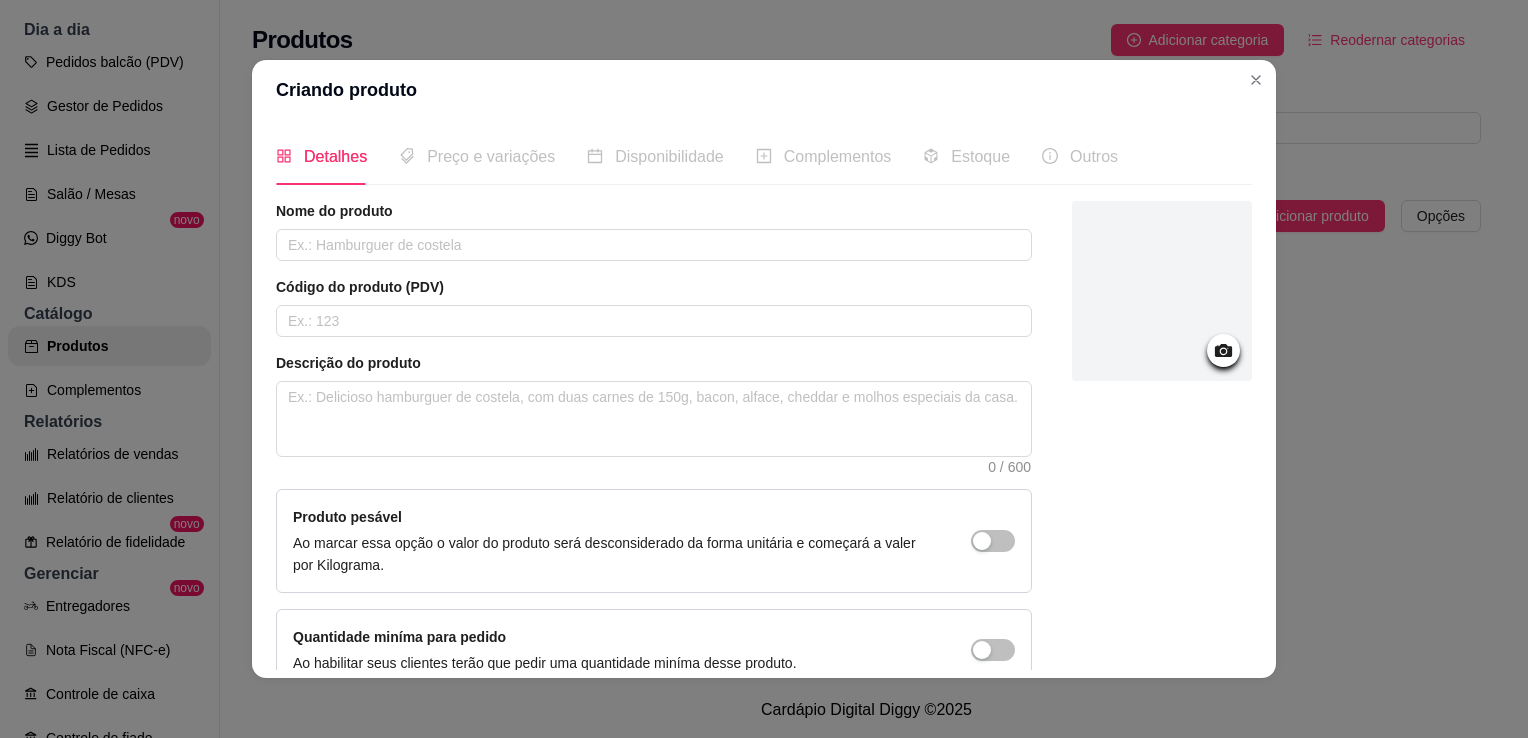 click 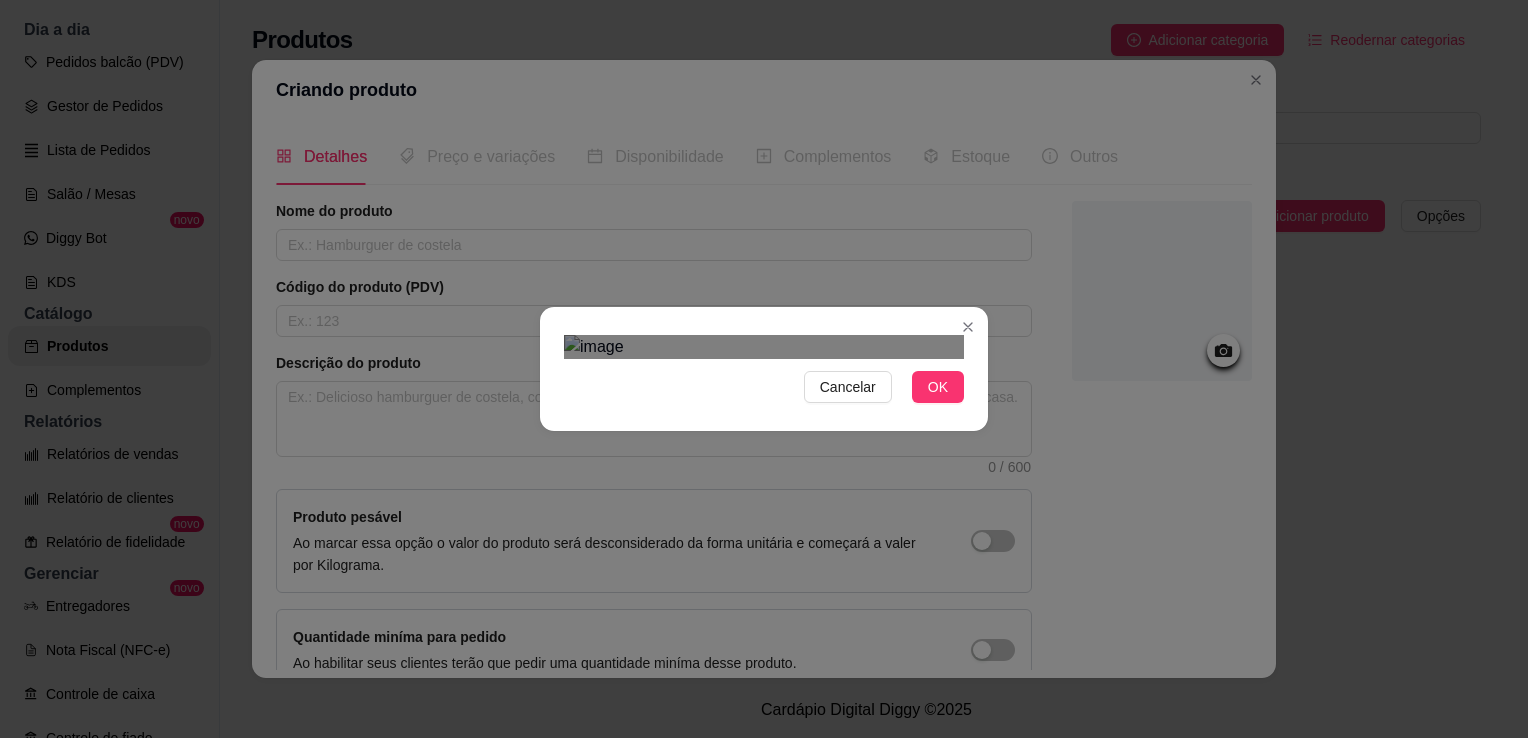 click at bounding box center [764, 347] 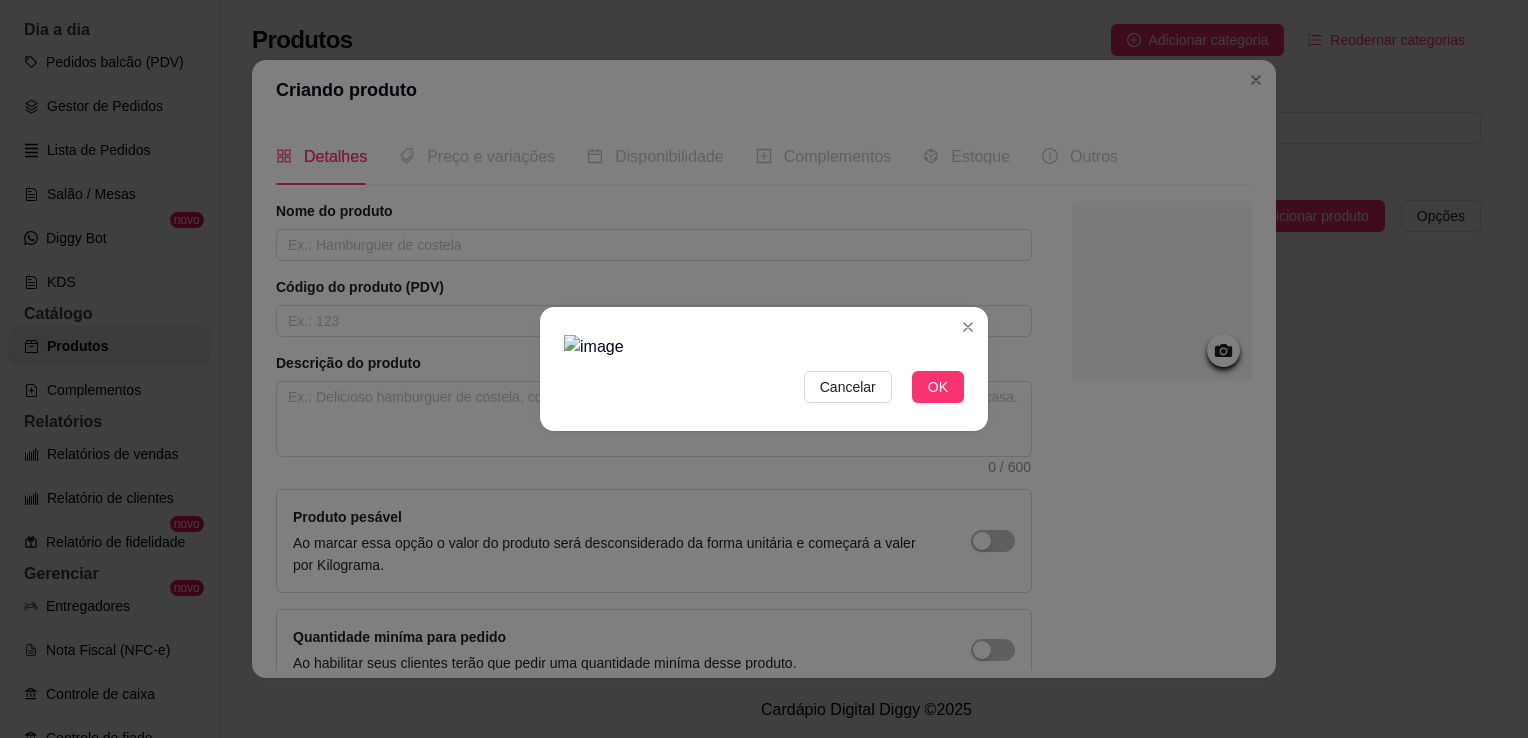 click at bounding box center (764, 347) 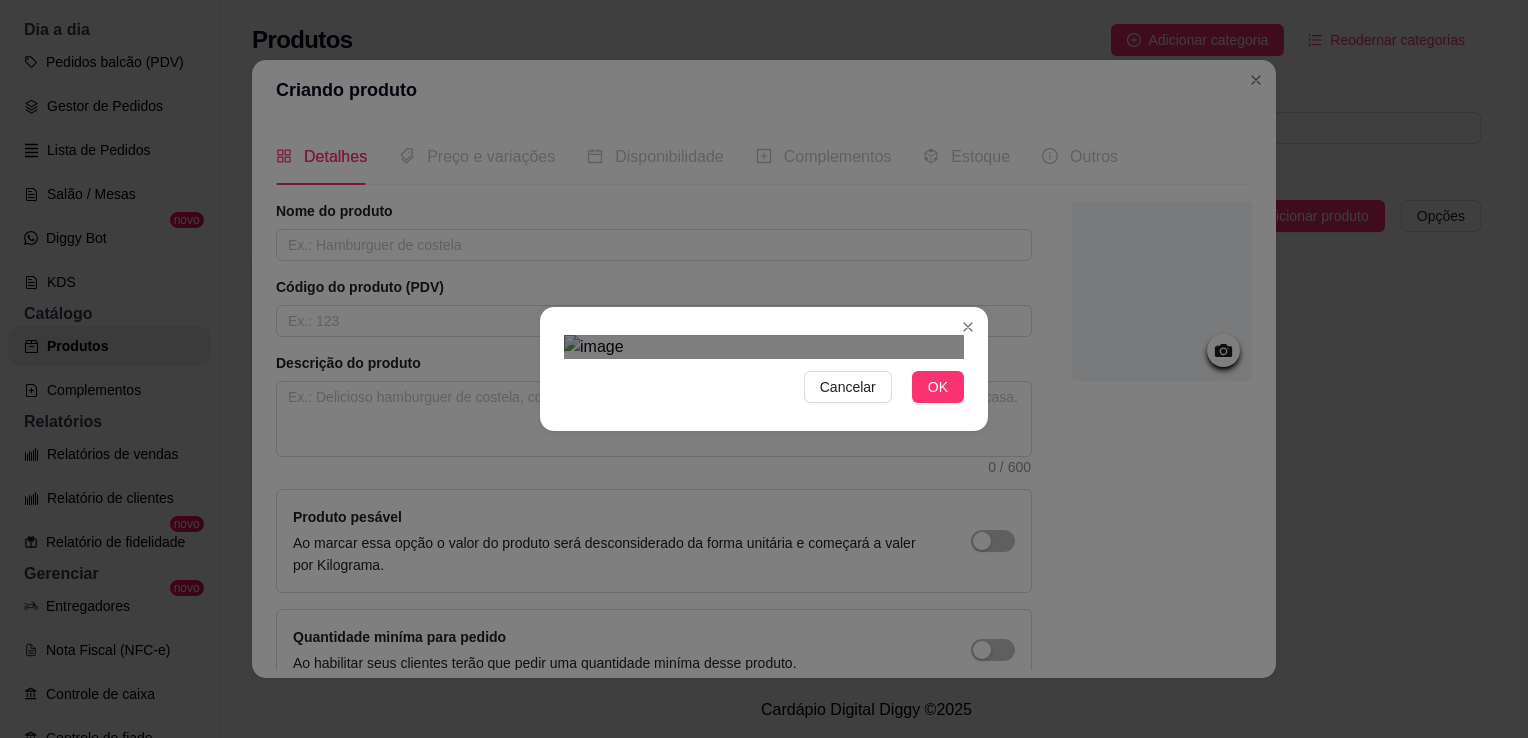 click at bounding box center [764, 347] 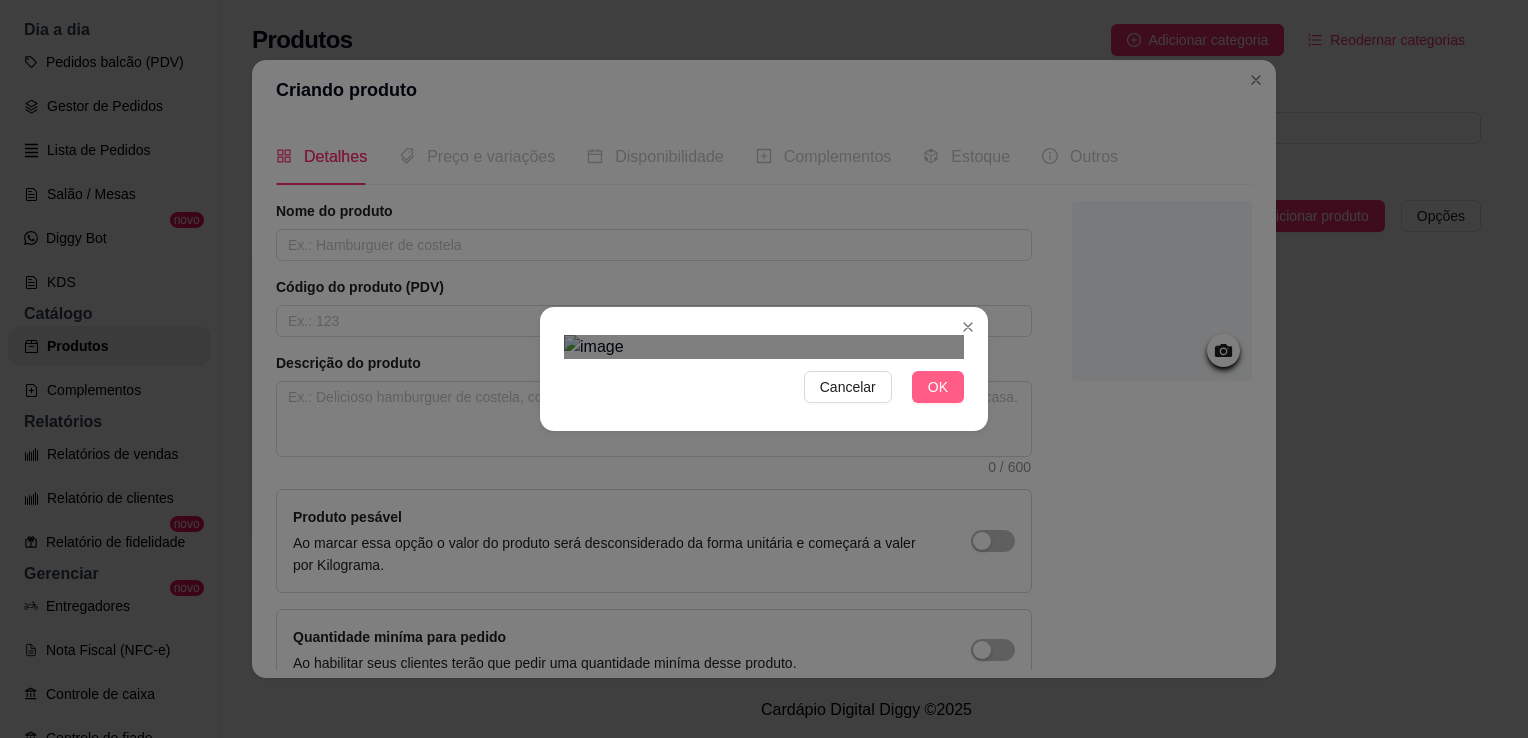 click on "OK" at bounding box center (938, 387) 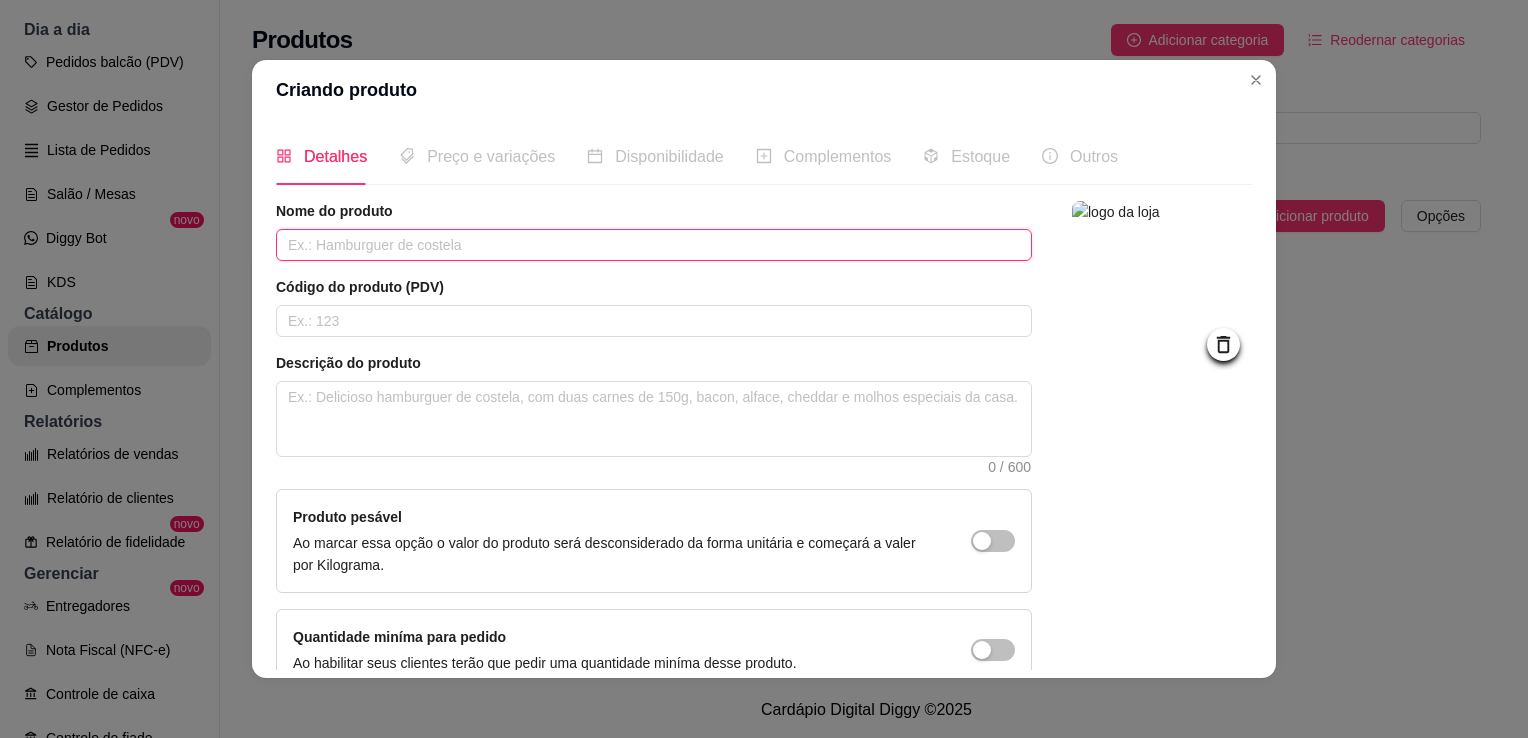 click at bounding box center [654, 245] 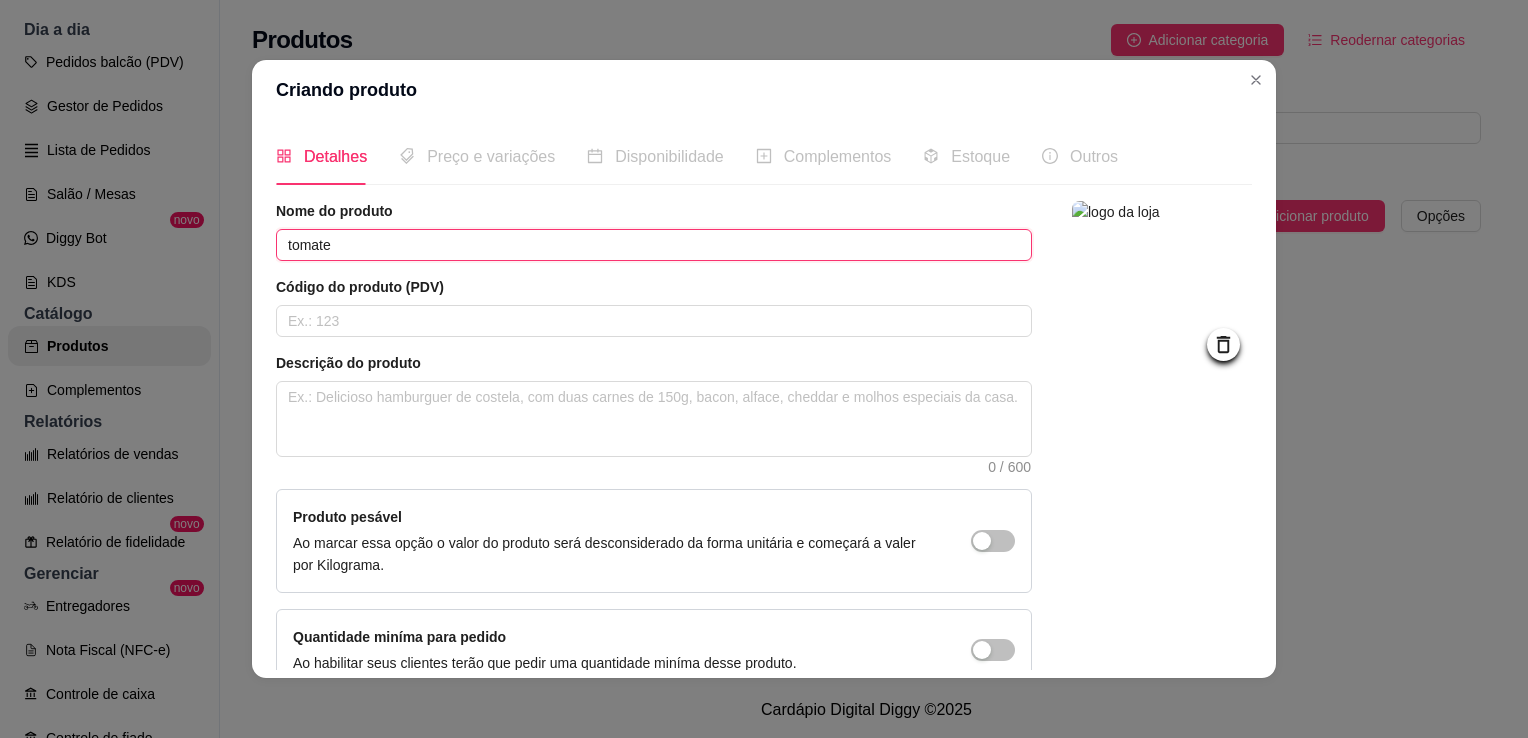 type on "tomate" 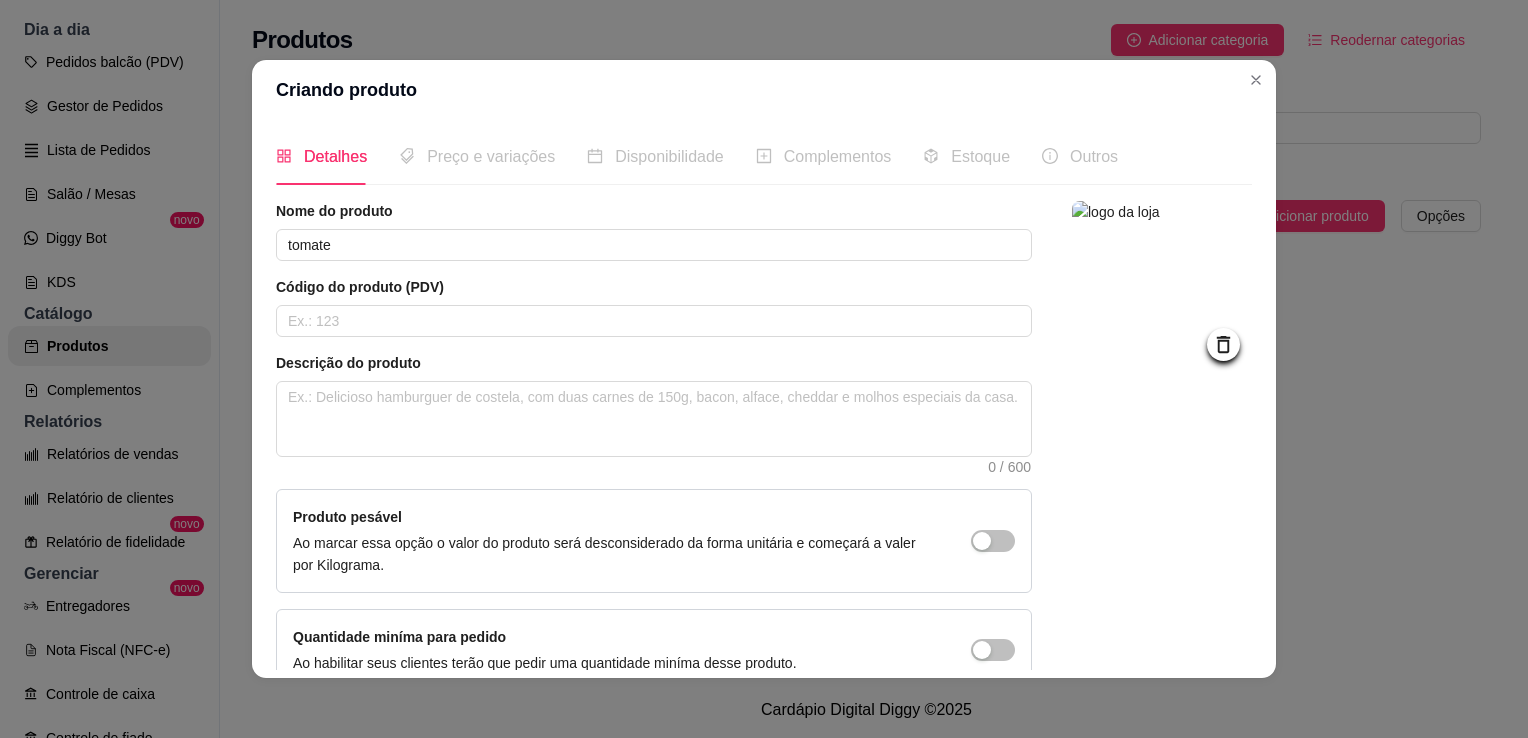scroll, scrollTop: 107, scrollLeft: 0, axis: vertical 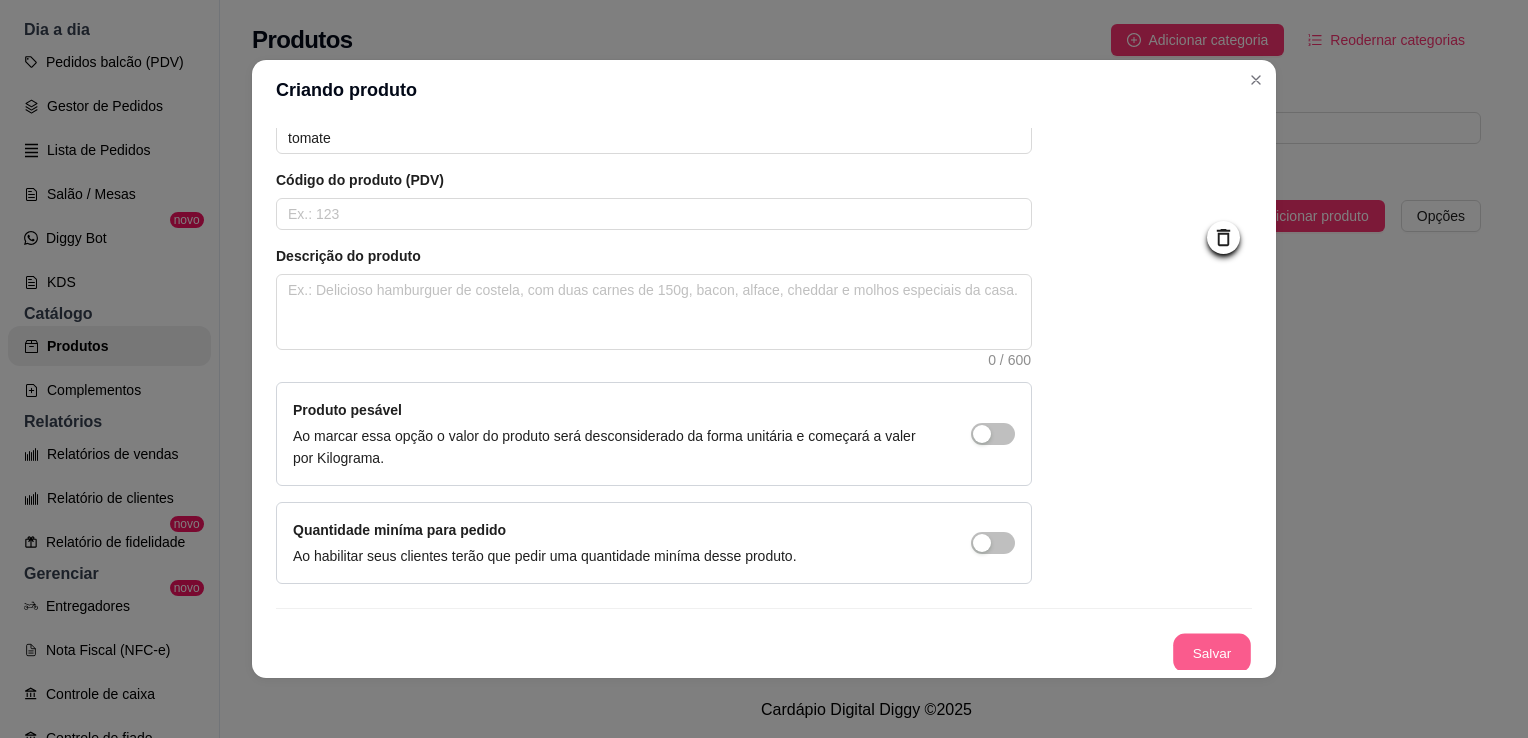 click on "Salvar" at bounding box center [1212, 653] 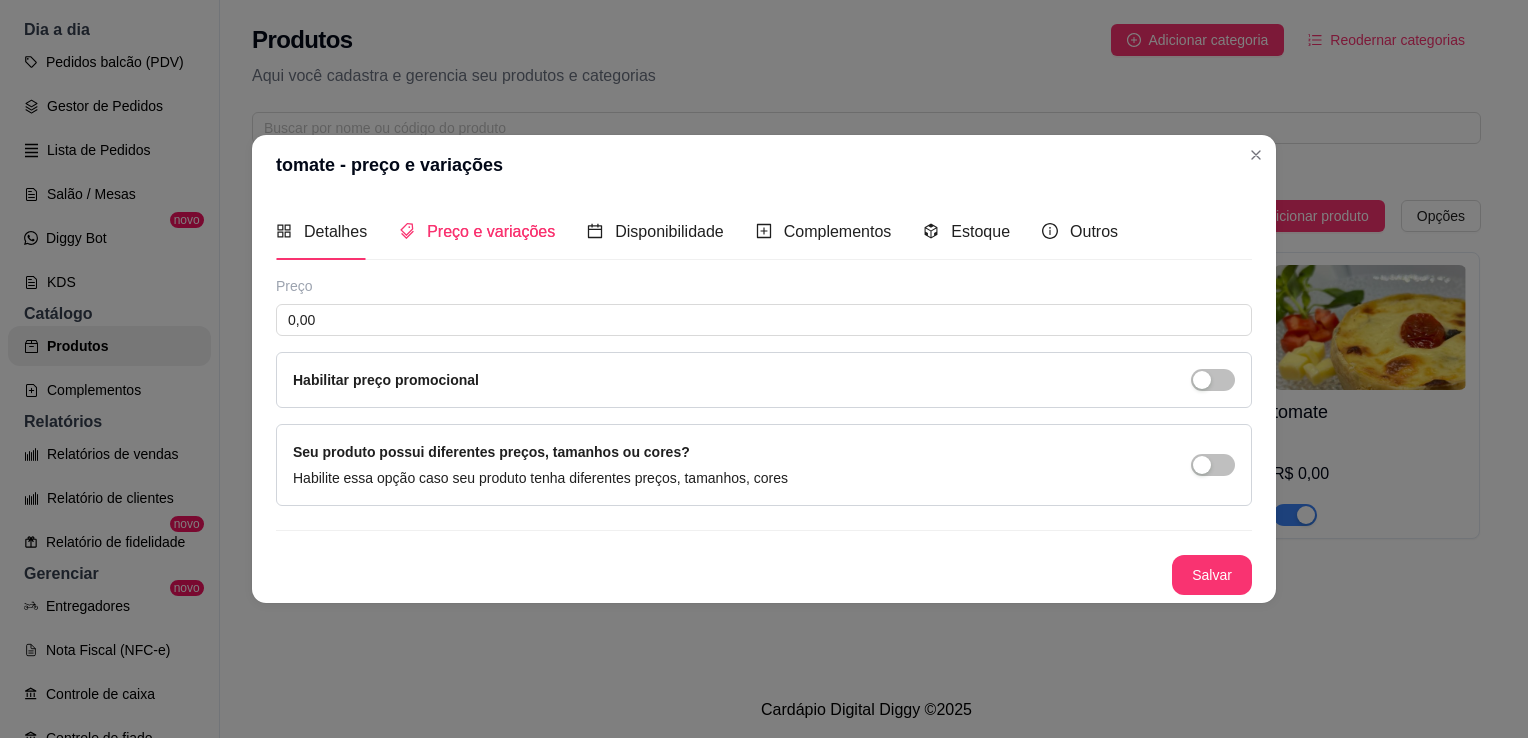 type 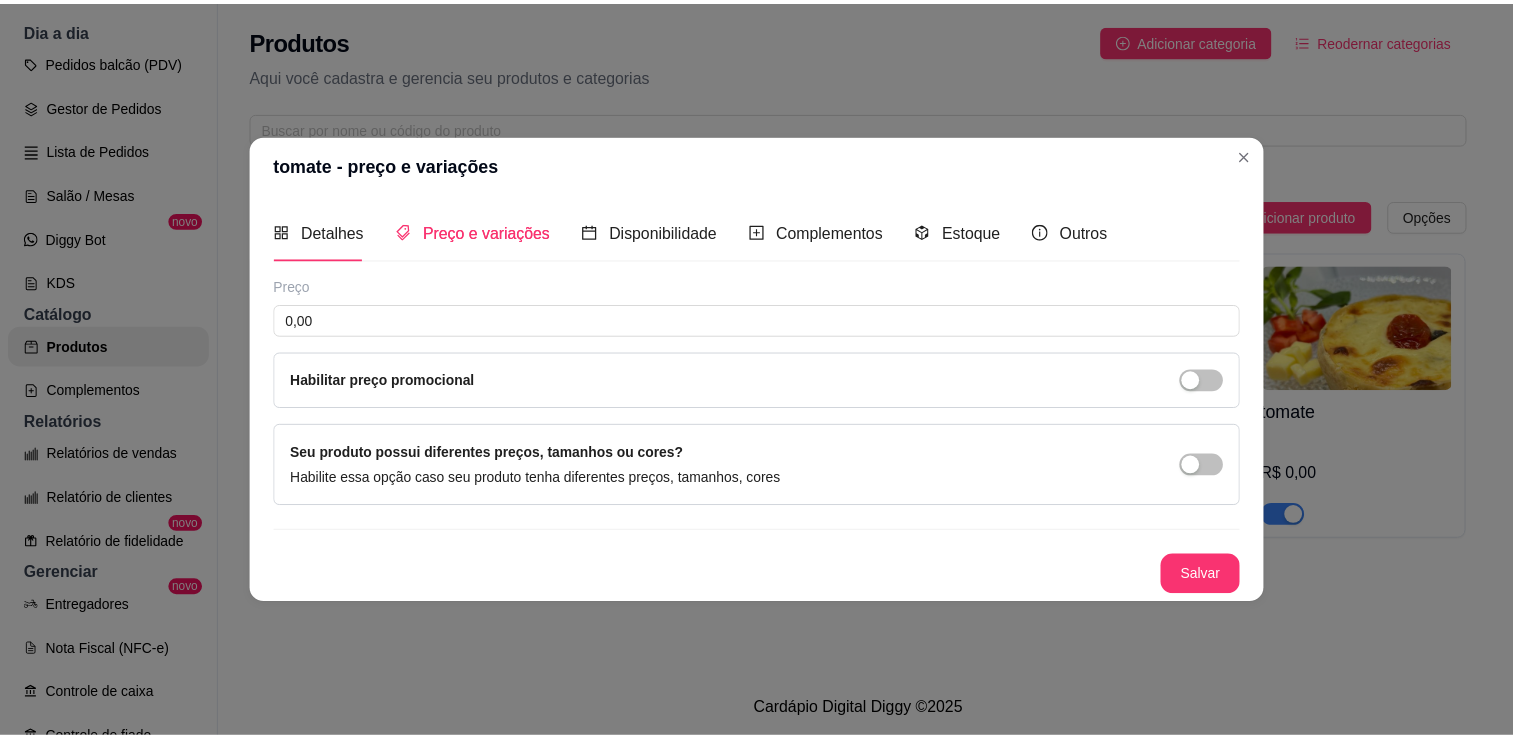 scroll, scrollTop: 0, scrollLeft: 0, axis: both 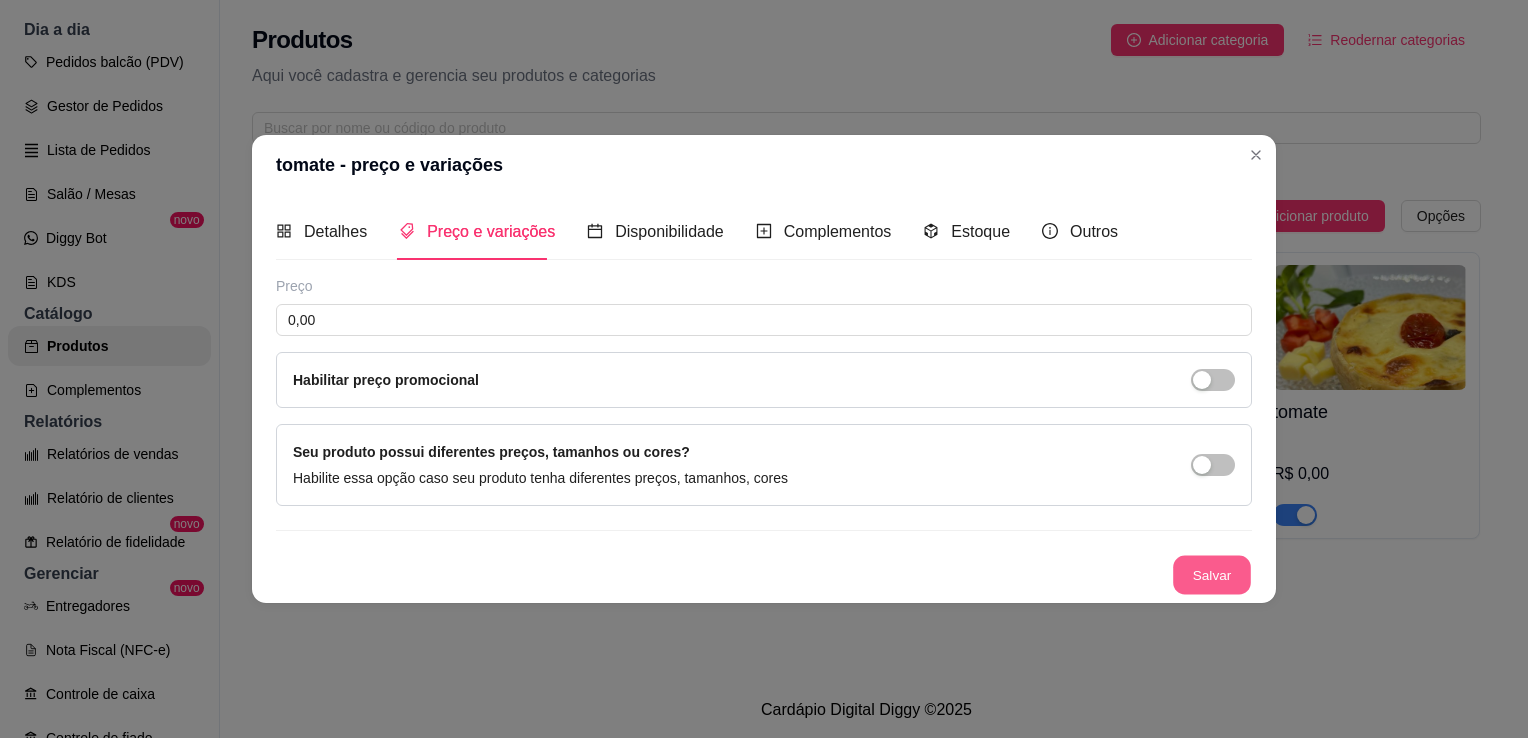 click on "Salvar" at bounding box center [1212, 575] 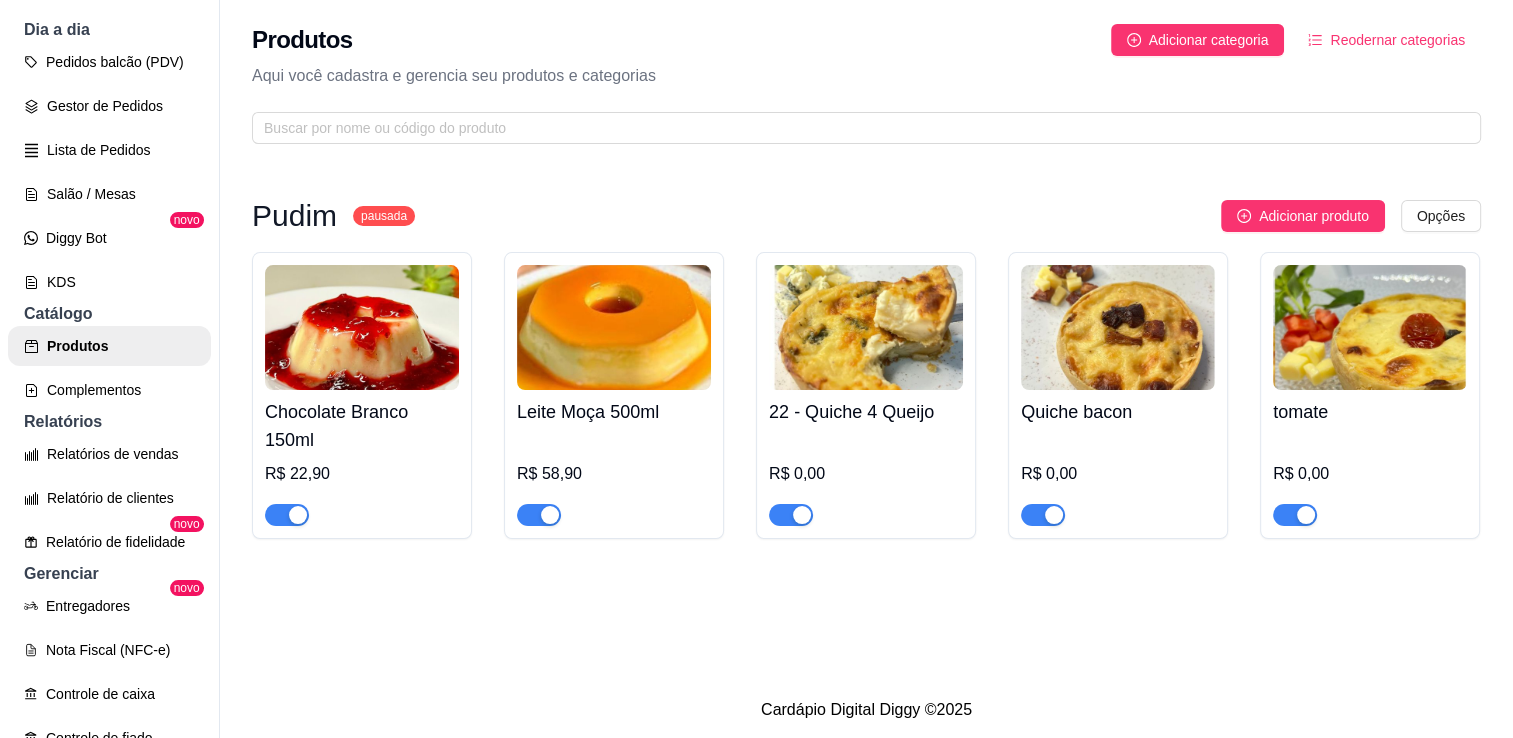 click on "Aqui você cadastra e gerencia seu produtos e categorias" at bounding box center [866, 76] 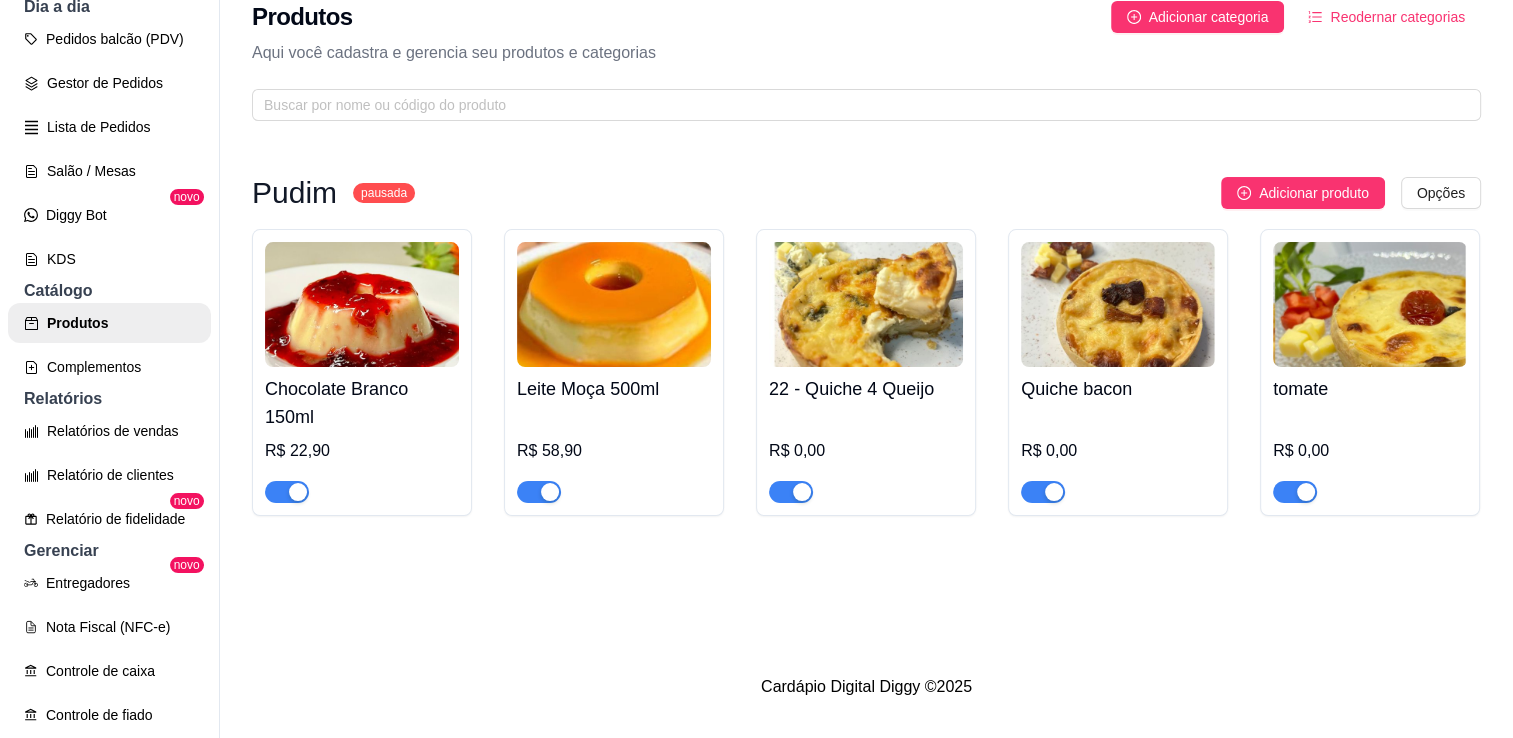 scroll, scrollTop: 32, scrollLeft: 0, axis: vertical 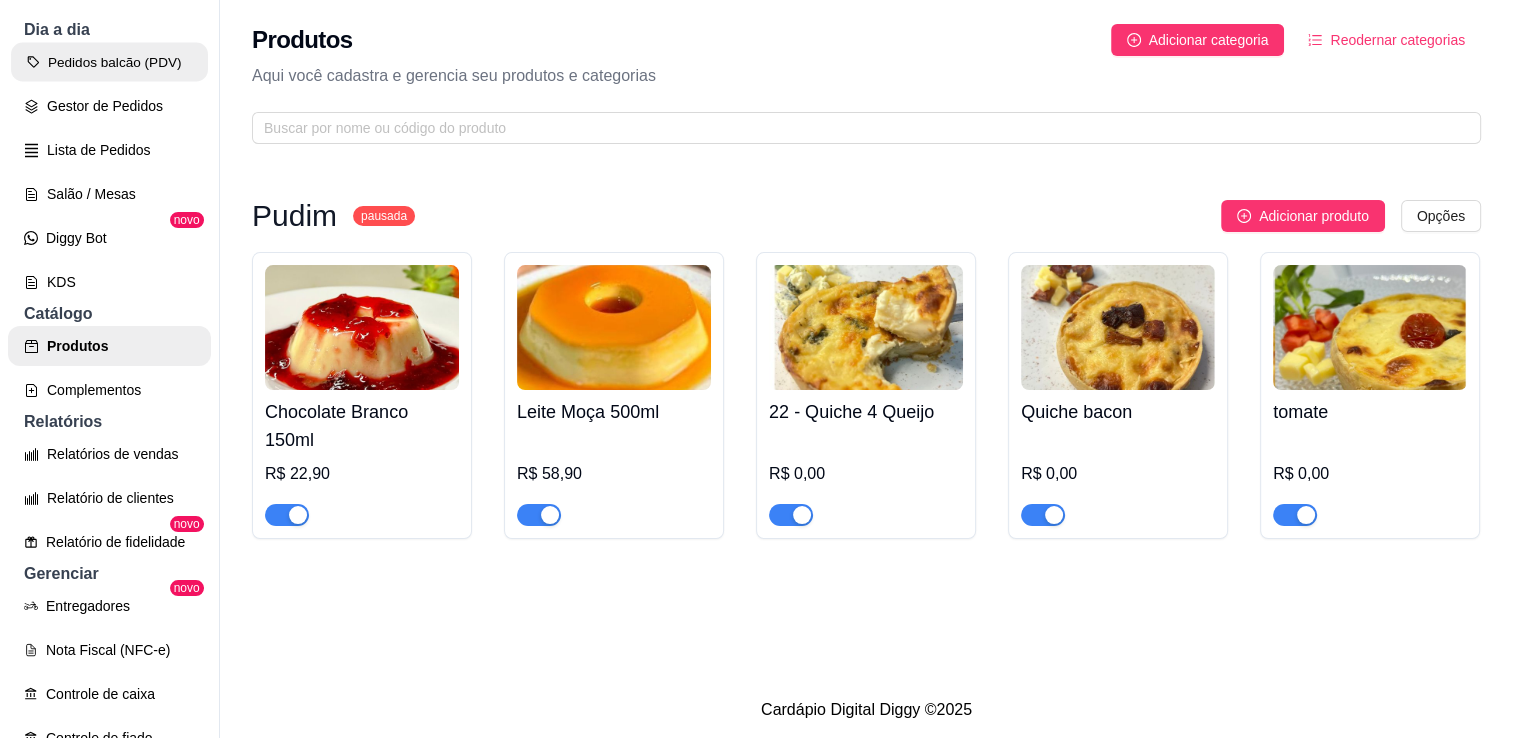 click on "Pedidos balcão (PDV)" at bounding box center [109, 62] 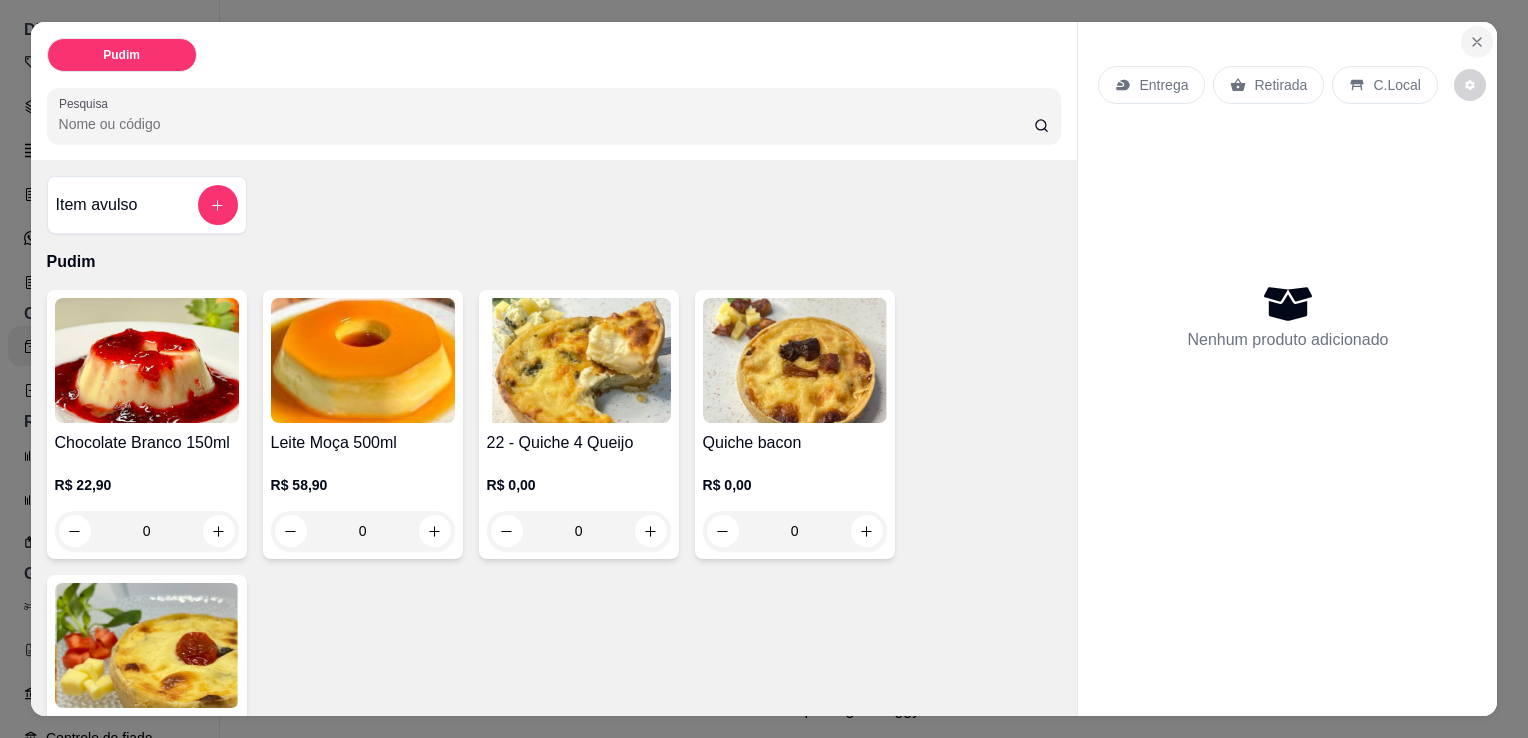 click 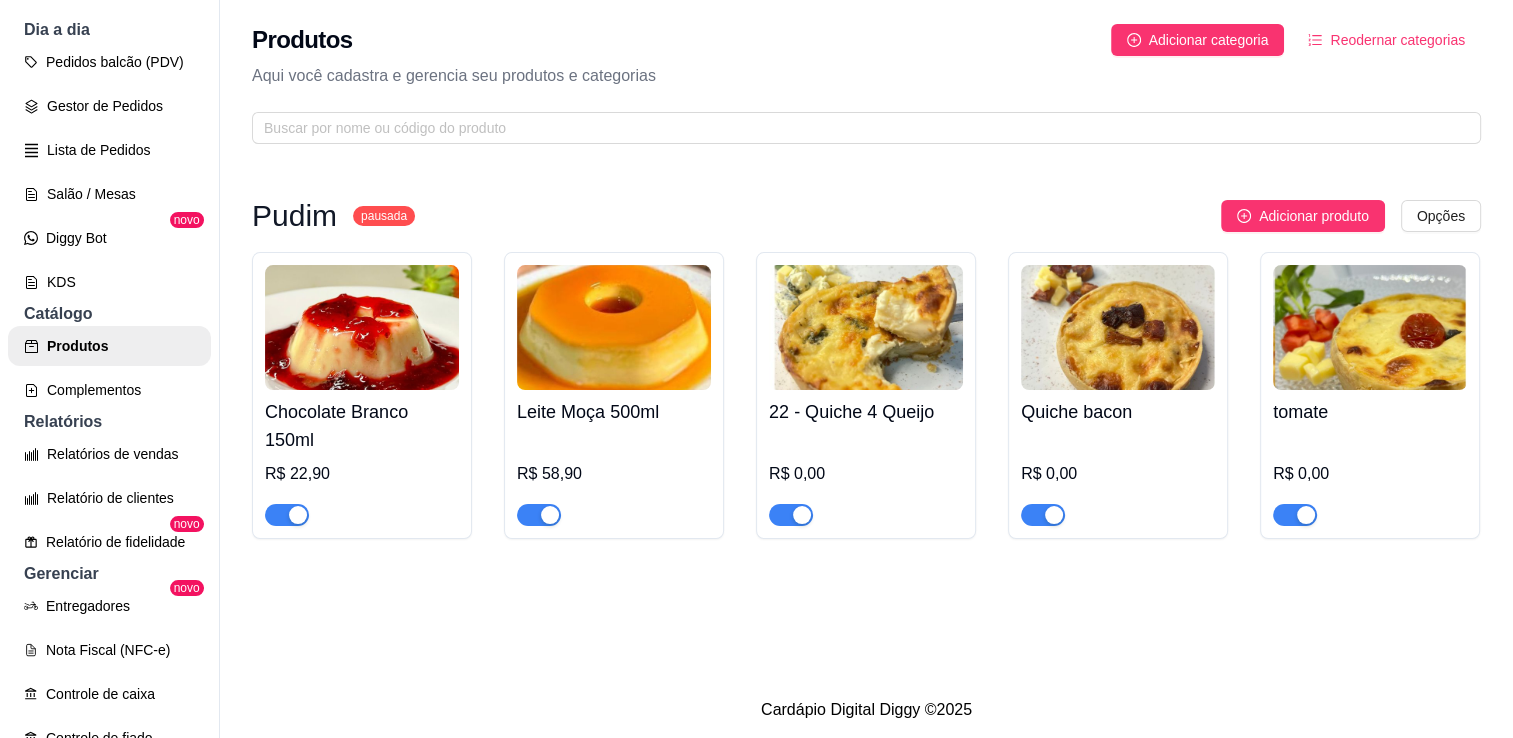 scroll, scrollTop: 143, scrollLeft: 0, axis: vertical 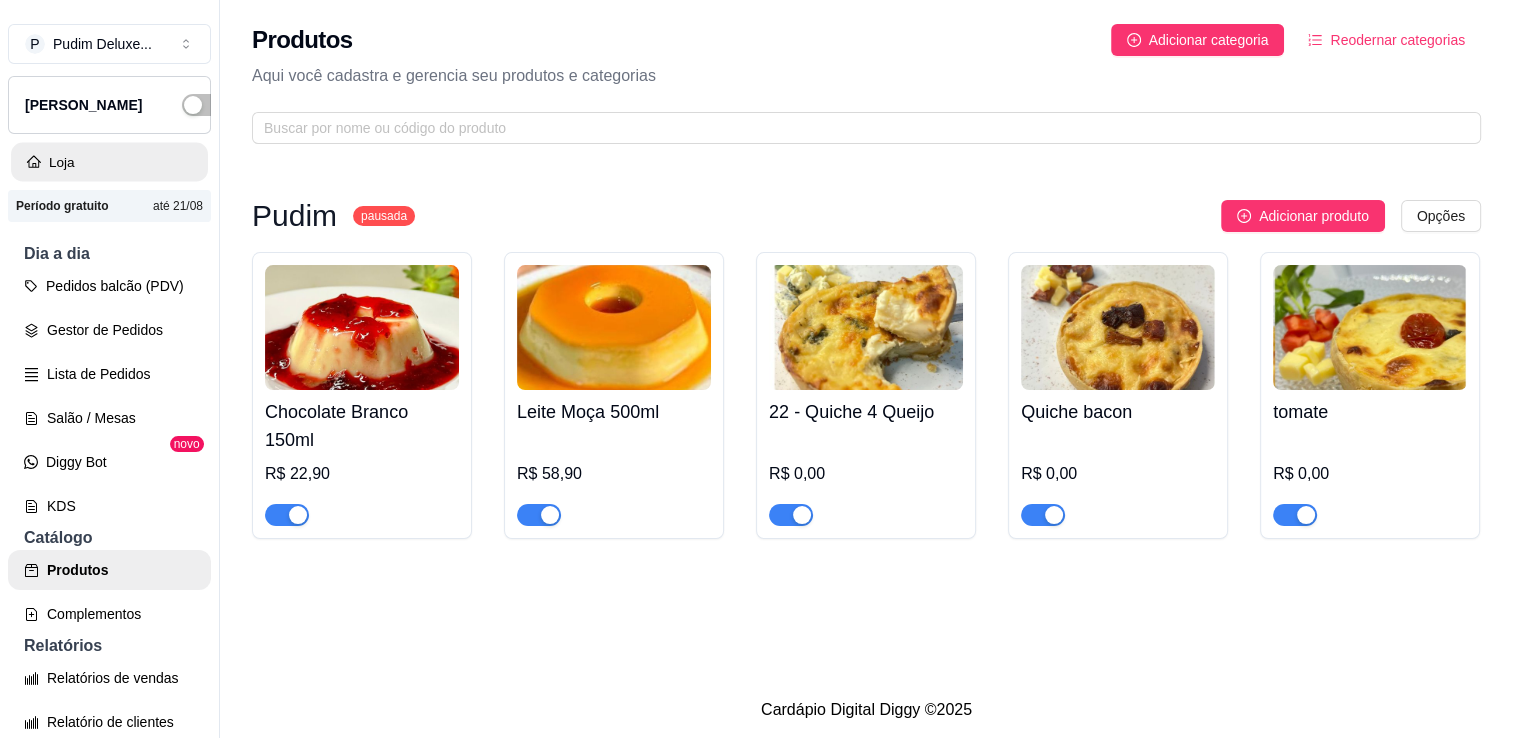 click on "Loja" at bounding box center [109, 162] 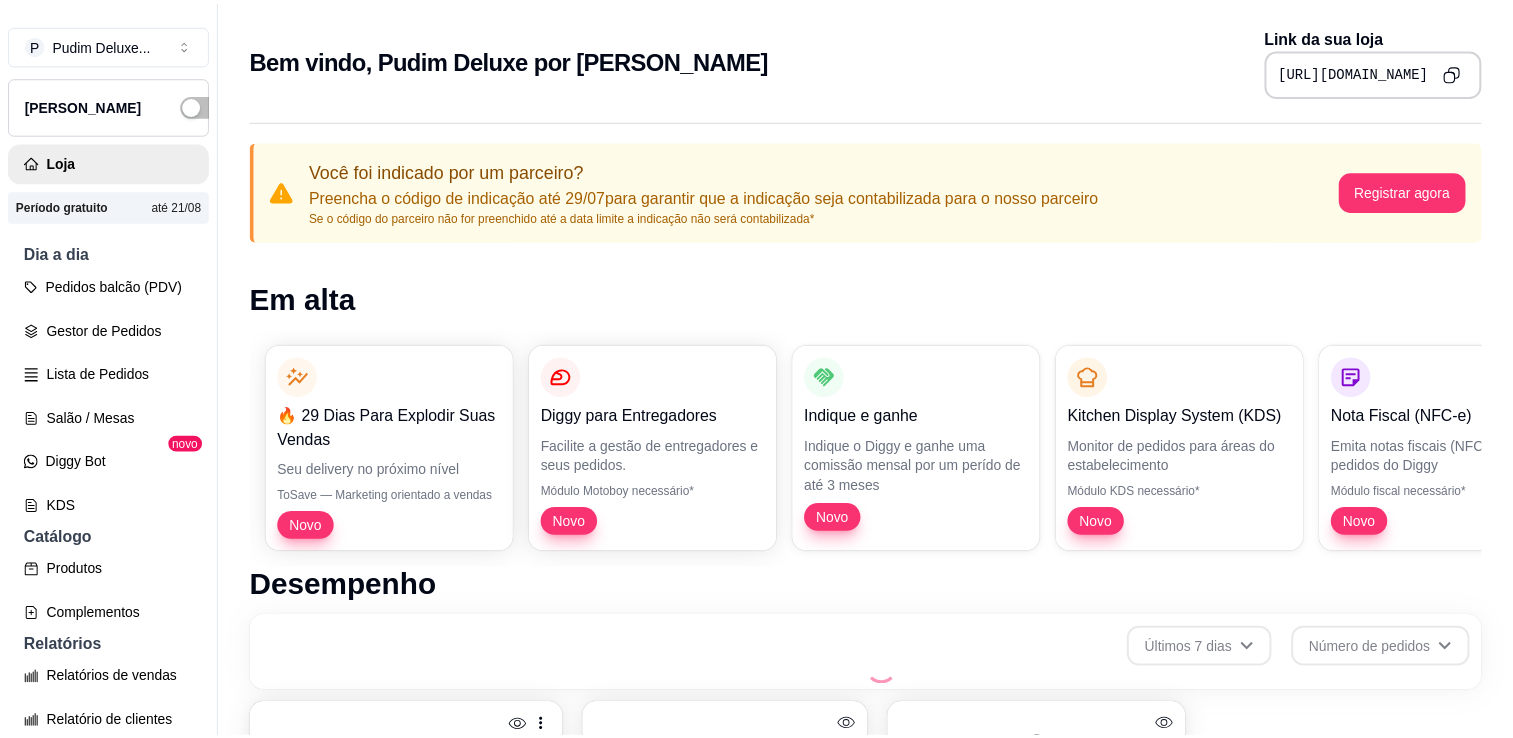 scroll, scrollTop: 0, scrollLeft: 0, axis: both 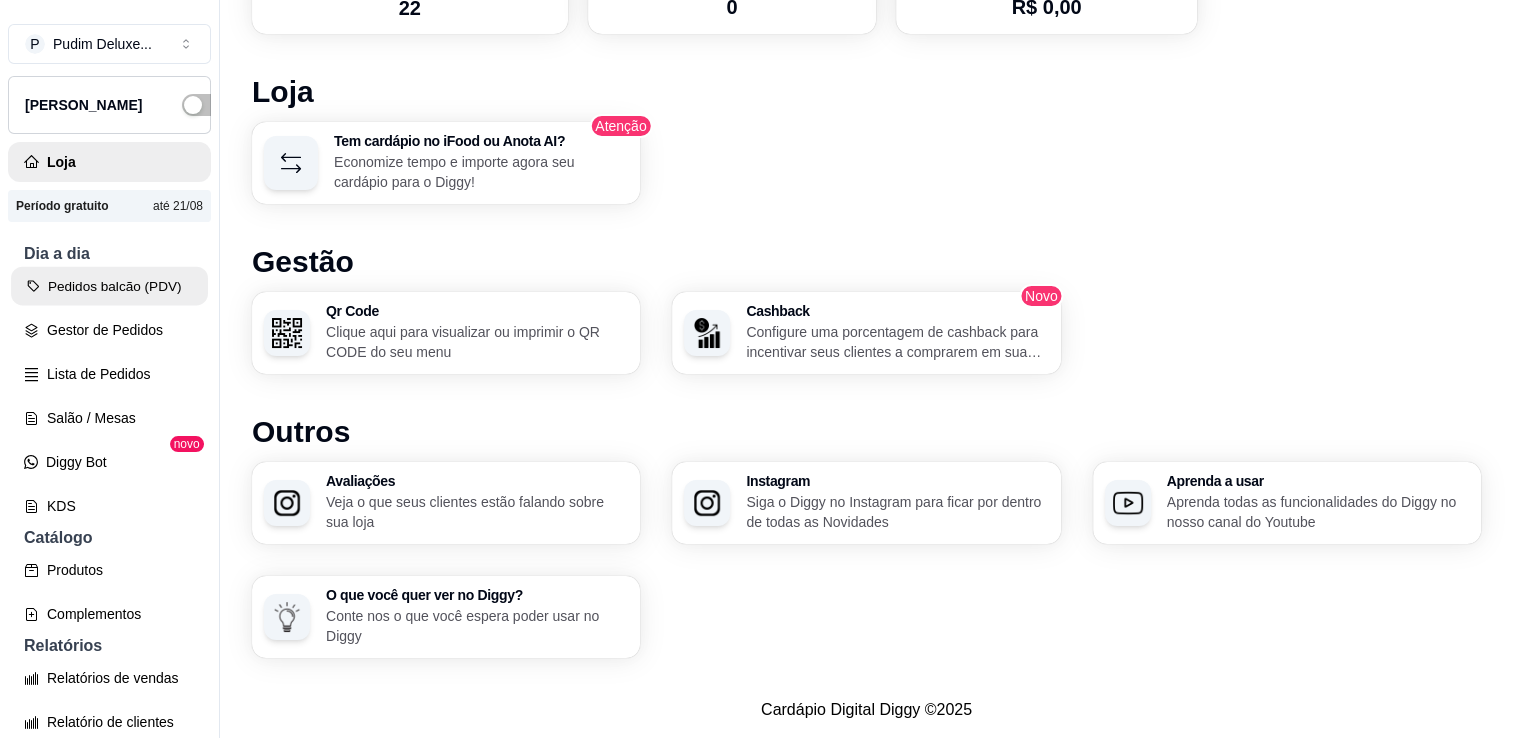 click on "Pedidos balcão (PDV)" at bounding box center [109, 286] 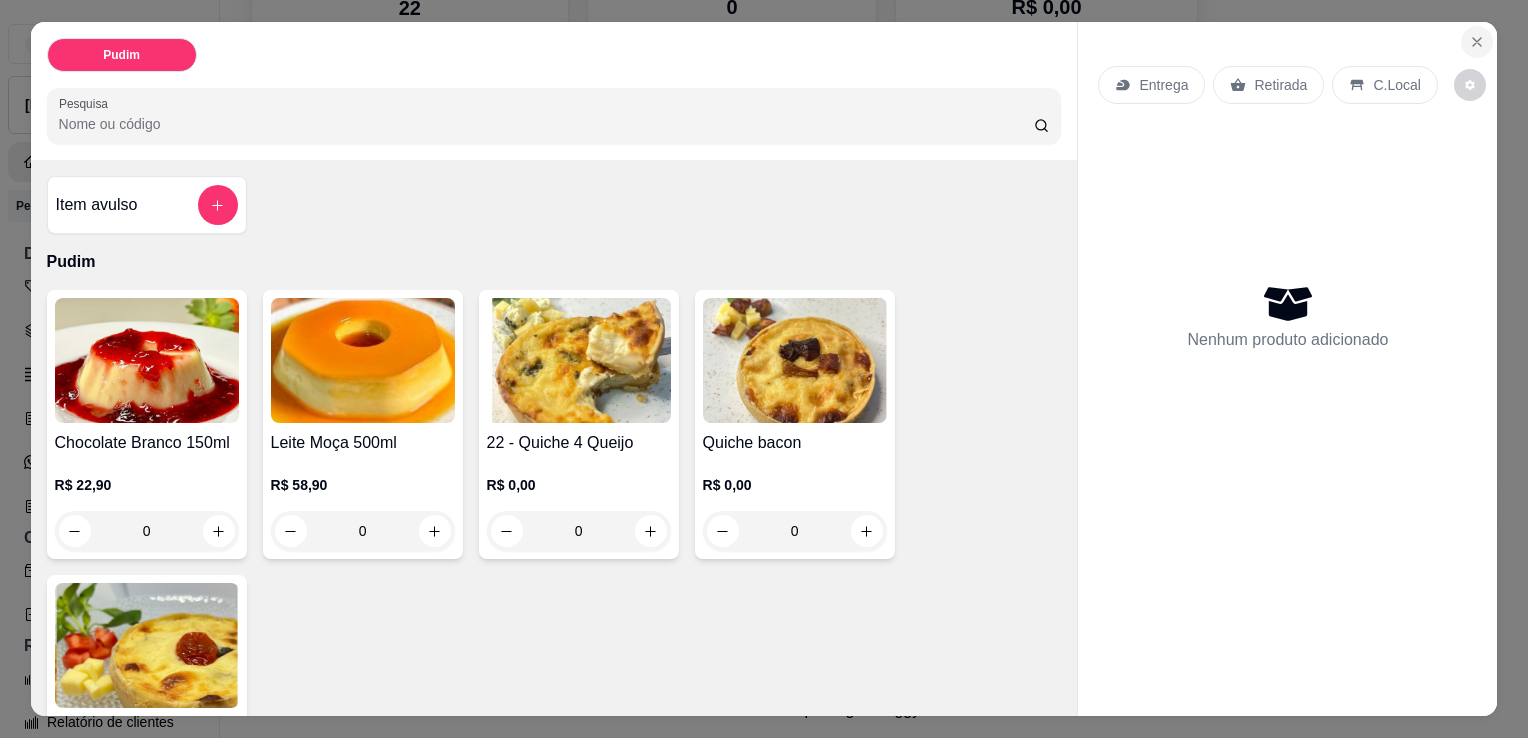 click 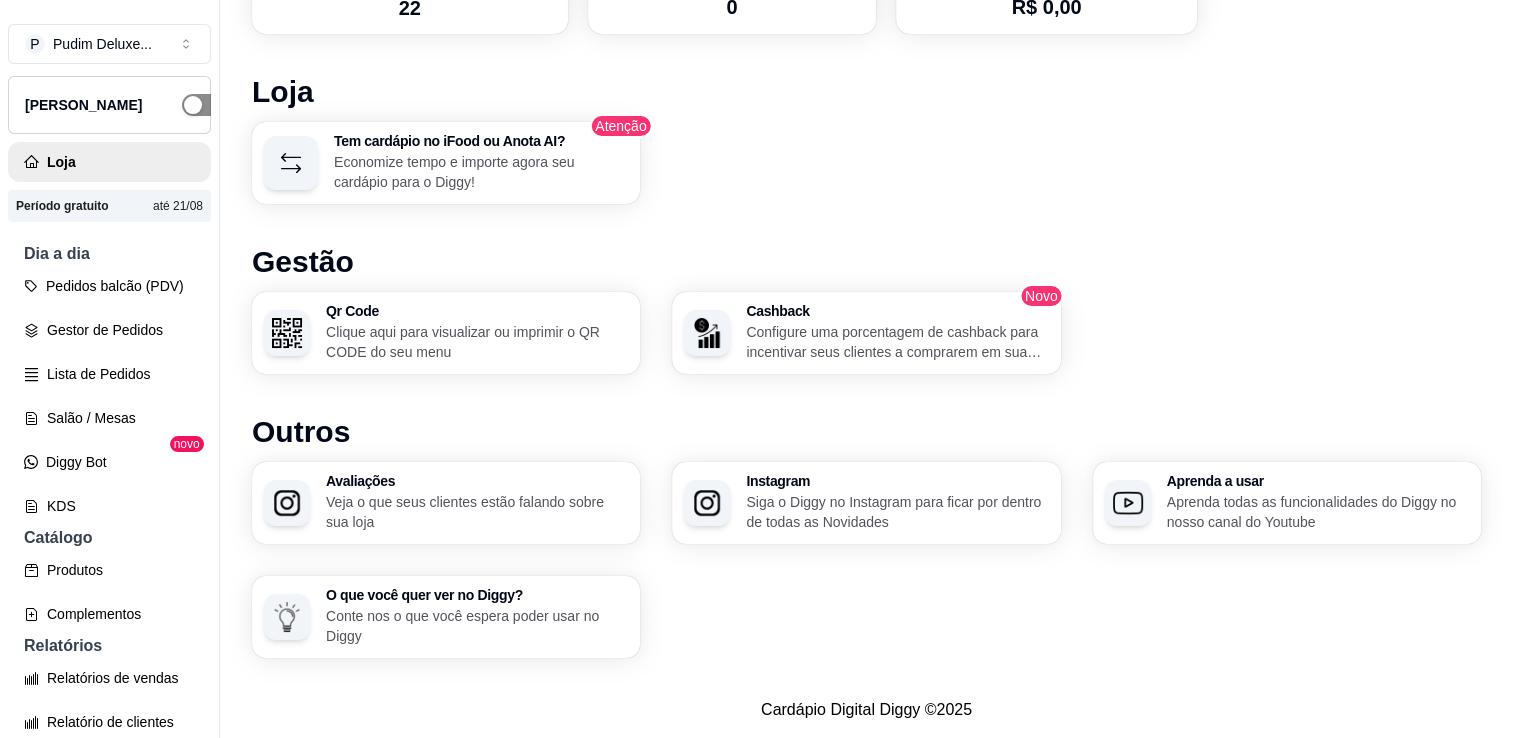 click at bounding box center (204, 105) 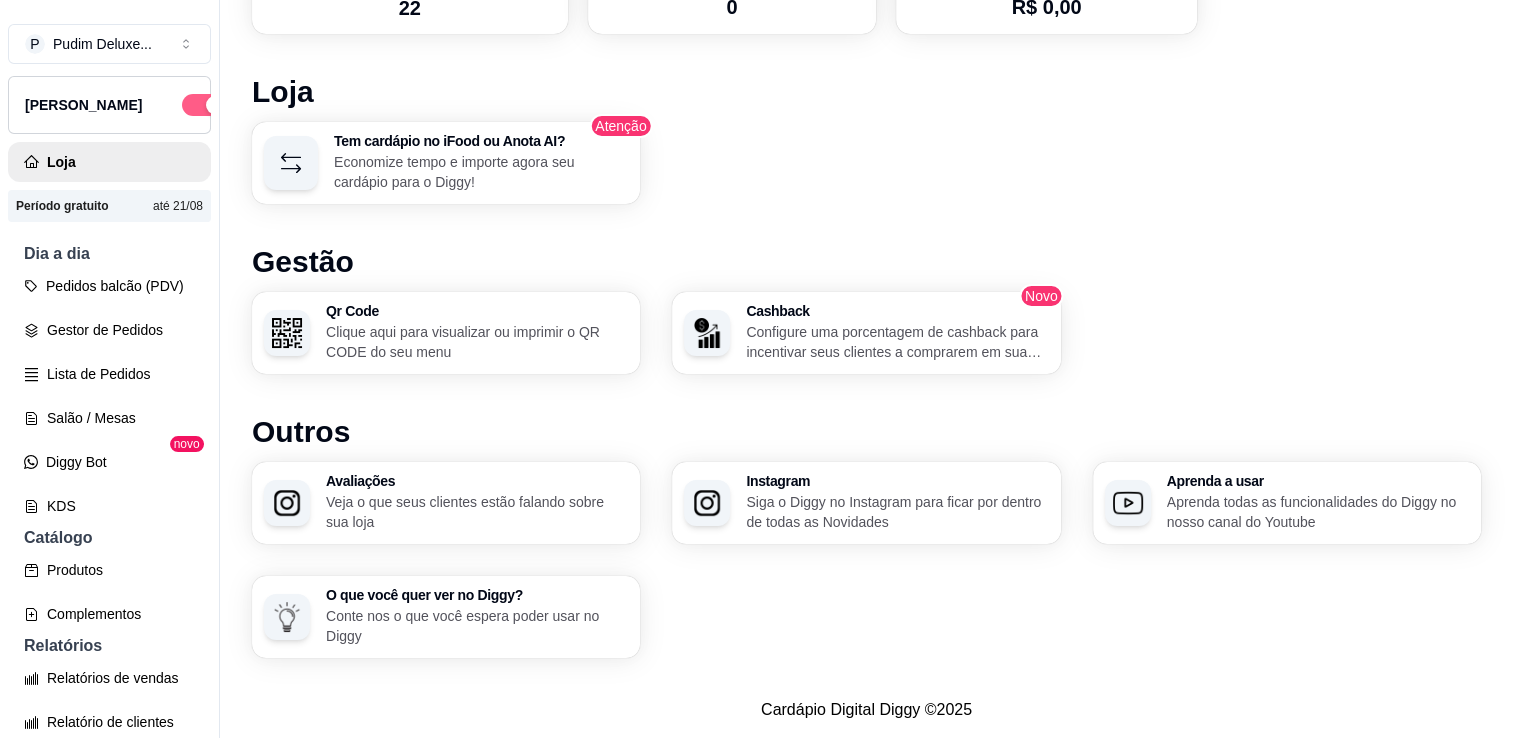 click at bounding box center (215, 105) 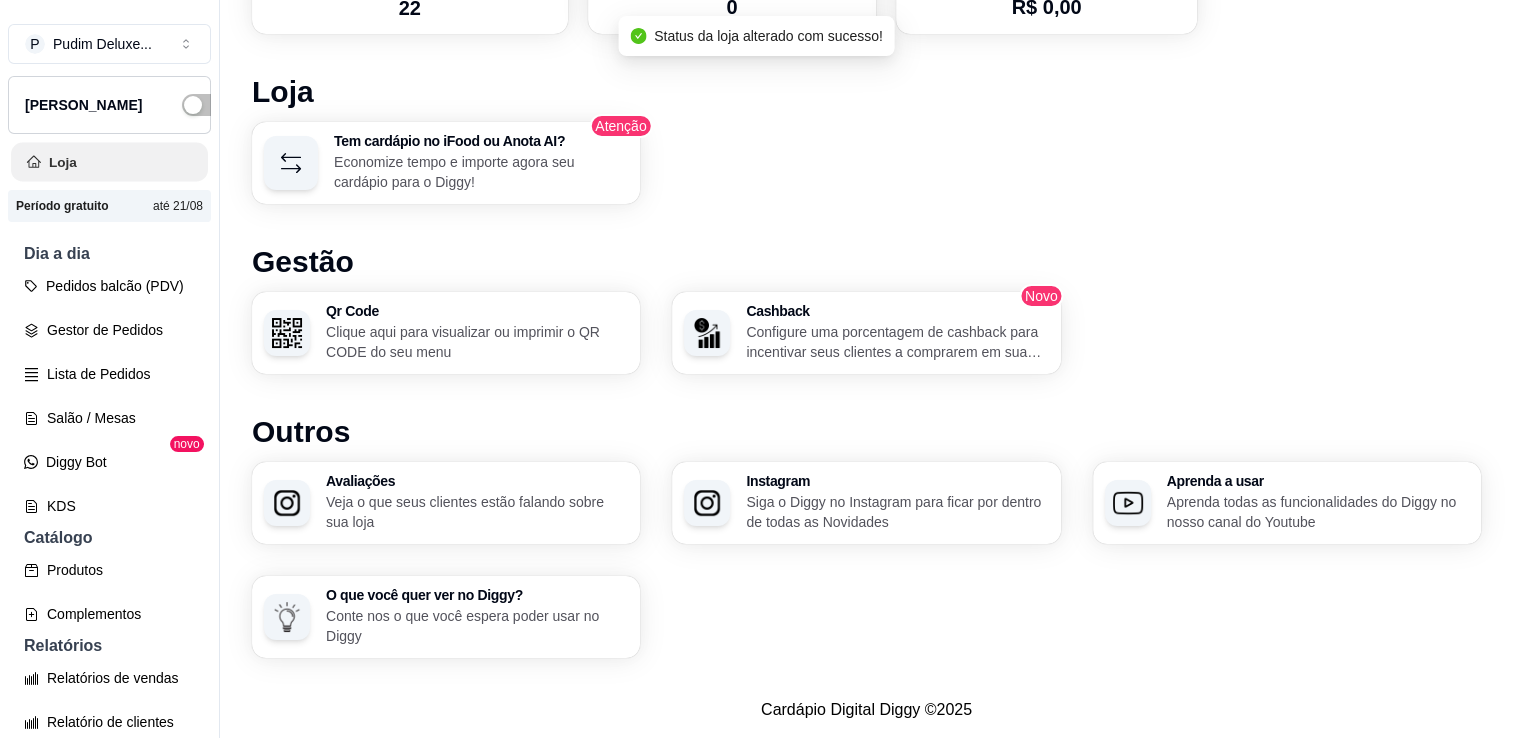 click on "Loja" at bounding box center (109, 162) 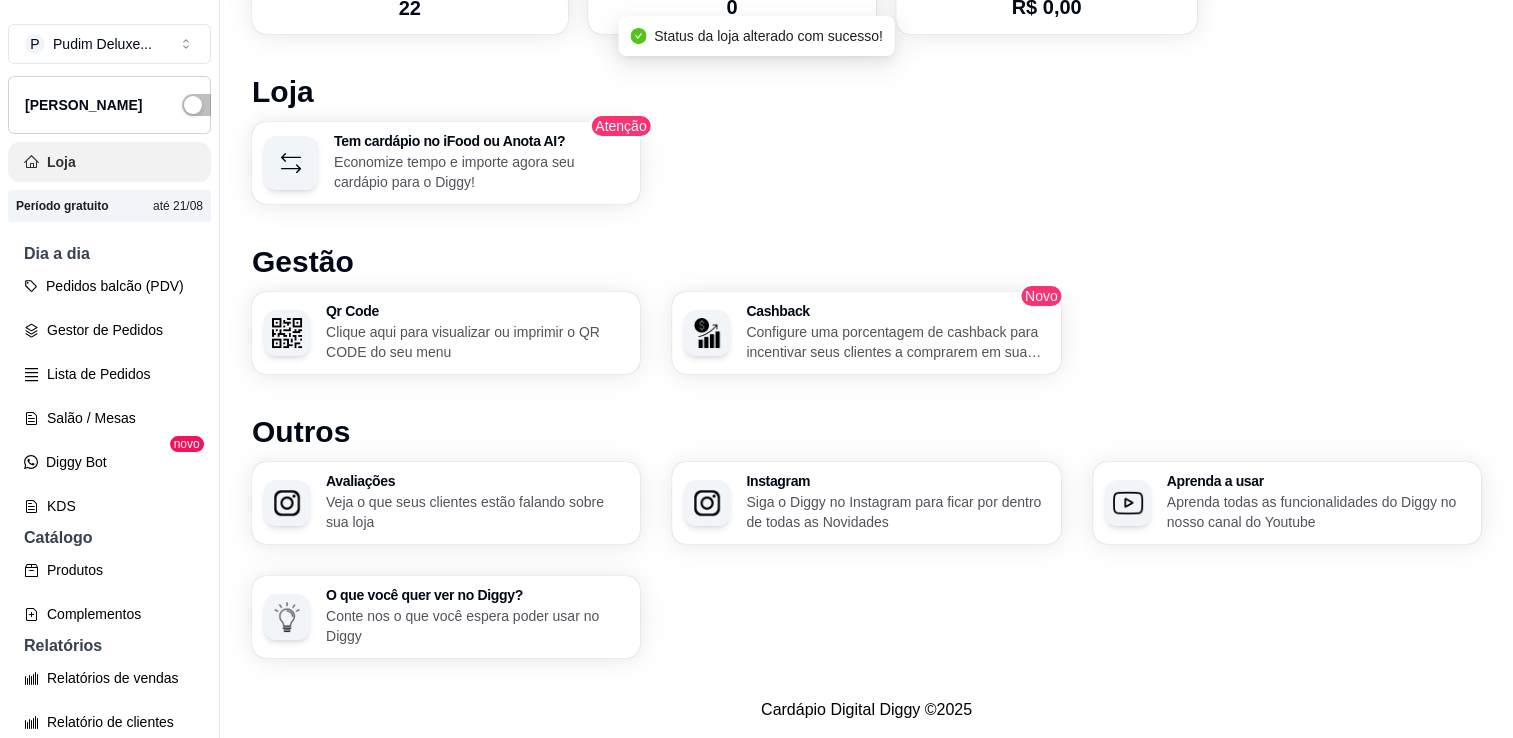 scroll, scrollTop: 0, scrollLeft: 0, axis: both 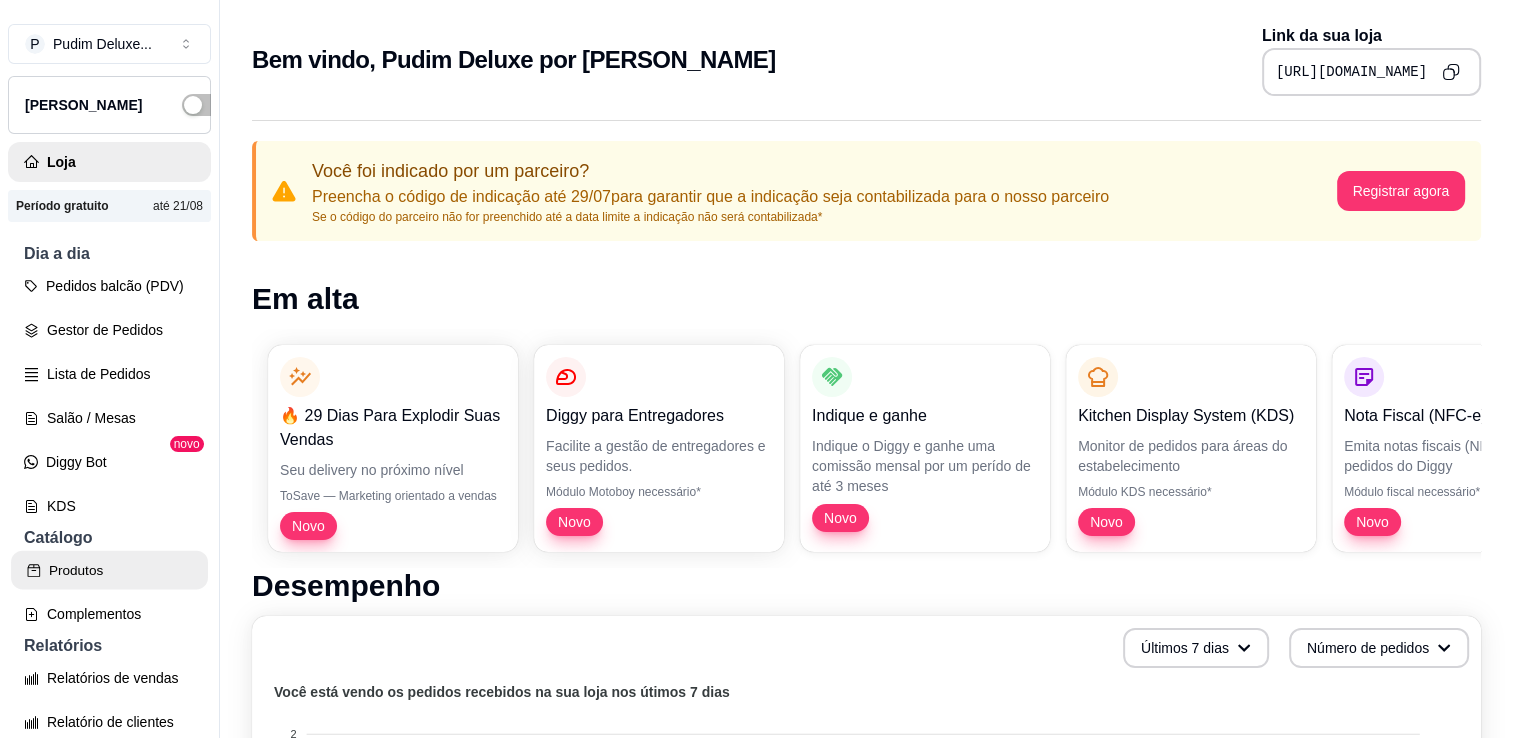click on "Produtos" at bounding box center (109, 570) 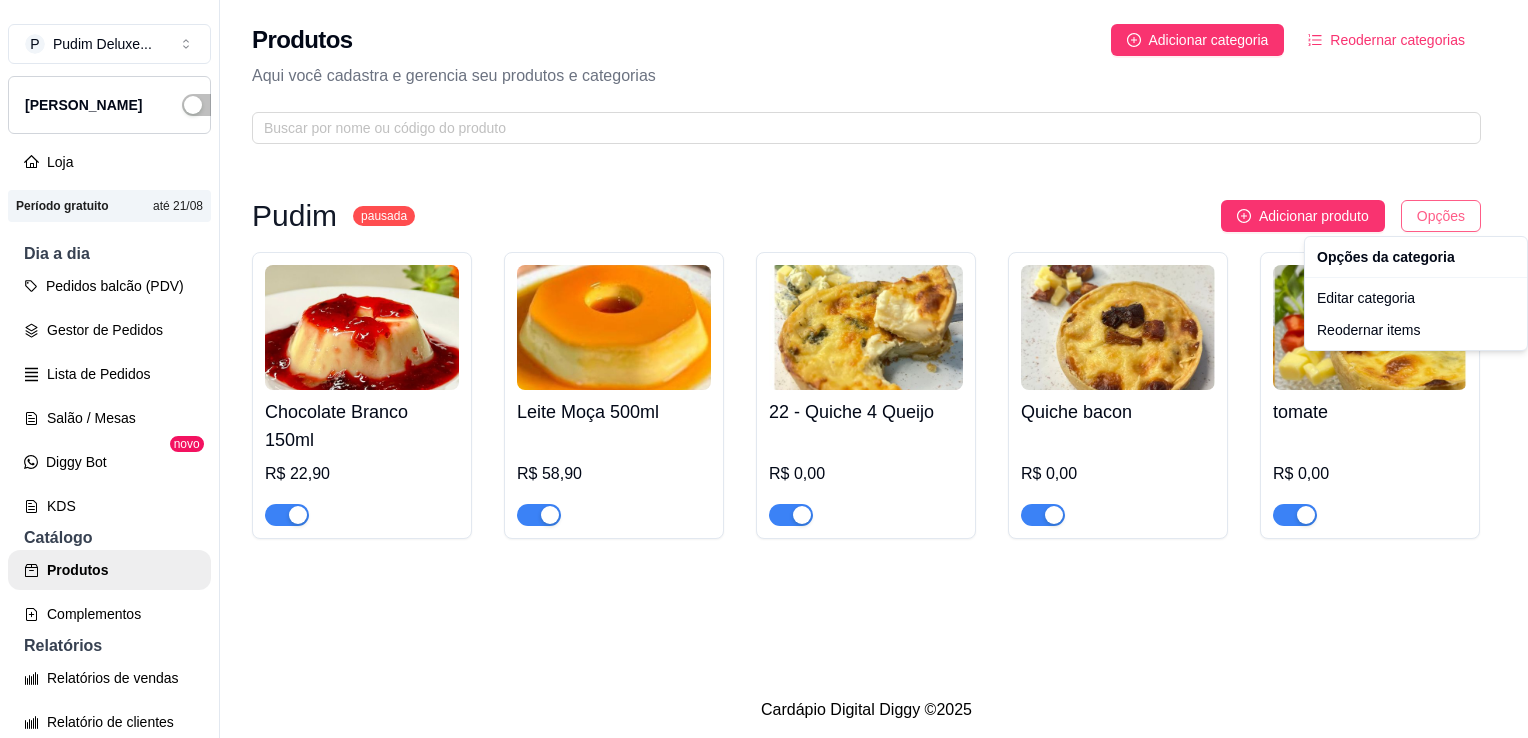click on "P Pudim Deluxe  ... Loja Aberta Loja Período gratuito até 21/08   Dia a dia Pedidos balcão (PDV) Gestor de Pedidos Lista de Pedidos Salão / Mesas Diggy Bot novo KDS Catálogo Produtos Complementos Relatórios Relatórios de vendas Relatório de clientes Relatório de fidelidade novo Gerenciar Entregadores novo Nota Fiscal (NFC-e) Controle de caixa Controle de fiado Cupons Clientes Estoque Configurações Diggy Planos Precisa de ajuda? Sair Produtos Adicionar categoria Reodernar categorias Aqui você cadastra e gerencia seu produtos e categorias Pudim pausada Adicionar produto Opções Chocolate Branco 150ml   R$ 22,90 Leite Moça 500ml   R$ 58,90 22 - Quiche 4 Queijo    R$ 0,00 Quiche bacon    R$ 0,00 tomate   R$ 0,00 Cardápio Digital Diggy © 2025 Opções da categoria Editar categoria Reodernar items" at bounding box center (764, 369) 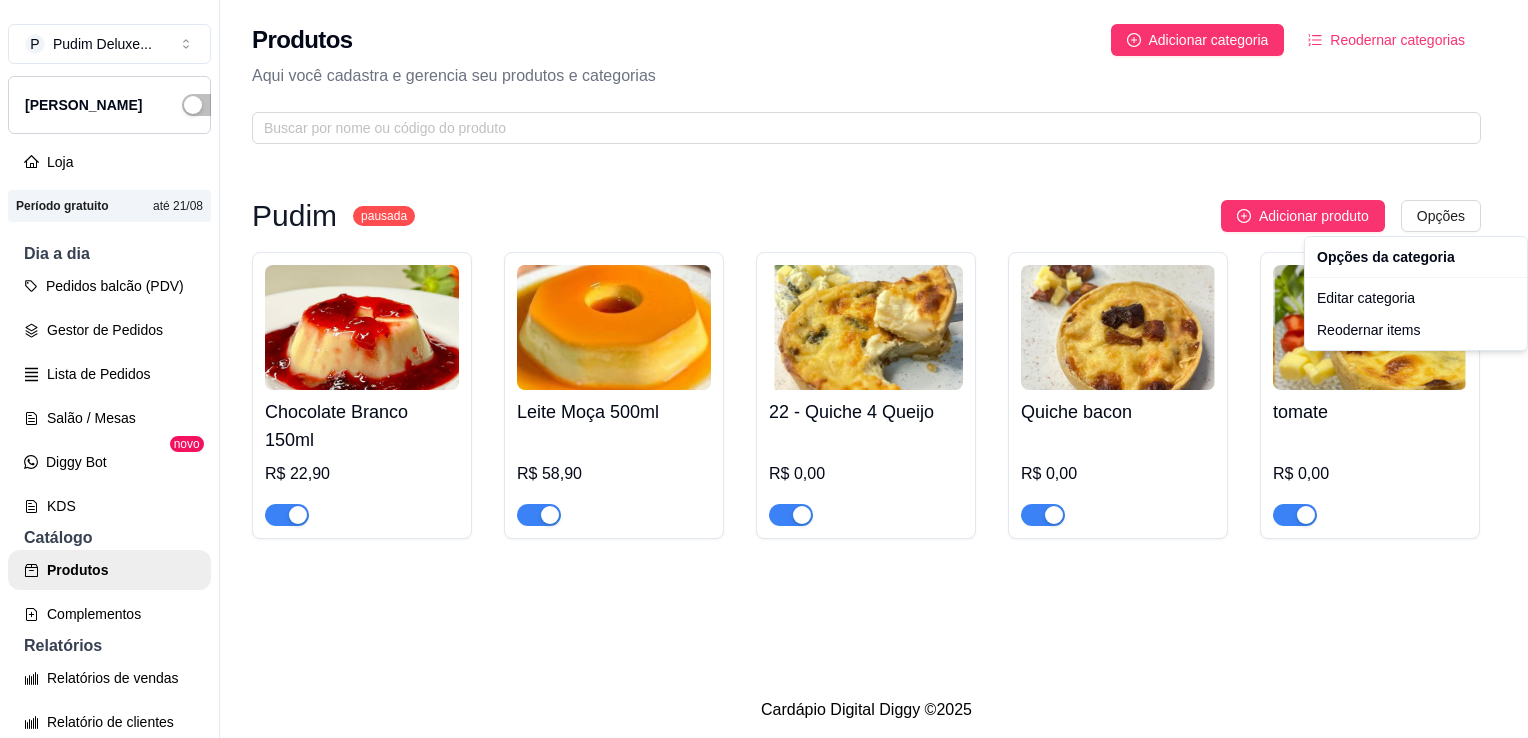 click on "P Pudim Deluxe  ... Loja Aberta Loja Período gratuito até 21/08   Dia a dia Pedidos balcão (PDV) Gestor de Pedidos Lista de Pedidos Salão / Mesas Diggy Bot novo KDS Catálogo Produtos Complementos Relatórios Relatórios de vendas Relatório de clientes Relatório de fidelidade novo Gerenciar Entregadores novo Nota Fiscal (NFC-e) Controle de caixa Controle de fiado Cupons Clientes Estoque Configurações Diggy Planos Precisa de ajuda? Sair Produtos Adicionar categoria Reodernar categorias Aqui você cadastra e gerencia seu produtos e categorias Pudim pausada Adicionar produto Opções Chocolate Branco 150ml   R$ 22,90 Leite Moça 500ml   R$ 58,90 22 - Quiche 4 Queijo    R$ 0,00 Quiche bacon    R$ 0,00 tomate   R$ 0,00 Cardápio Digital Diggy © 2025 Opções da categoria Editar categoria Reodernar items" at bounding box center (764, 369) 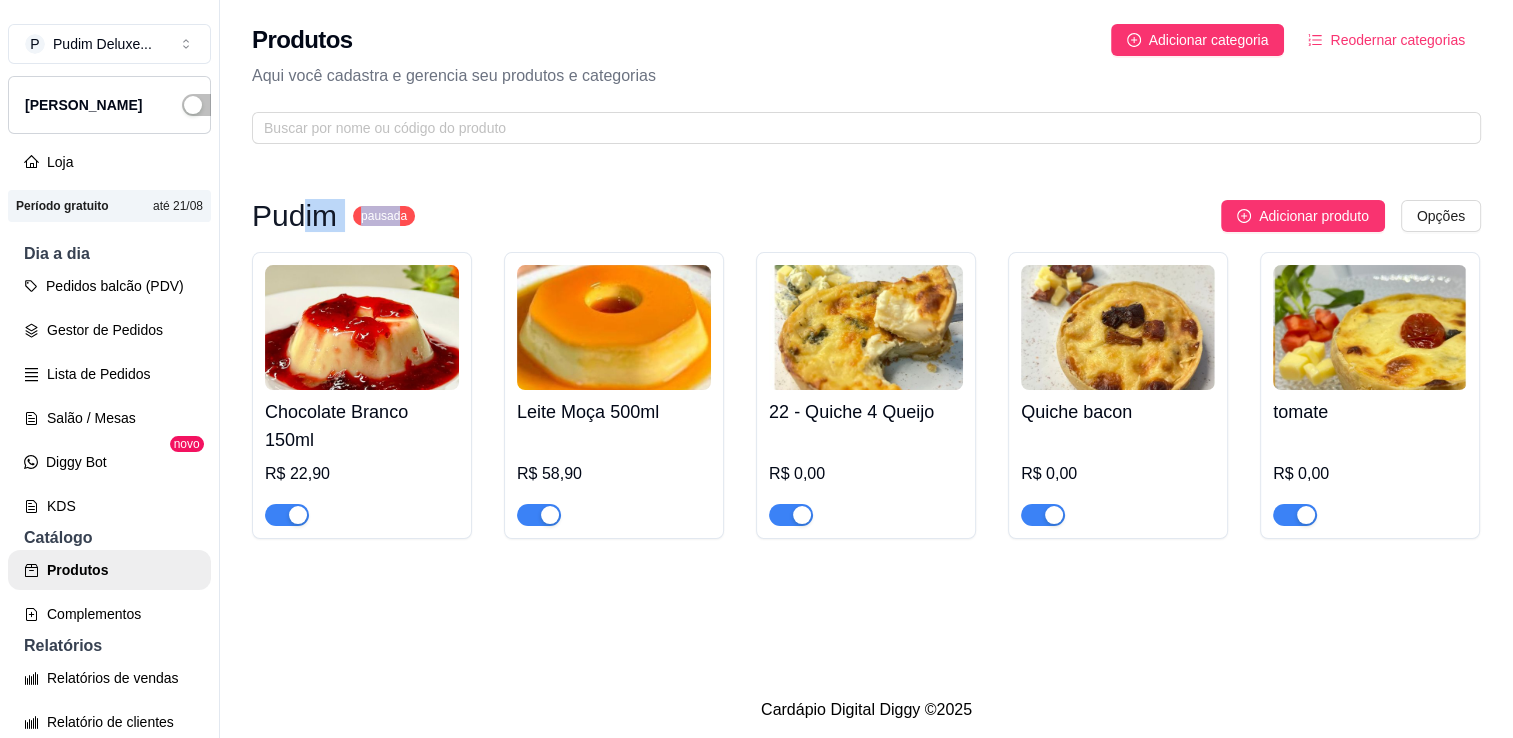 drag, startPoint x: 298, startPoint y: 209, endPoint x: 392, endPoint y: 217, distance: 94.33981 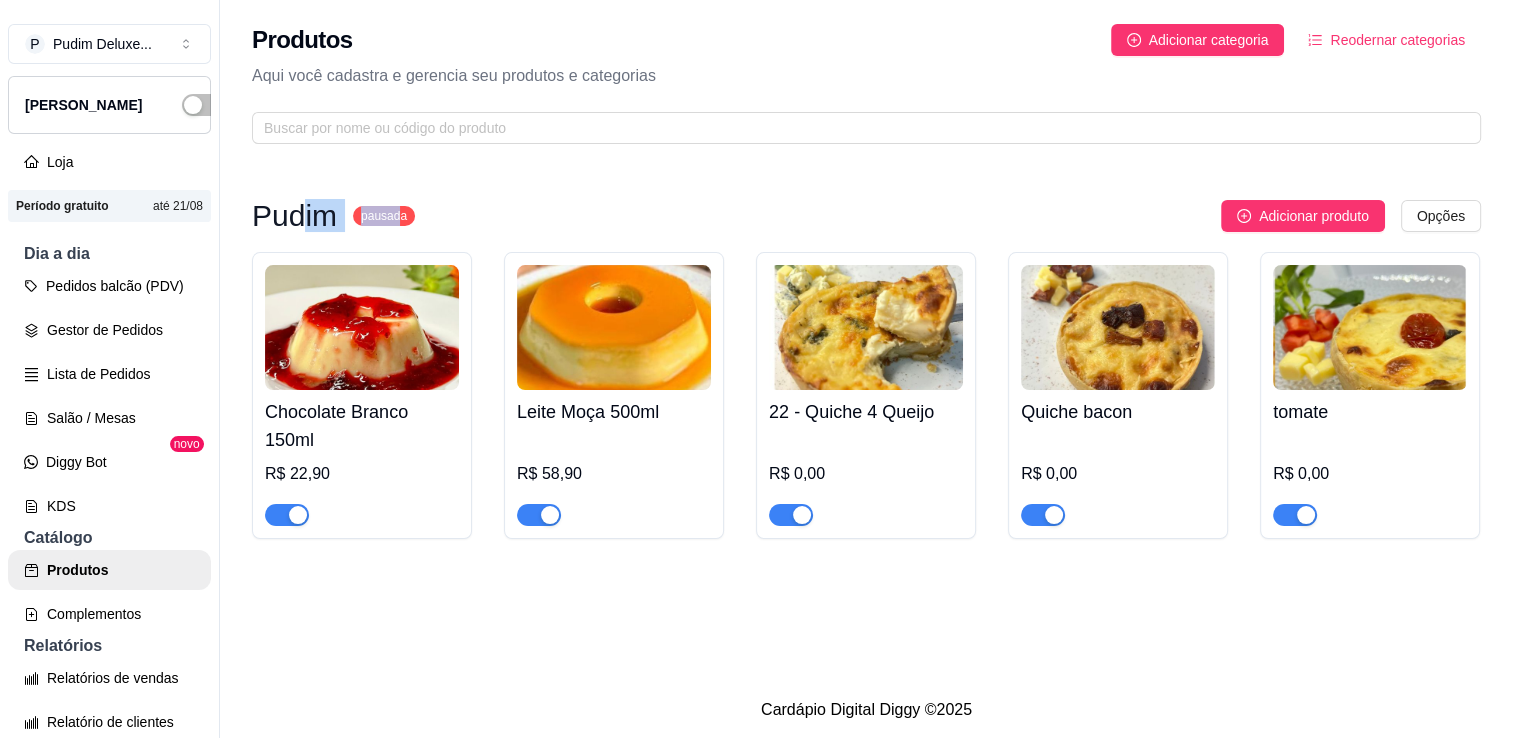 click at bounding box center [287, 515] 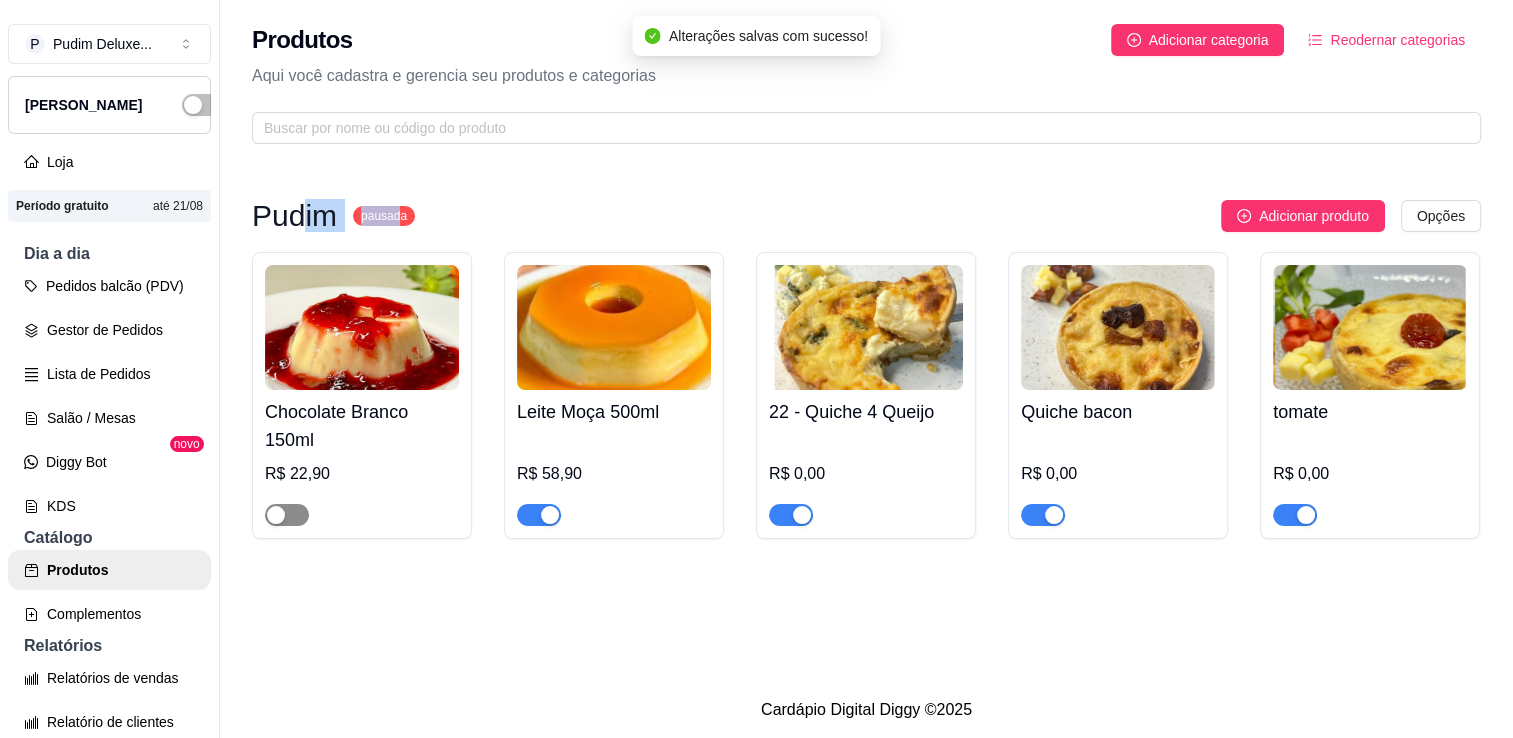click at bounding box center [287, 515] 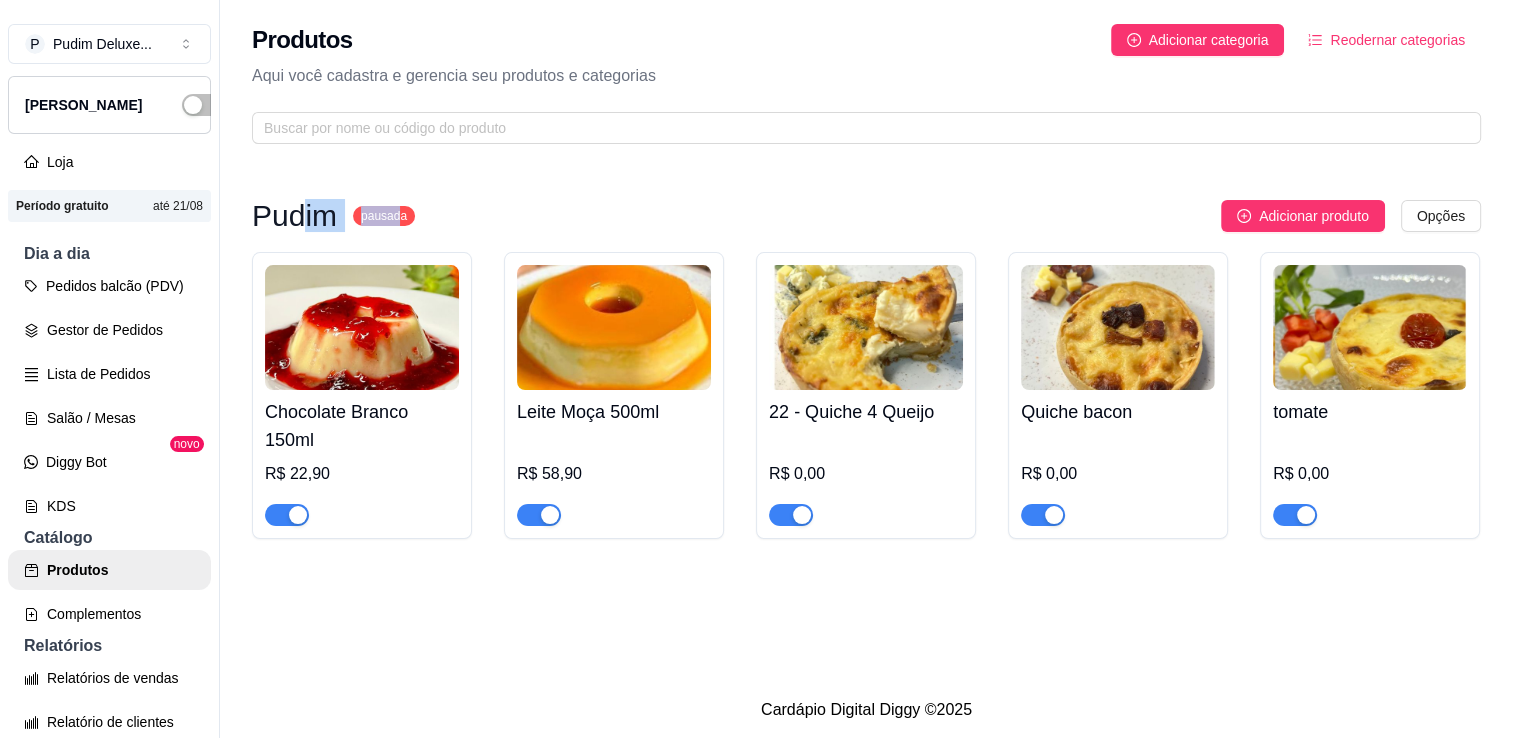 scroll, scrollTop: 0, scrollLeft: 0, axis: both 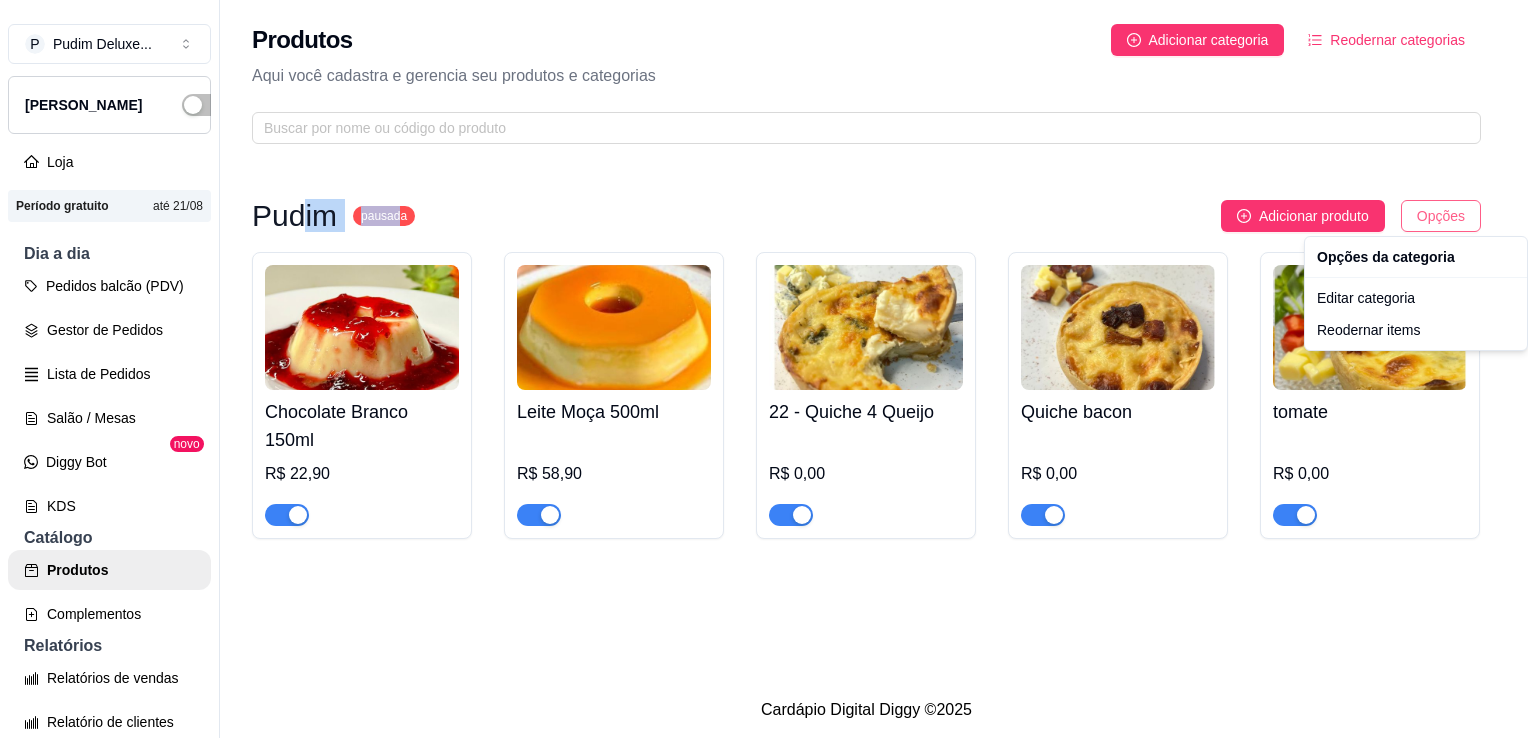click on "P Pudim Deluxe  ... Loja Aberta Loja Período gratuito até 21/08   Dia a dia Pedidos balcão (PDV) Gestor de Pedidos Lista de Pedidos Salão / Mesas Diggy Bot novo KDS Catálogo Produtos Complementos Relatórios Relatórios de vendas Relatório de clientes Relatório de fidelidade novo Gerenciar Entregadores novo Nota Fiscal (NFC-e) Controle de caixa Controle de fiado Cupons Clientes Estoque Configurações Diggy Planos Precisa de ajuda? Sair Produtos Adicionar categoria Reodernar categorias Aqui você cadastra e gerencia seu produtos e categorias Pudim pausada Adicionar produto Opções Chocolate Branco 150ml   R$ 22,90 Leite Moça 500ml   R$ 58,90 22 - Quiche 4 Queijo    R$ 0,00 Quiche bacon    R$ 0,00 tomate   R$ 0,00 Cardápio Digital Diggy © 2025 Opções da categoria Editar categoria Reodernar items" at bounding box center [764, 369] 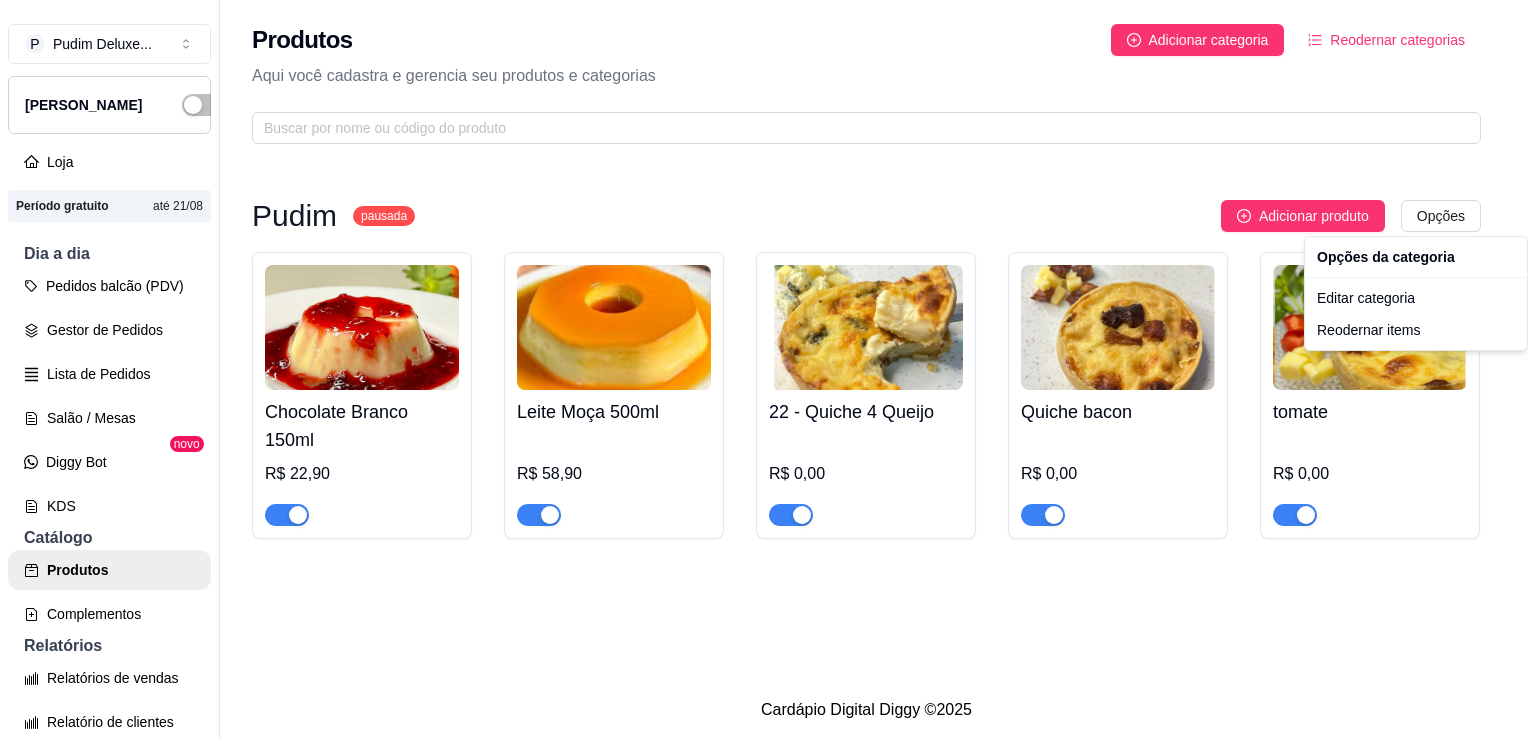 click on "P Pudim Deluxe  ... Loja Aberta Loja Período gratuito até 21/08   Dia a dia Pedidos balcão (PDV) Gestor de Pedidos Lista de Pedidos Salão / Mesas Diggy Bot novo KDS Catálogo Produtos Complementos Relatórios Relatórios de vendas Relatório de clientes Relatório de fidelidade novo Gerenciar Entregadores novo Nota Fiscal (NFC-e) Controle de caixa Controle de fiado Cupons Clientes Estoque Configurações Diggy Planos Precisa de ajuda? Sair Produtos Adicionar categoria Reodernar categorias Aqui você cadastra e gerencia seu produtos e categorias Pudim pausada Adicionar produto Opções Chocolate Branco 150ml   R$ 22,90 Leite Moça 500ml   R$ 58,90 22 - Quiche 4 Queijo    R$ 0,00 Quiche bacon    R$ 0,00 tomate   R$ 0,00 Cardápio Digital Diggy © 2025 Opções da categoria Editar categoria Reodernar items" at bounding box center [764, 369] 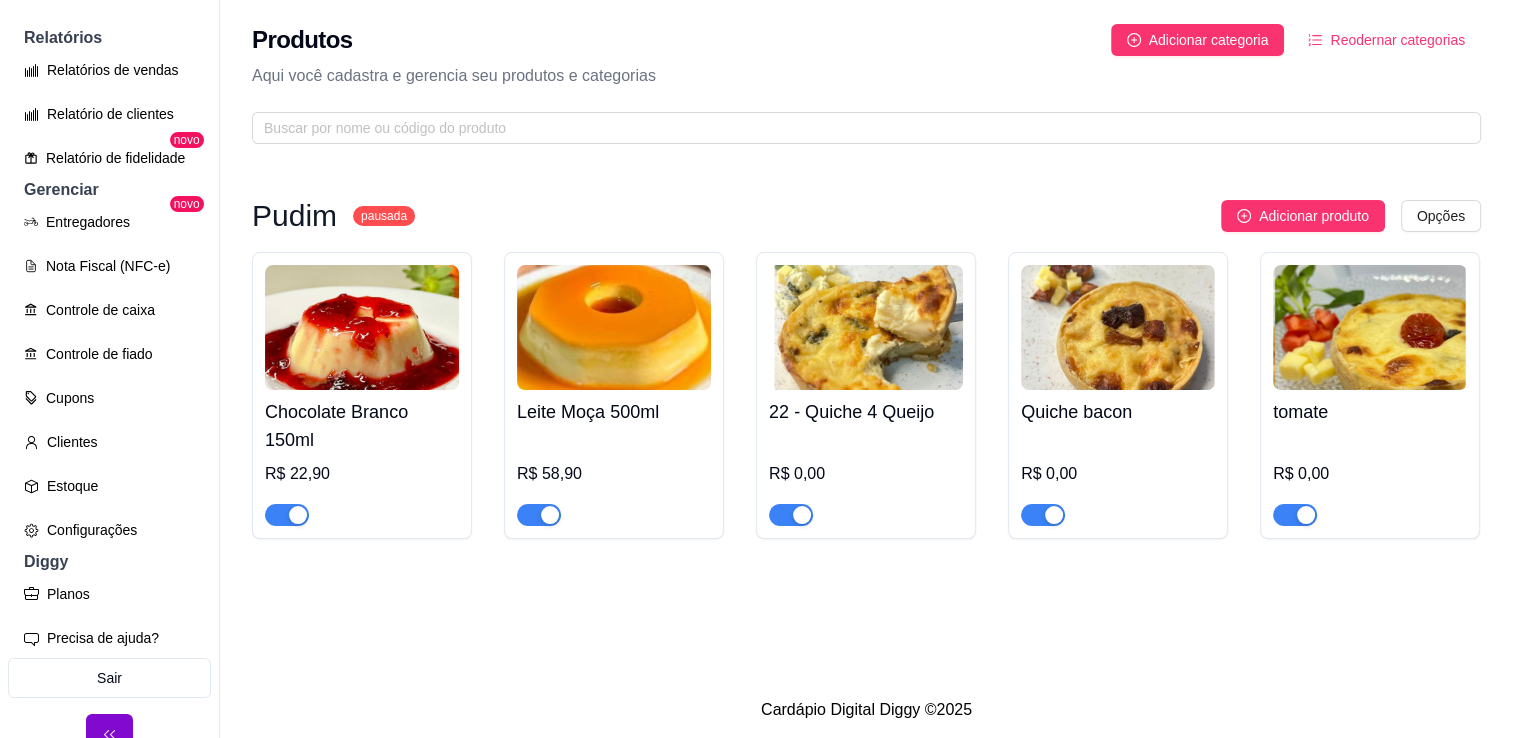 scroll, scrollTop: 631, scrollLeft: 0, axis: vertical 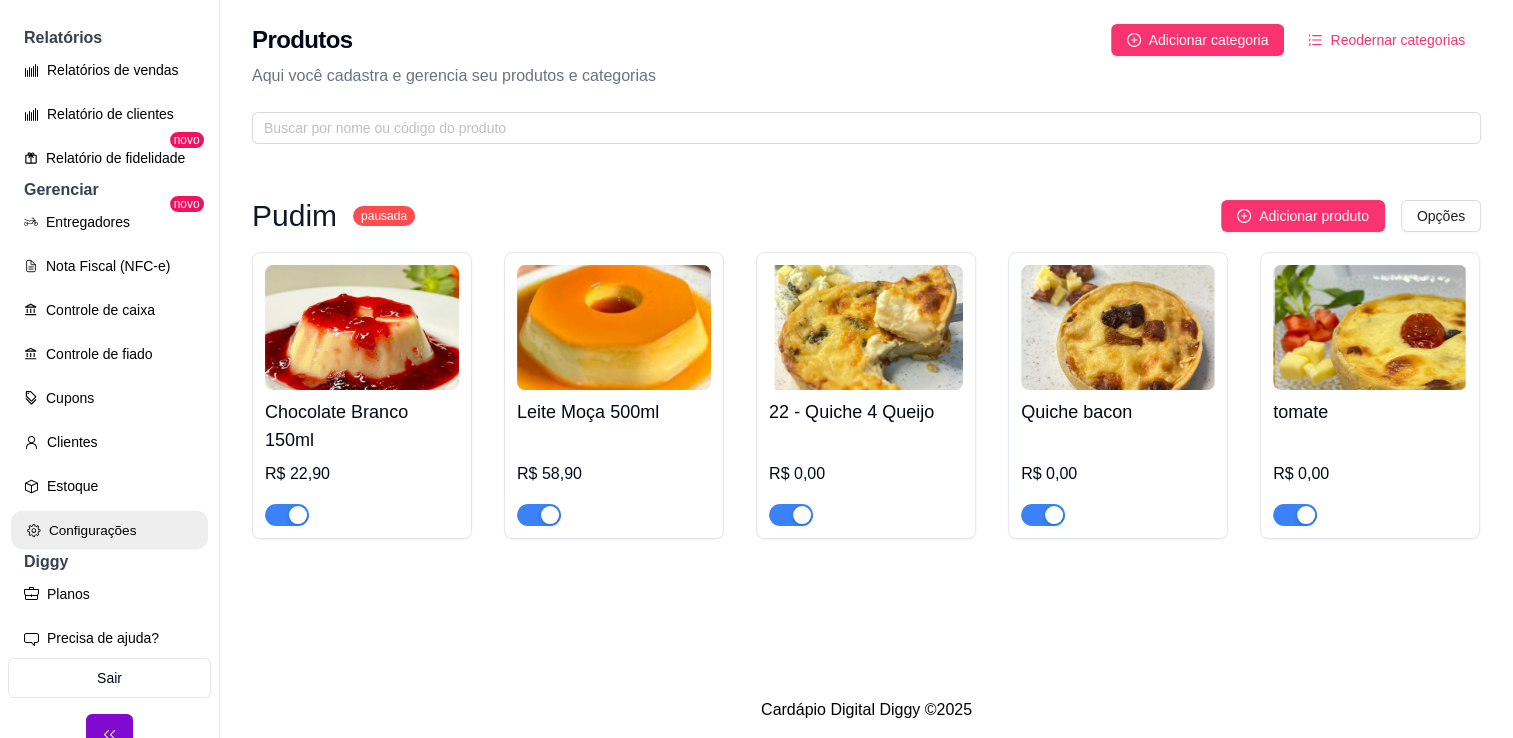 click on "Configurações" at bounding box center (109, 530) 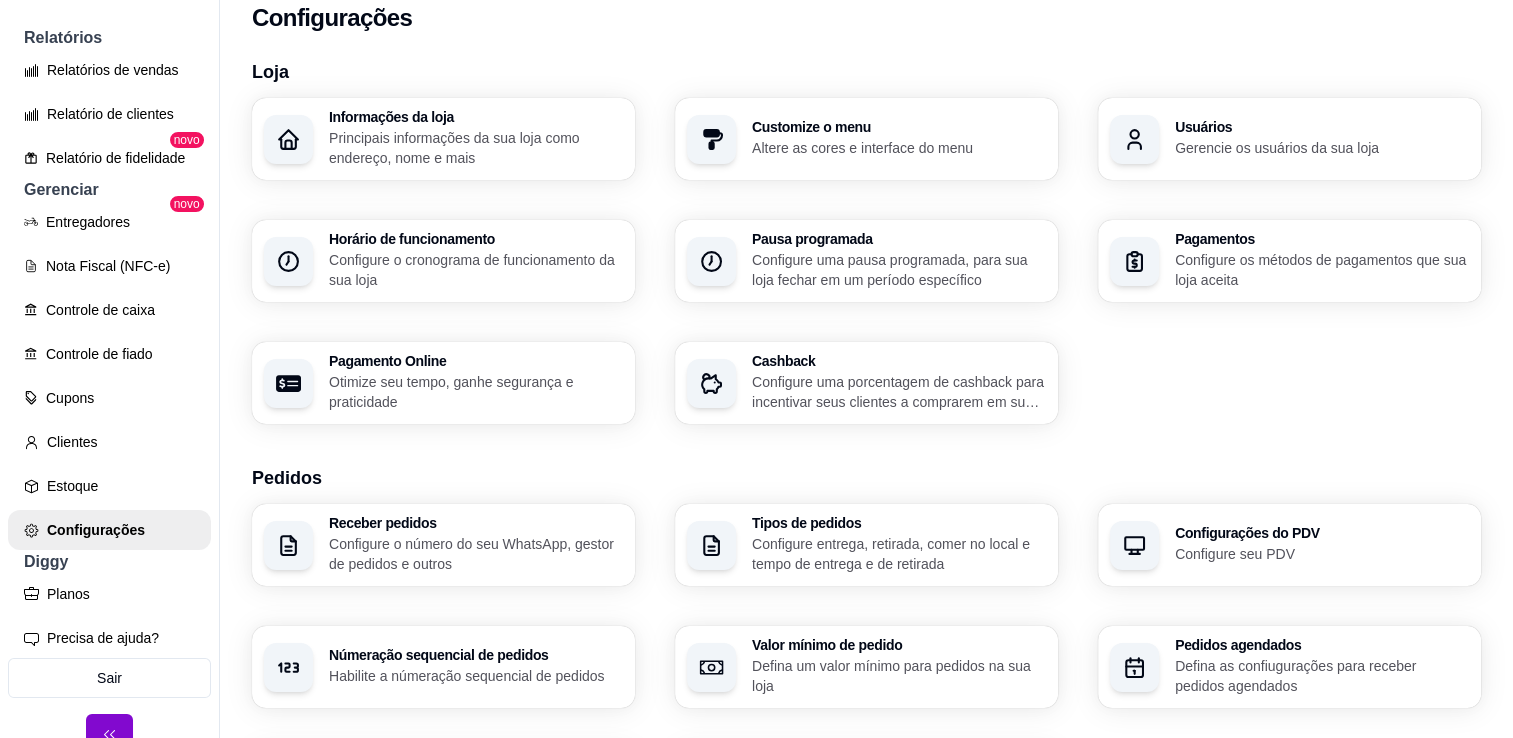 scroll, scrollTop: 0, scrollLeft: 0, axis: both 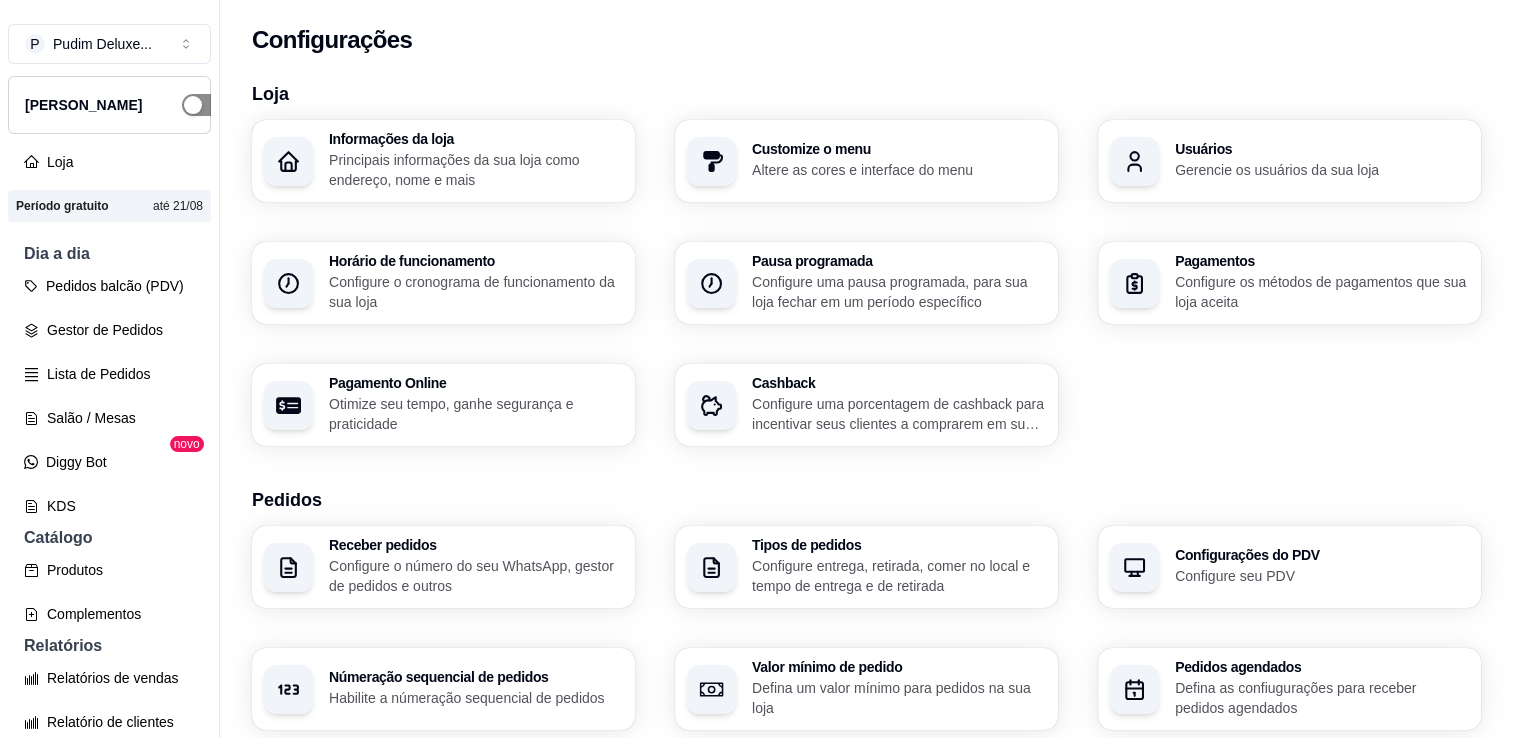 click at bounding box center [193, 105] 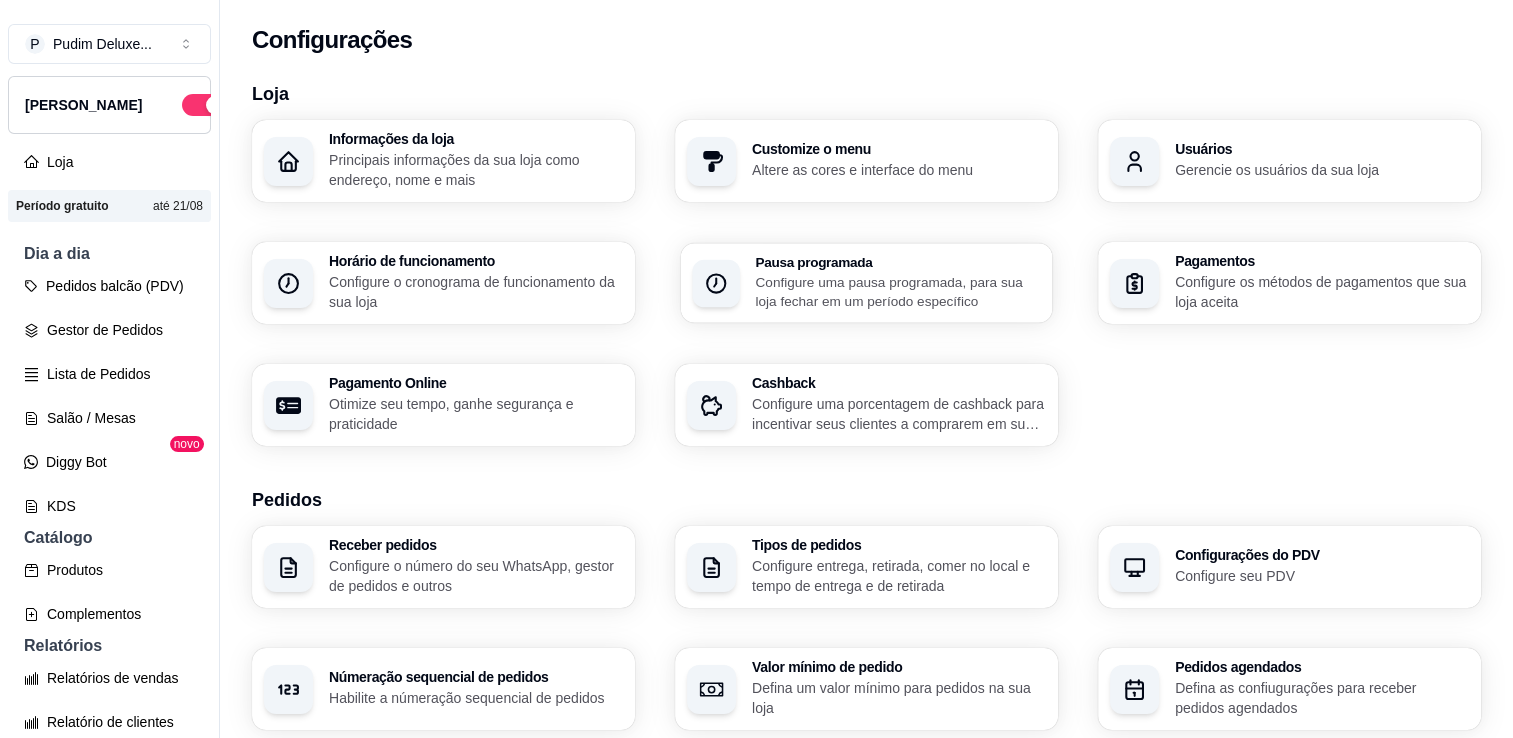click on "Configure uma pausa programada, para sua loja fechar em um período específico" at bounding box center [897, 291] 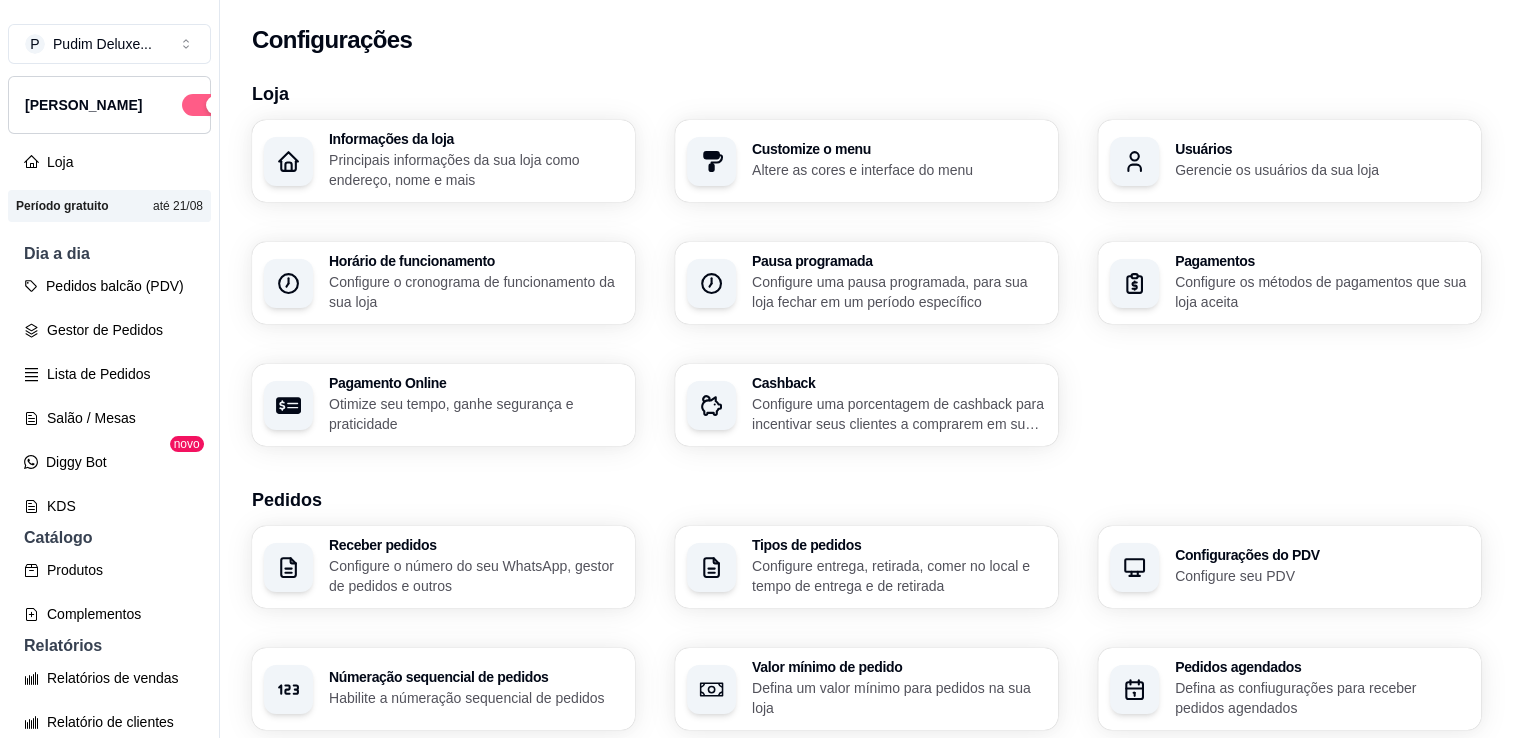 click at bounding box center [204, 105] 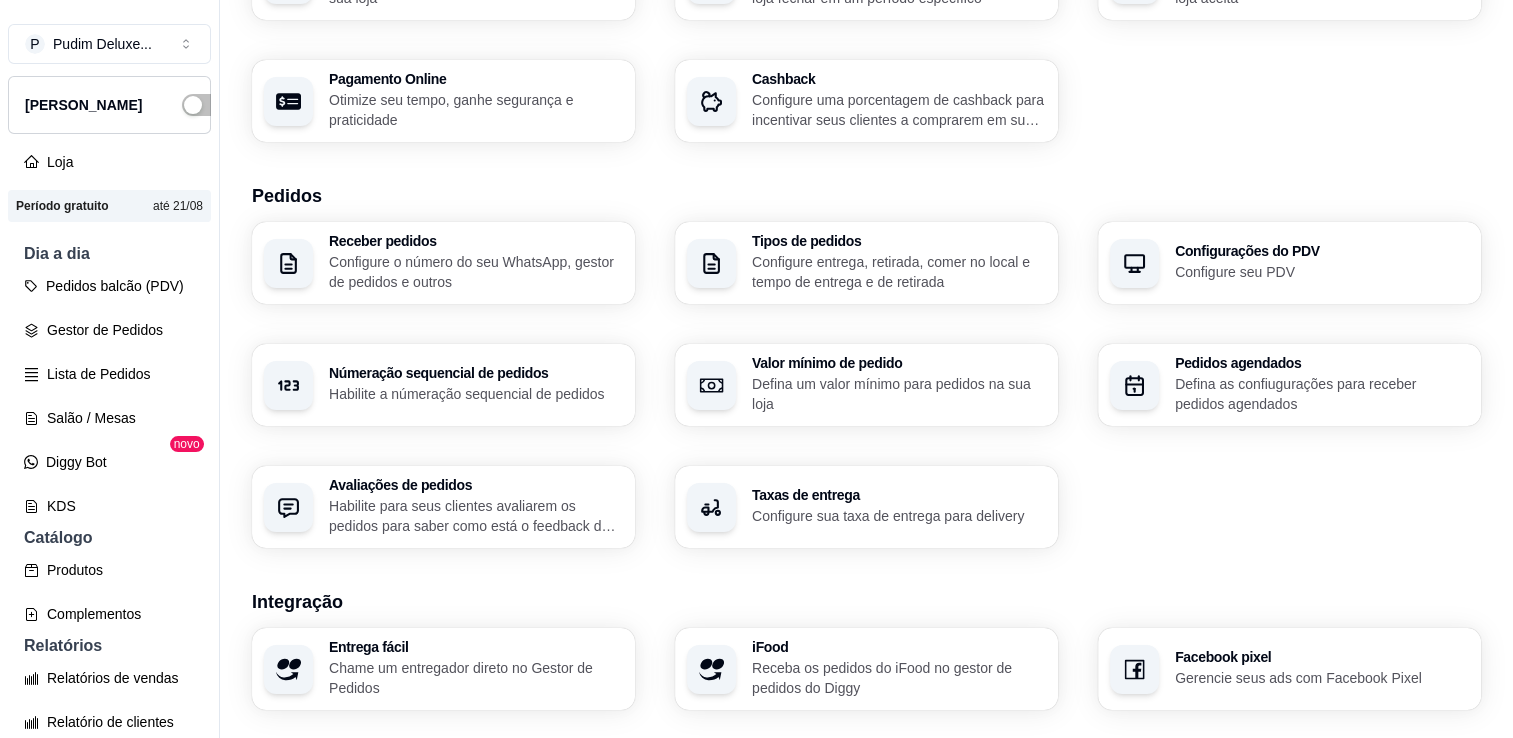 scroll, scrollTop: 315, scrollLeft: 0, axis: vertical 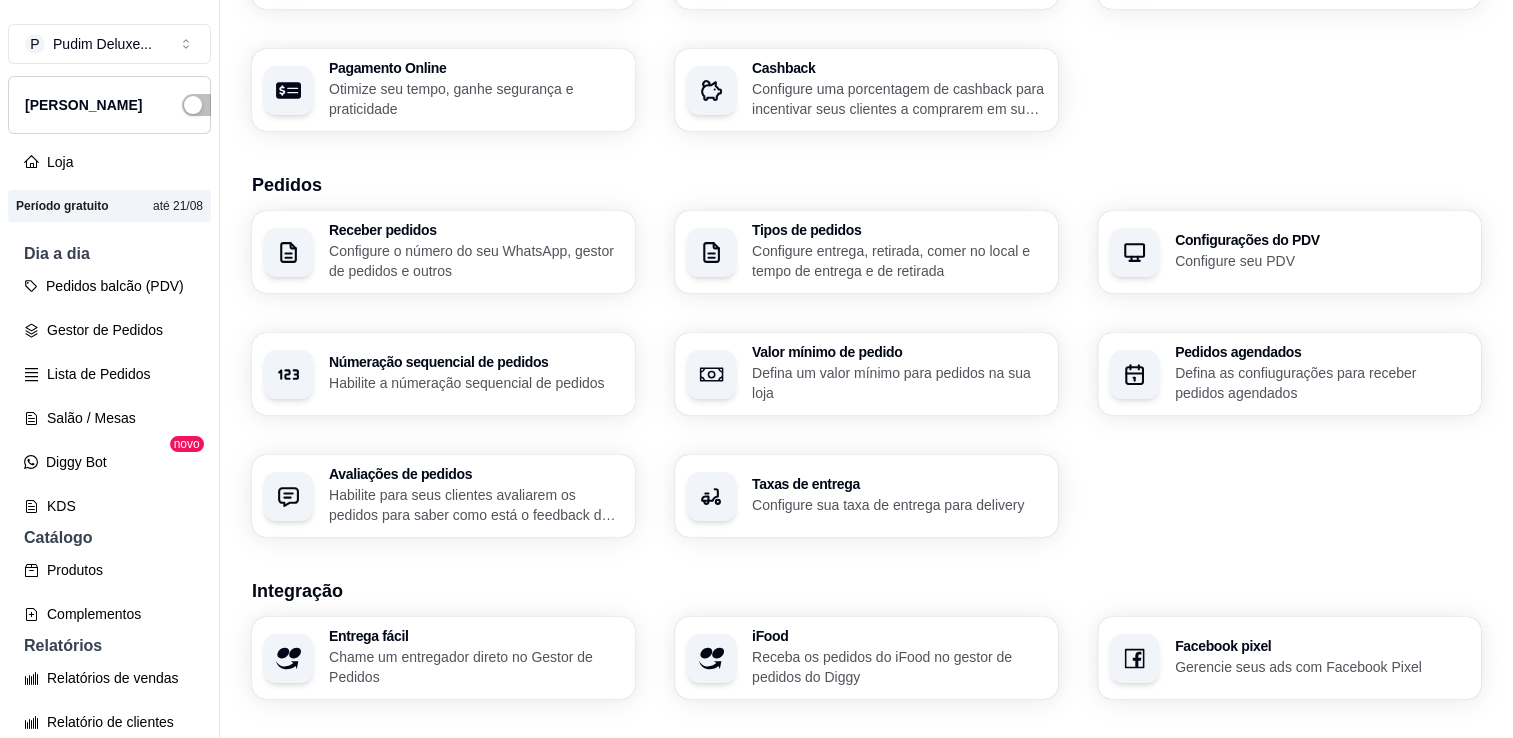 click on "Loja Informações da loja Principais informações da sua loja como endereço, nome e mais Customize o menu Altere as cores e interface do menu Usuários Gerencie os usuários da sua loja Horário de funcionamento Configure o cronograma de funcionamento da sua loja Pausa programada Configure uma pausa programada, para sua loja fechar em um período específico Pagamentos Configure os métodos de pagamentos que sua loja aceita Pagamento Online Otimize seu tempo, ganhe segurança e praticidade Cashback Configure uma porcentagem de cashback para incentivar seus clientes a comprarem em sua loja Pedidos Receber pedidos Configure o número do seu WhatsApp, gestor de pedidos e outros Tipos de pedidos Configure entrega, retirada, comer no local e tempo de entrega e de retirada Configurações do PDV Configure seu PDV Númeração sequencial de pedidos Habilite a númeração sequencial de pedidos Valor mínimo de pedido Defina um valor mínimo para pedidos na sua loja Pedidos agendados Avaliações de pedidos iFood" at bounding box center [866, 391] 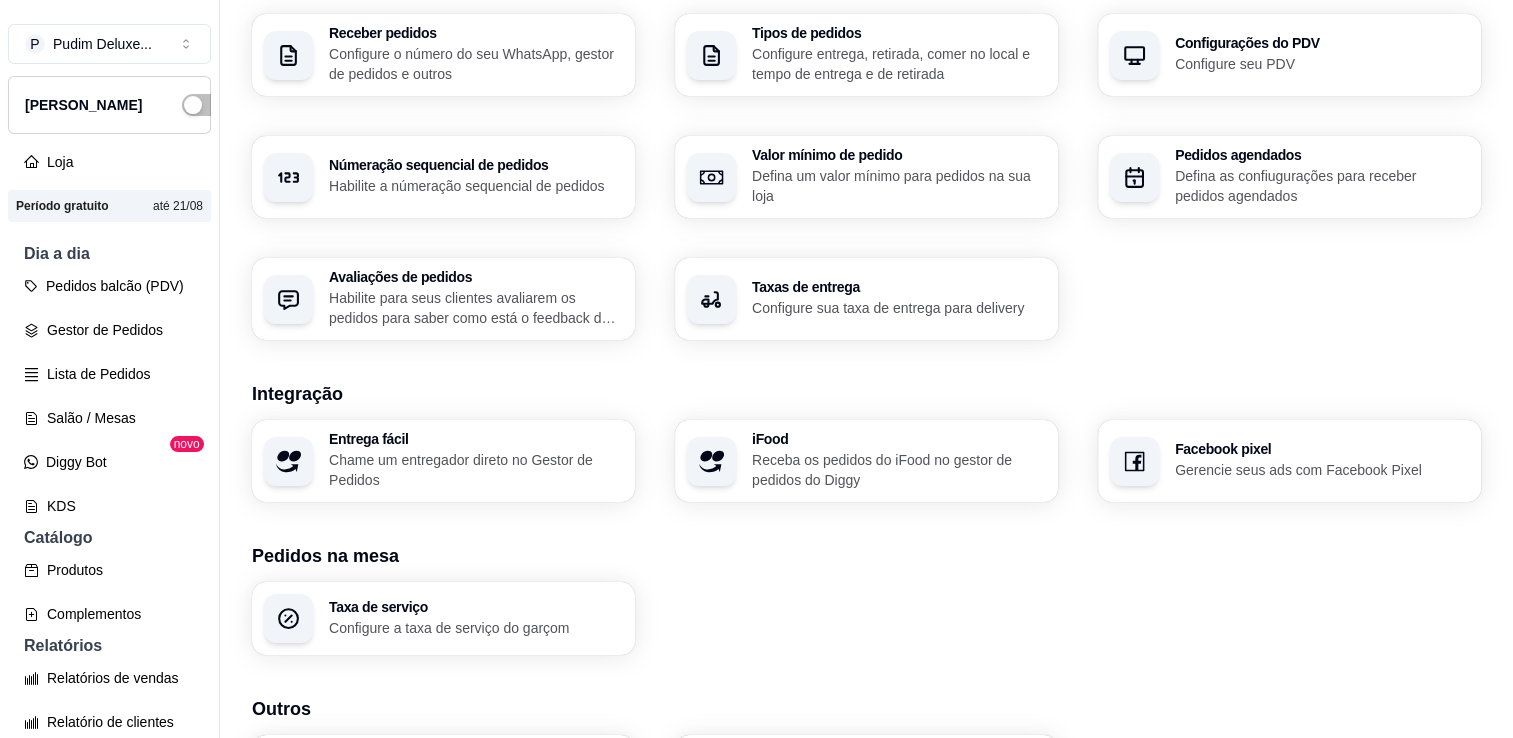 scroll, scrollTop: 508, scrollLeft: 0, axis: vertical 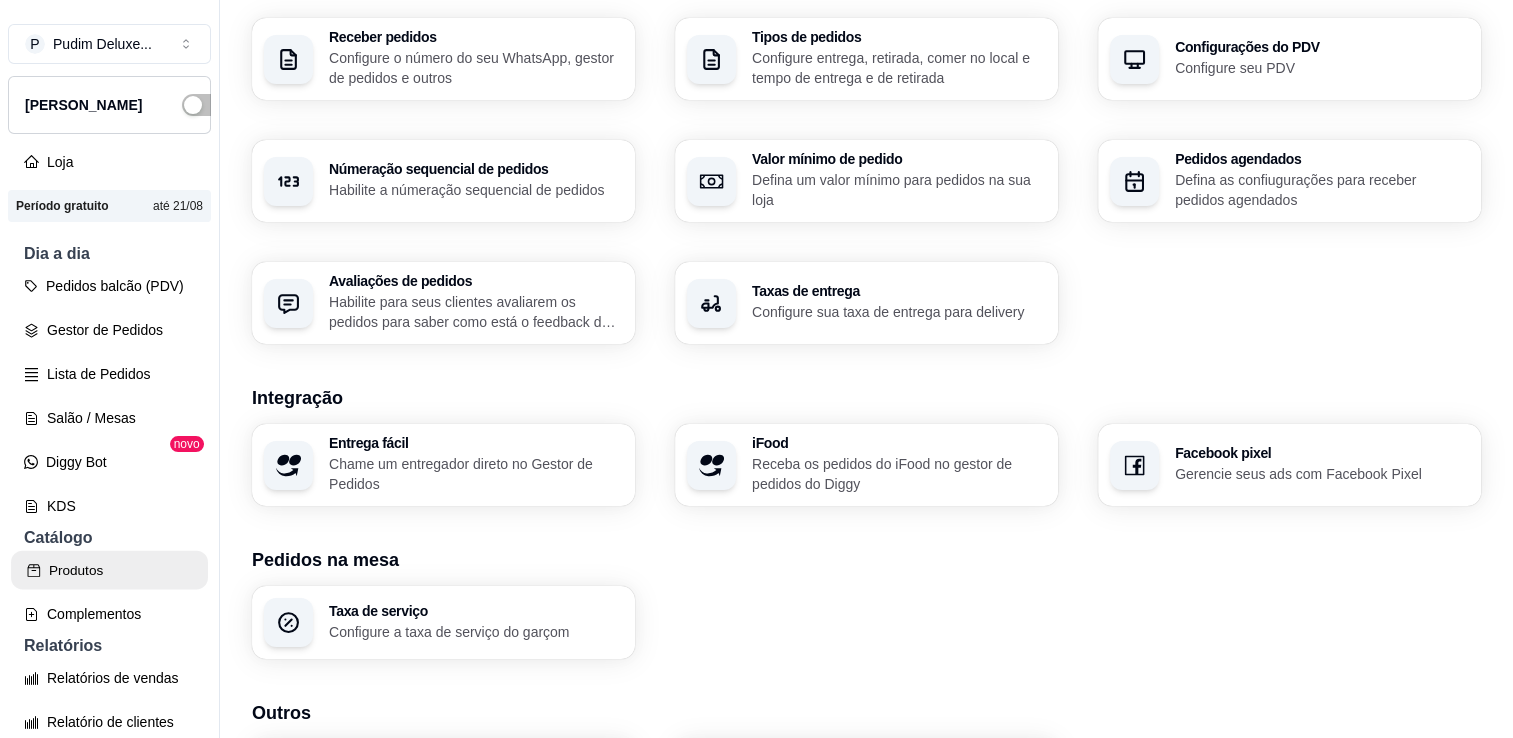click on "Produtos" at bounding box center [109, 570] 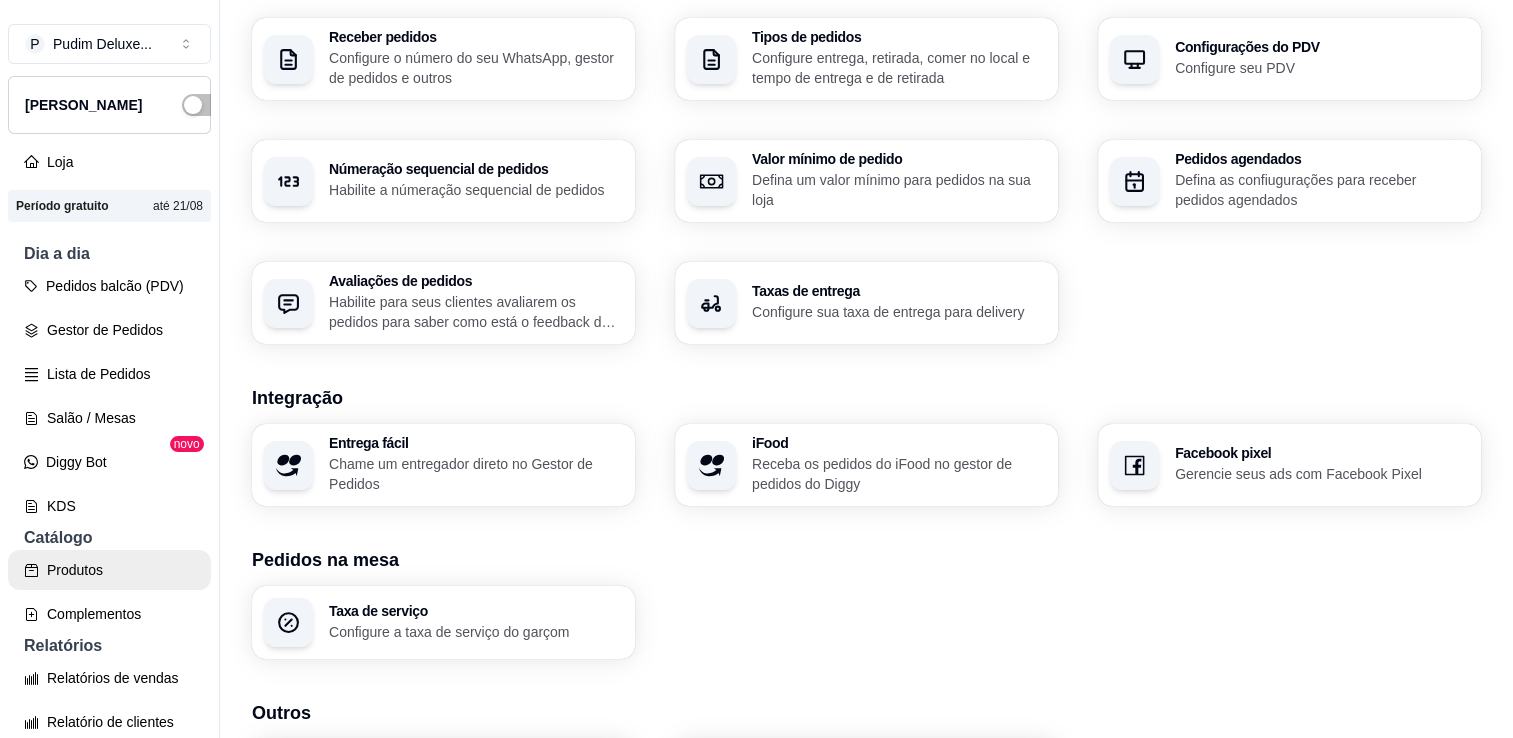 scroll, scrollTop: 0, scrollLeft: 0, axis: both 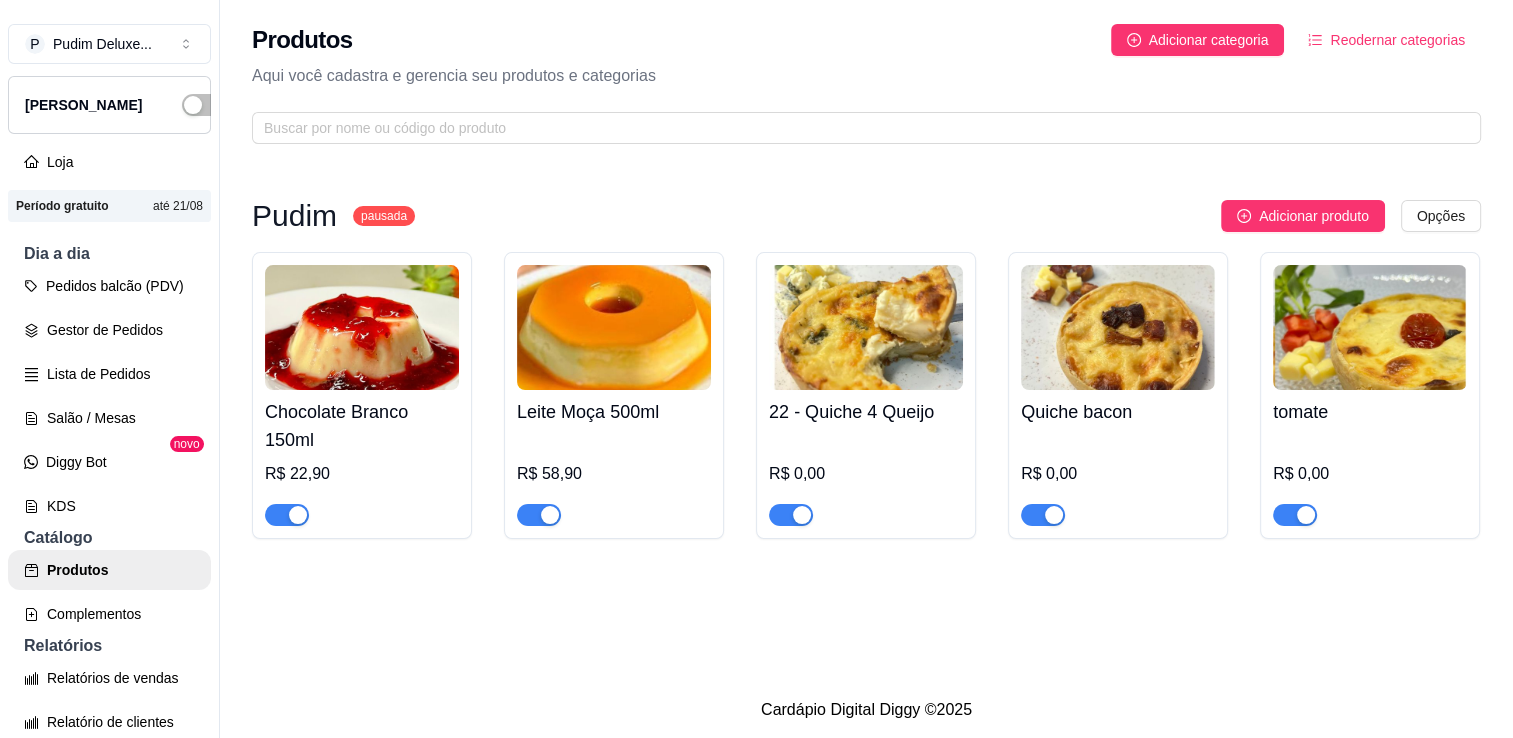 click on "pausada" at bounding box center (384, 216) 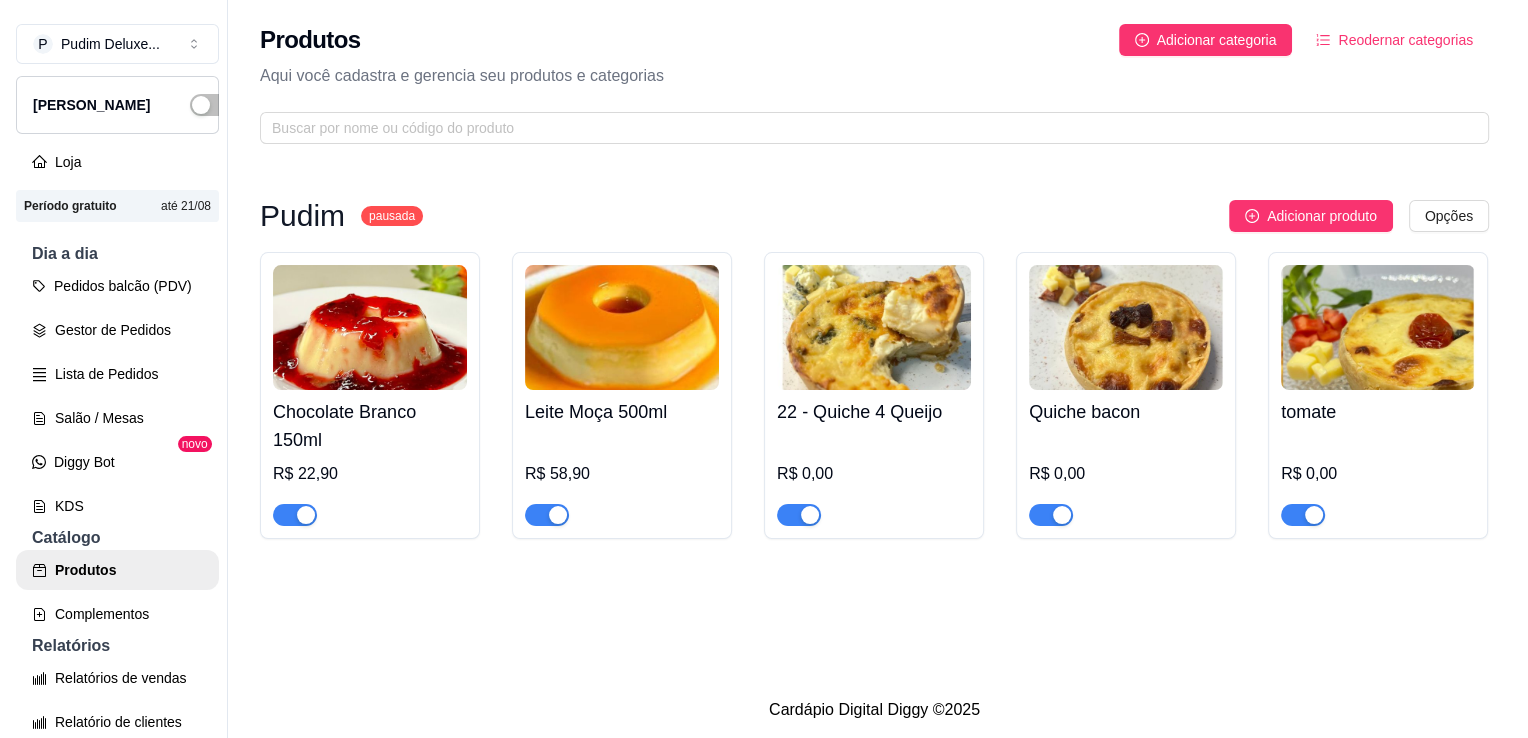 scroll, scrollTop: 32, scrollLeft: 0, axis: vertical 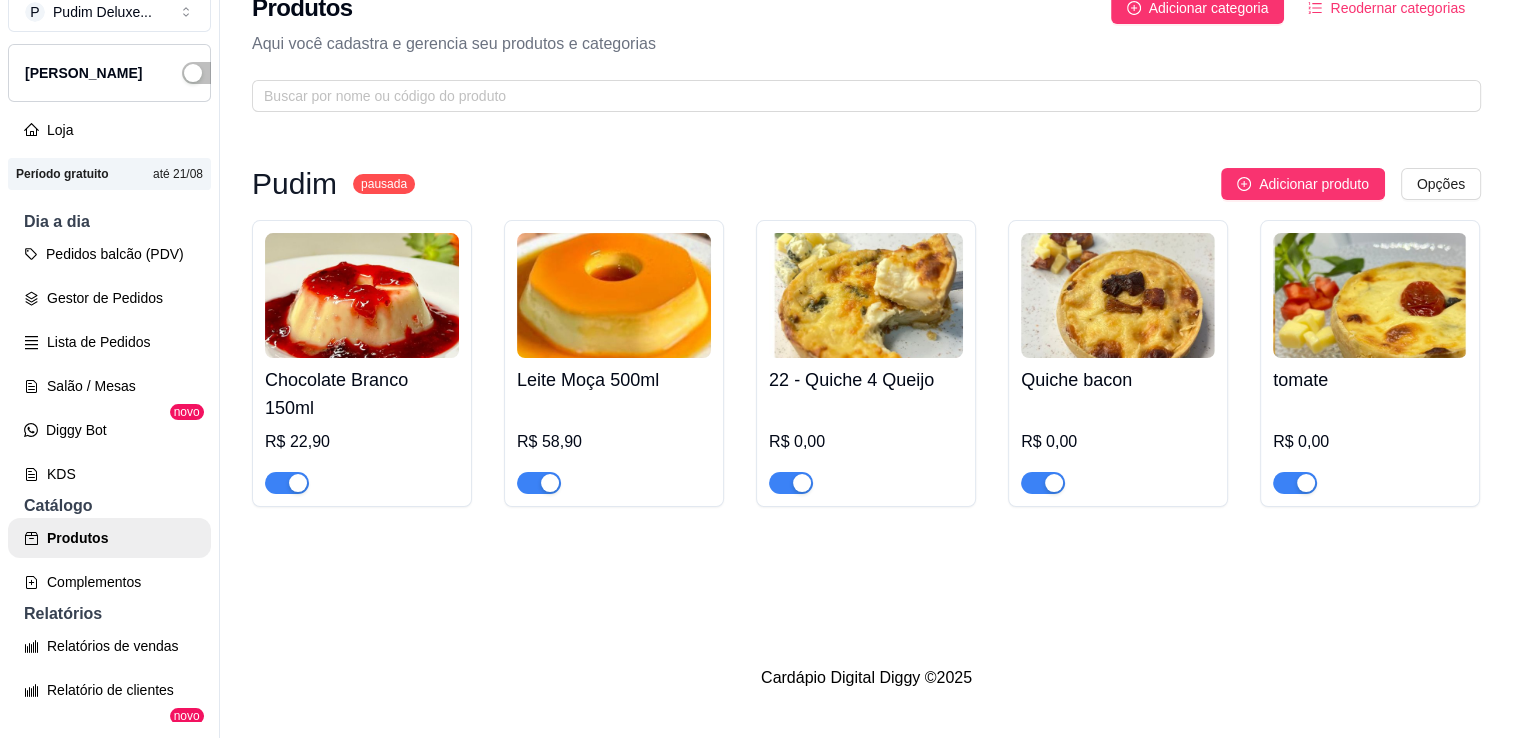 click on "Chocolate Branco 150ml" at bounding box center [362, 394] 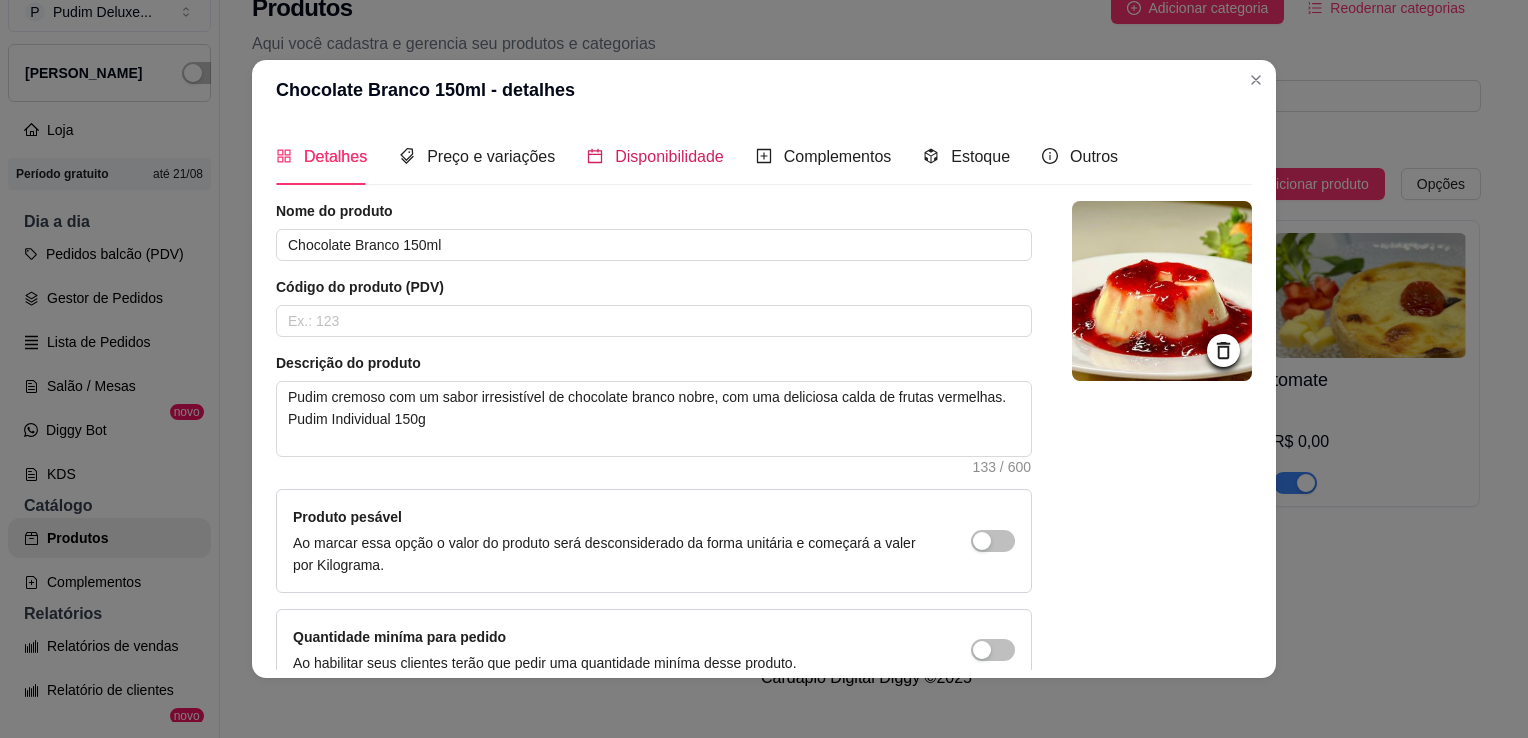 click on "Disponibilidade" at bounding box center (669, 156) 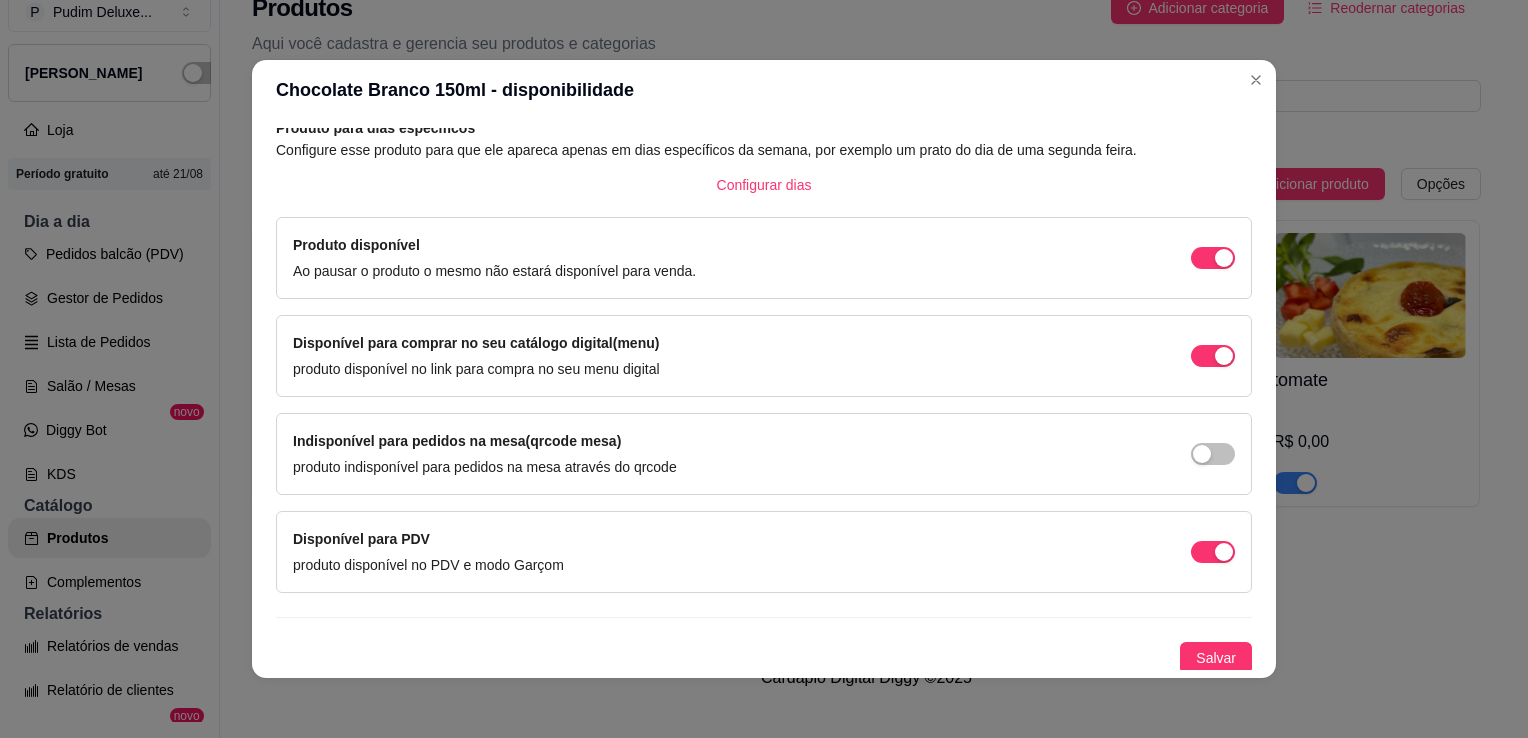 scroll, scrollTop: 105, scrollLeft: 0, axis: vertical 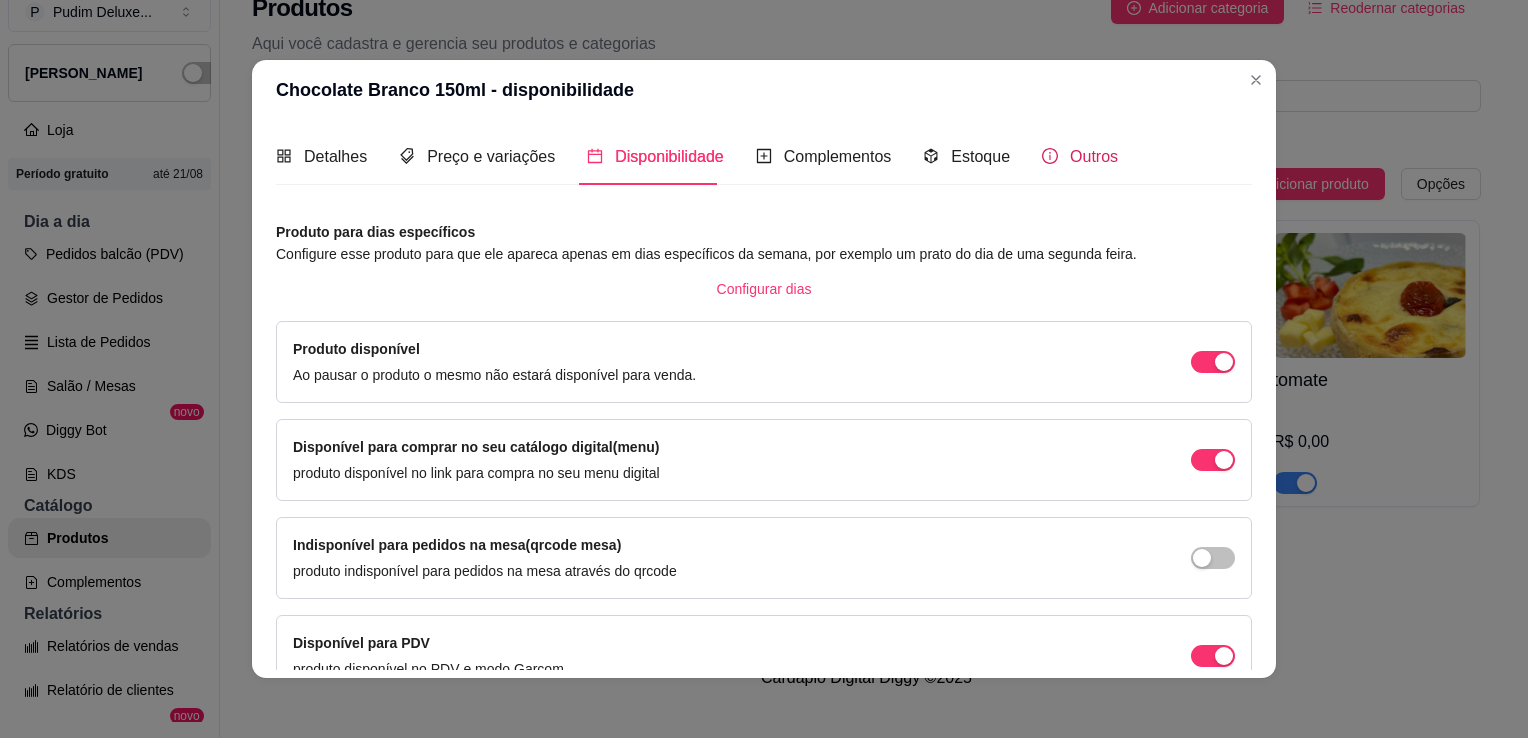 click on "Outros" at bounding box center [1094, 156] 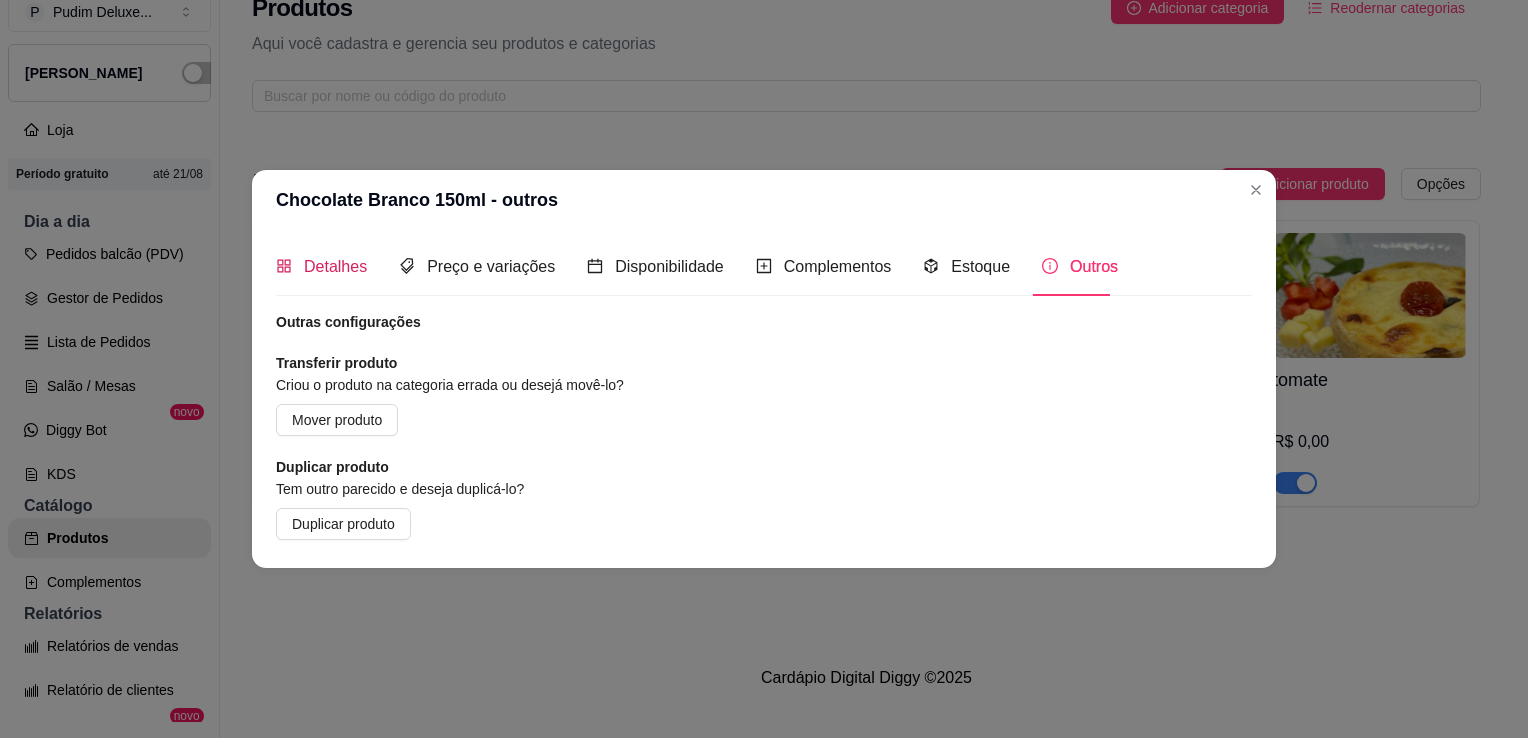 click on "Detalhes" at bounding box center (335, 266) 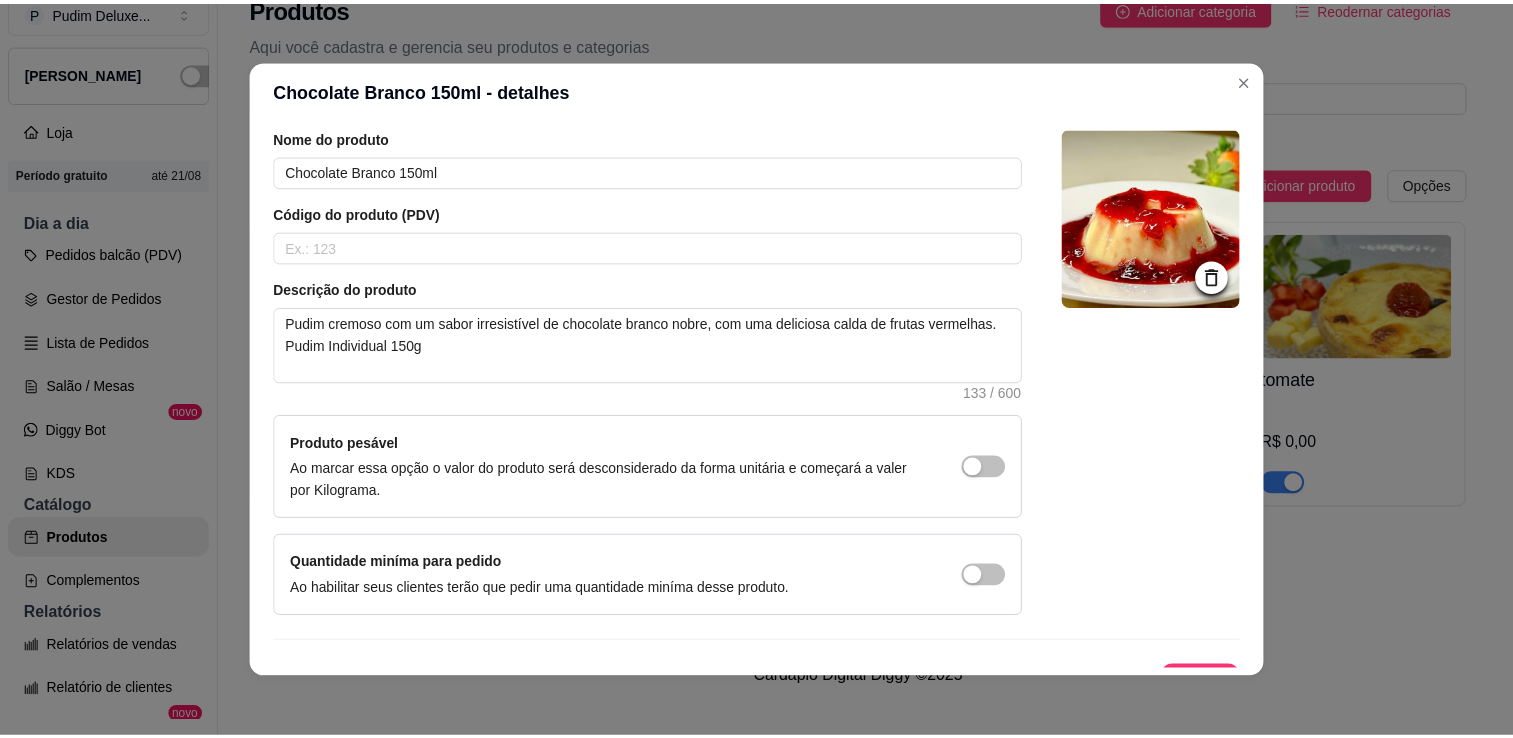 scroll, scrollTop: 76, scrollLeft: 0, axis: vertical 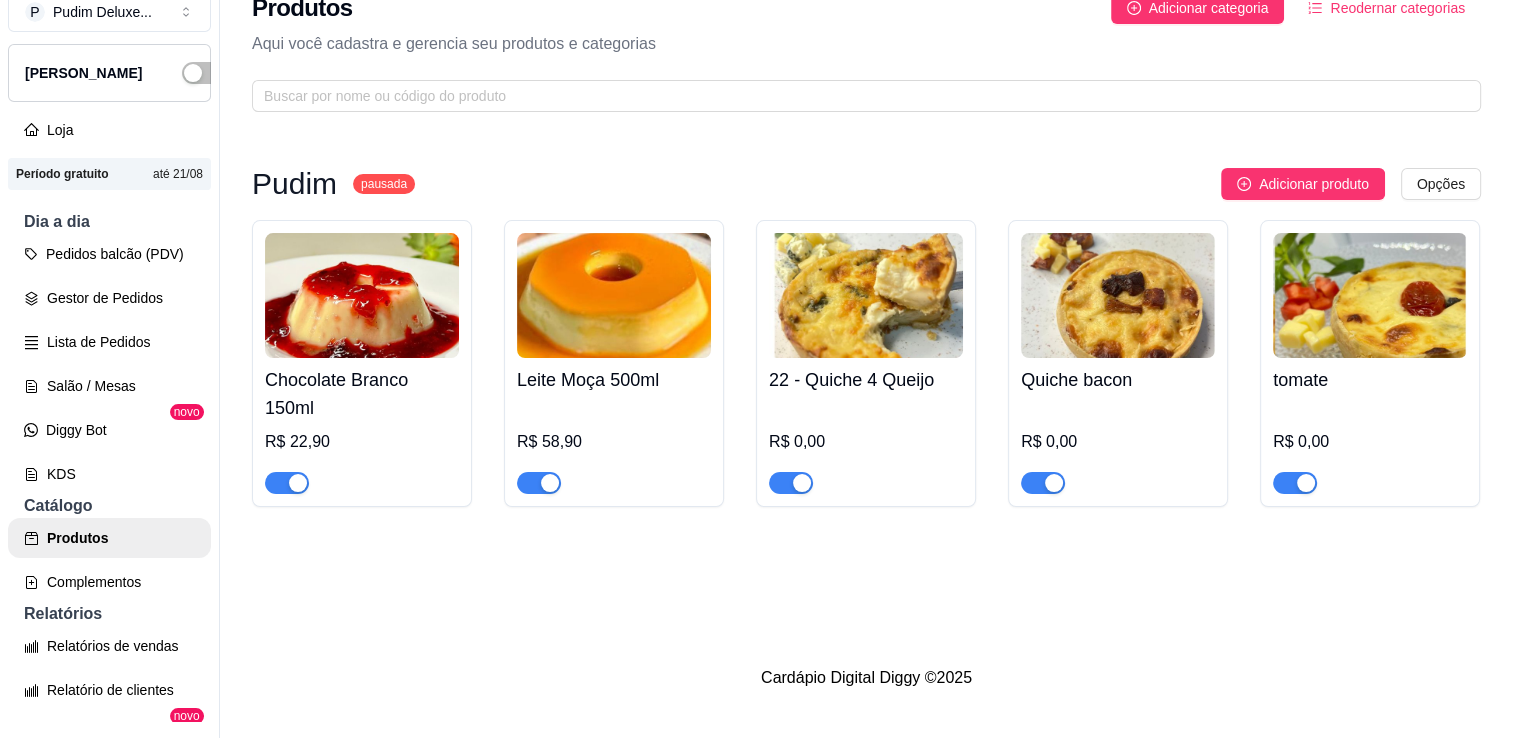 click at bounding box center [287, 483] 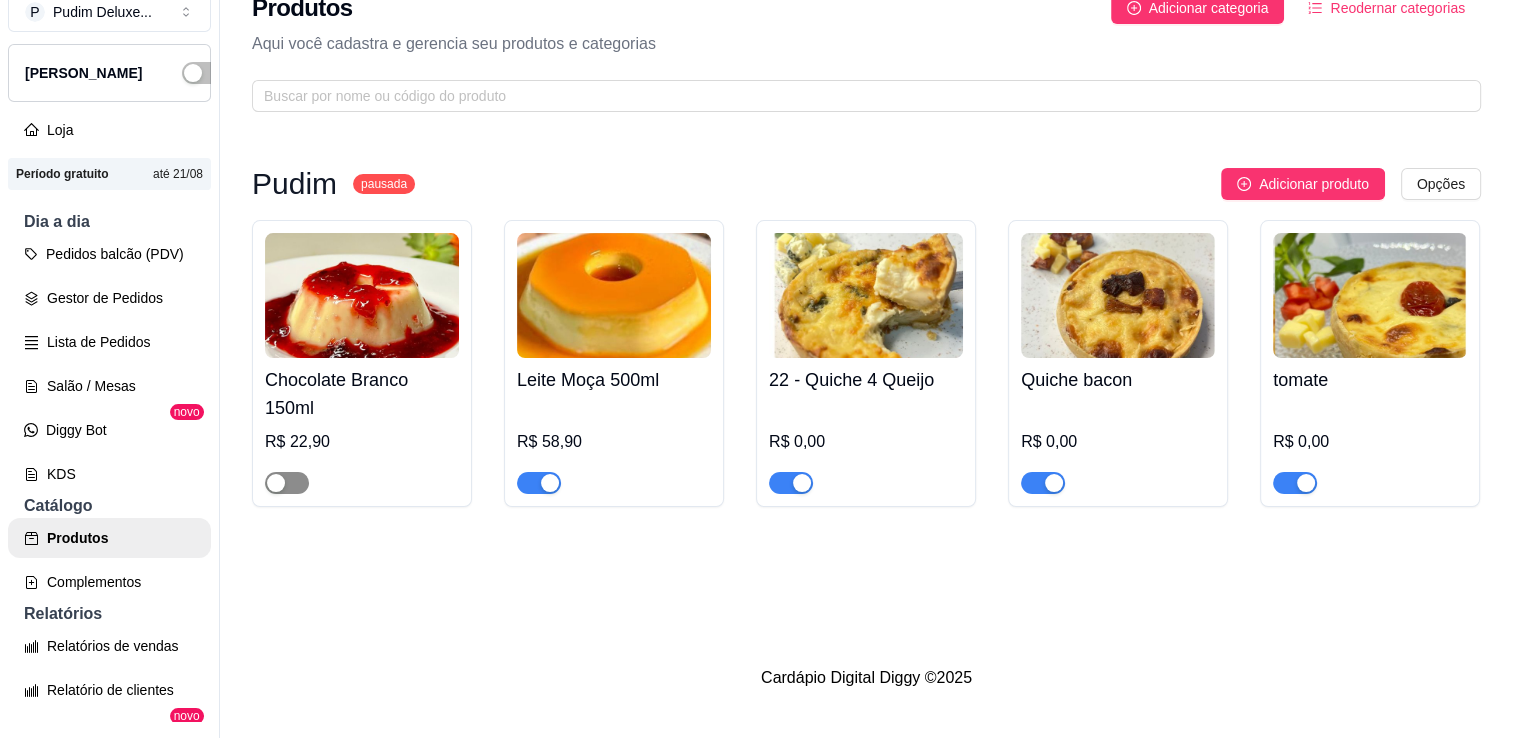 click at bounding box center [276, 483] 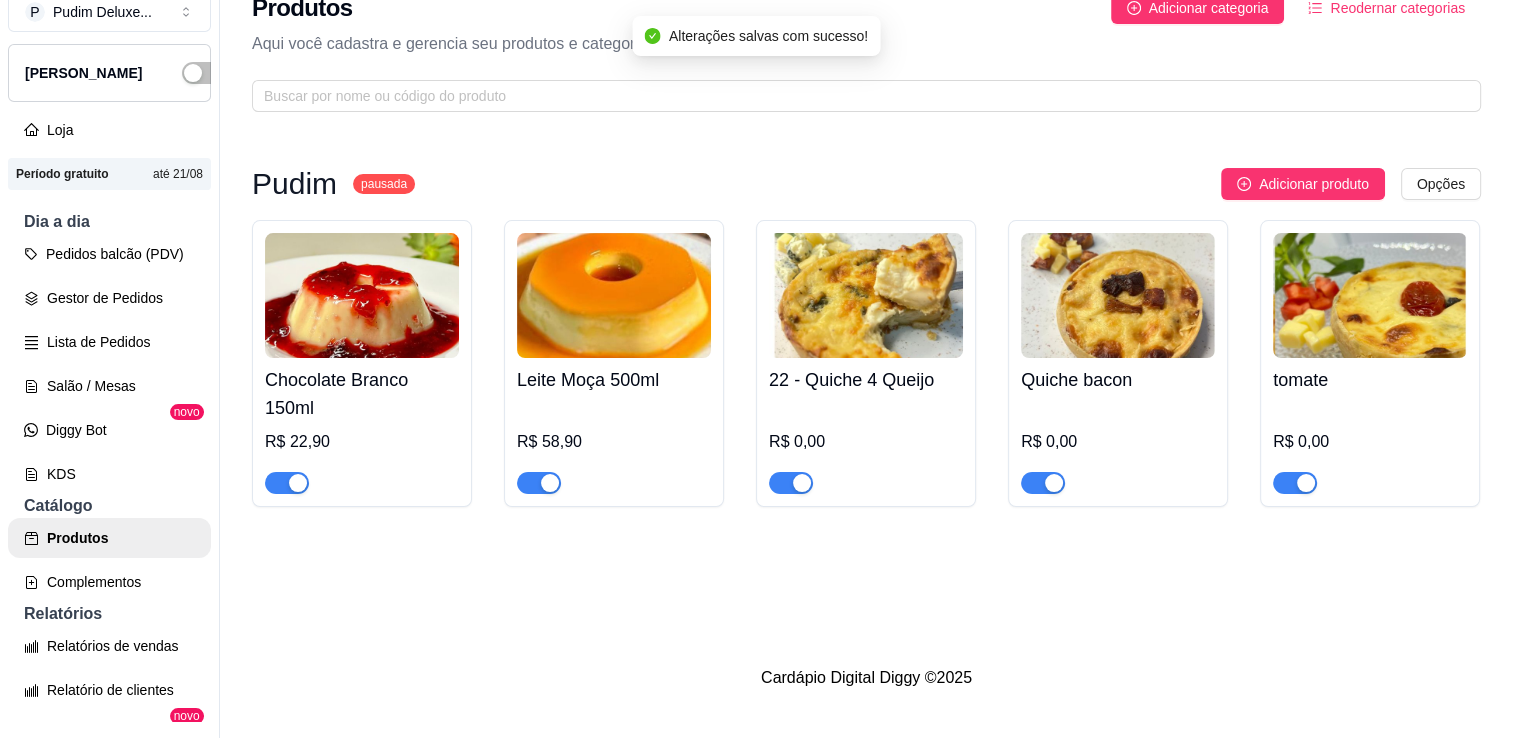 click on "pausada" at bounding box center [384, 184] 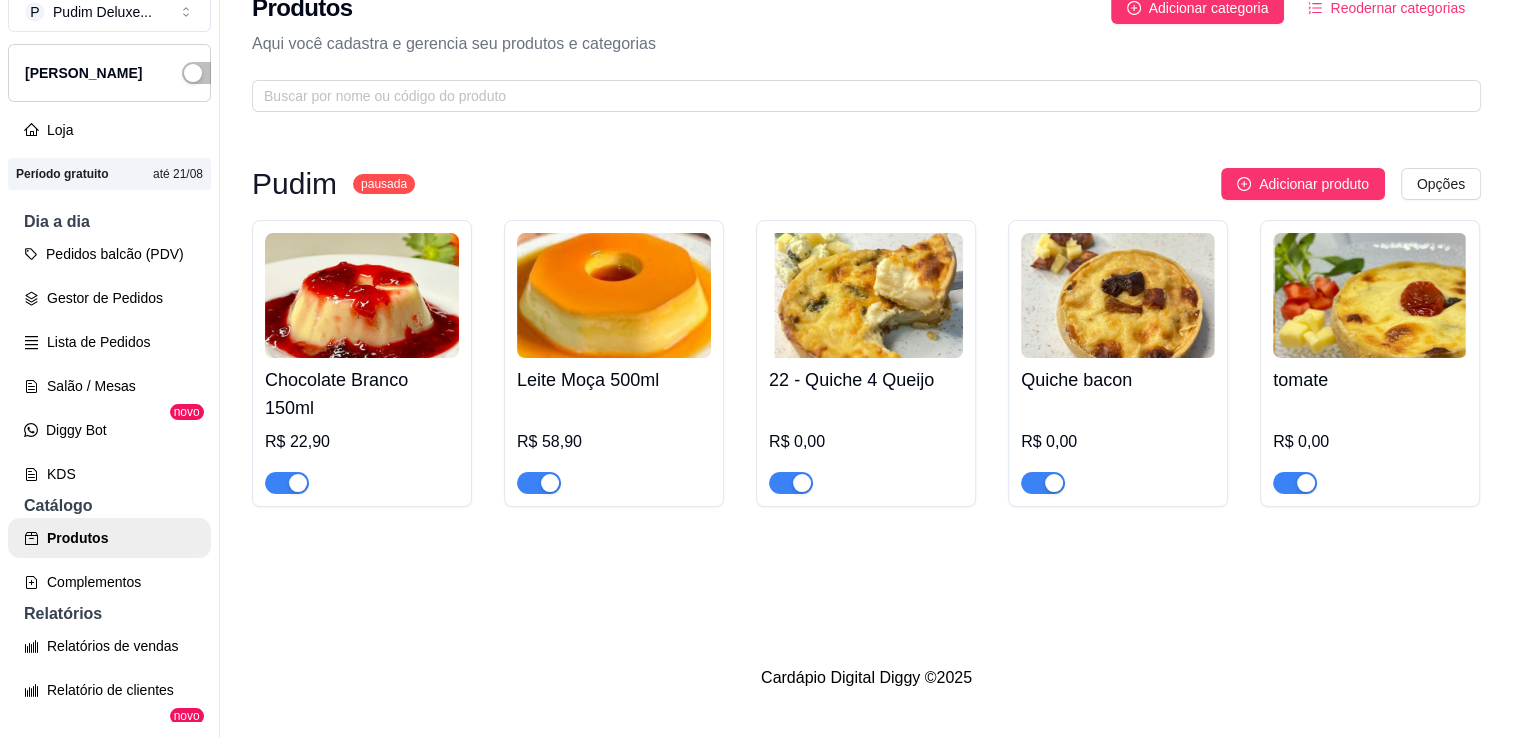 click on "Pudim pausada Adicionar produto Opções Chocolate Branco 150ml   R$ 22,90 Leite Moça 500ml   R$ 58,90 22 - Quiche 4 Queijo    R$ 0,00 Quiche bacon    R$ 0,00 tomate   R$ 0,00" at bounding box center [866, 337] 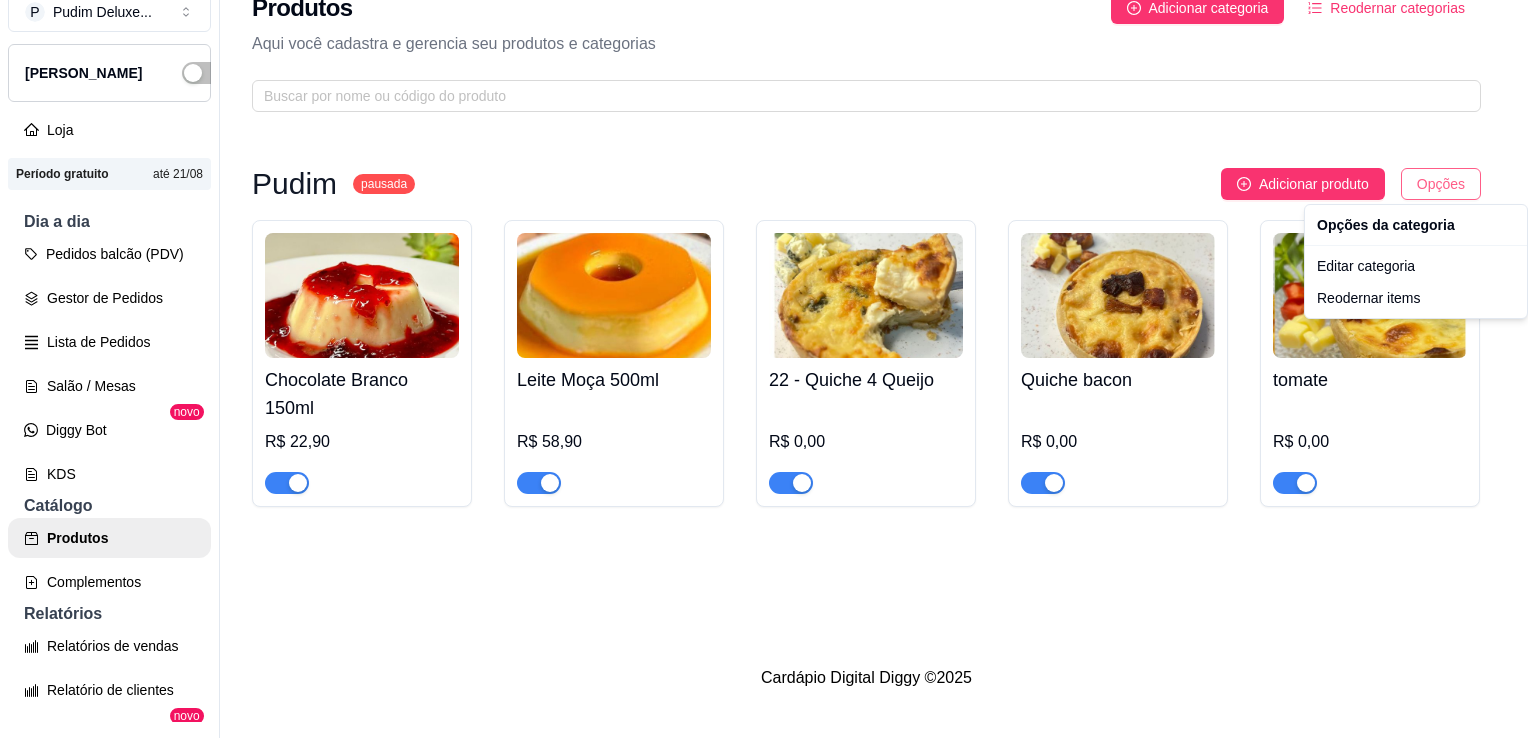 click on "P Pudim Deluxe  ... Loja Aberta Loja Período gratuito até 21/08   Dia a dia Pedidos balcão (PDV) Gestor de Pedidos Lista de Pedidos Salão / Mesas Diggy Bot novo KDS Catálogo Produtos Complementos Relatórios Relatórios de vendas Relatório de clientes Relatório de fidelidade novo Gerenciar Entregadores novo Nota Fiscal (NFC-e) Controle de caixa Controle de fiado Cupons Clientes Estoque Configurações Diggy Planos Precisa de ajuda? Sair Produtos Adicionar categoria Reodernar categorias Aqui você cadastra e gerencia seu produtos e categorias Pudim pausada Adicionar produto Opções Chocolate Branco 150ml   R$ 22,90 Leite Moça 500ml   R$ 58,90 22 - Quiche 4 Queijo    R$ 0,00 Quiche bacon    R$ 0,00 tomate   R$ 0,00 Cardápio Digital Diggy © 2025 Opções da categoria Editar categoria Reodernar items" at bounding box center (764, 337) 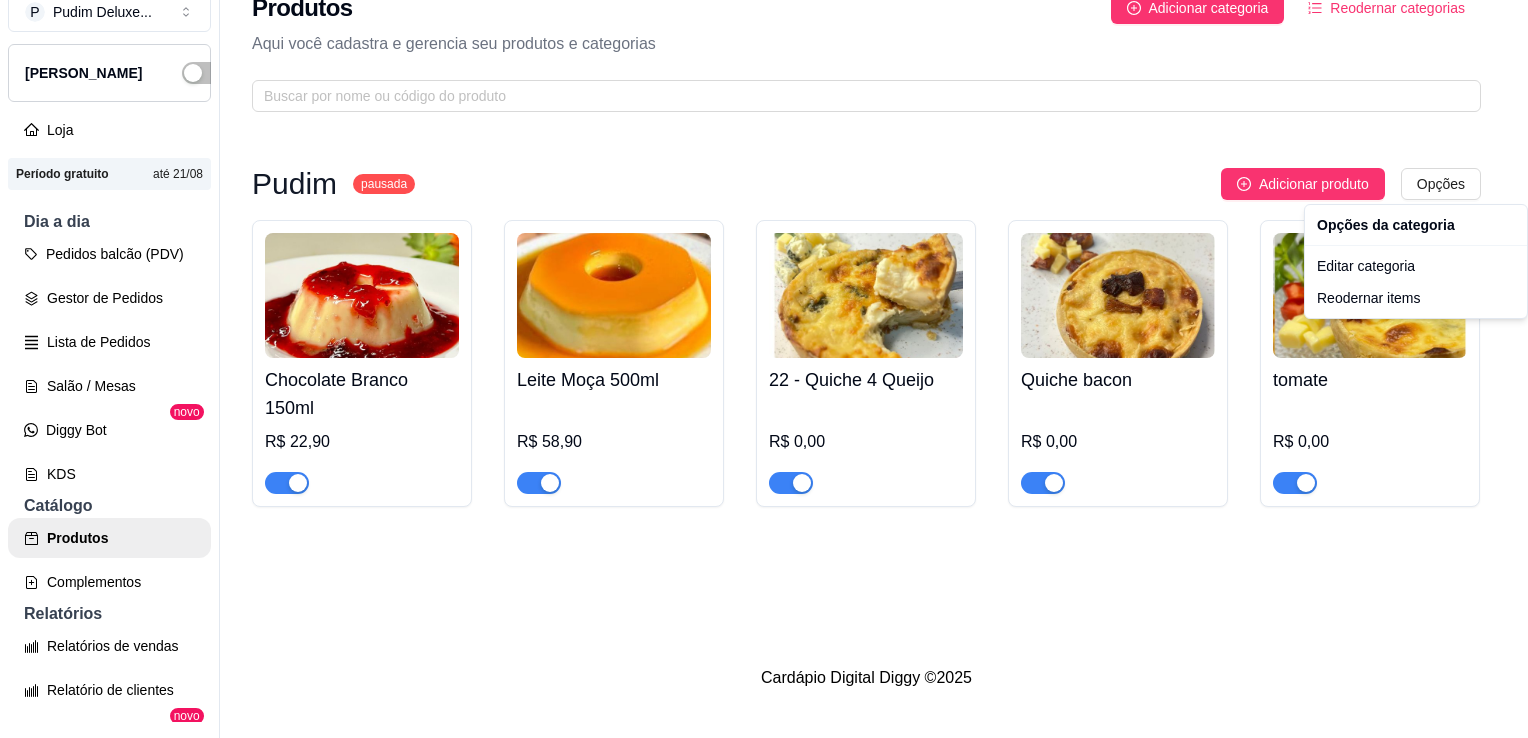 click on "P Pudim Deluxe  ... Loja Aberta Loja Período gratuito até 21/08   Dia a dia Pedidos balcão (PDV) Gestor de Pedidos Lista de Pedidos Salão / Mesas Diggy Bot novo KDS Catálogo Produtos Complementos Relatórios Relatórios de vendas Relatório de clientes Relatório de fidelidade novo Gerenciar Entregadores novo Nota Fiscal (NFC-e) Controle de caixa Controle de fiado Cupons Clientes Estoque Configurações Diggy Planos Precisa de ajuda? Sair Produtos Adicionar categoria Reodernar categorias Aqui você cadastra e gerencia seu produtos e categorias Pudim pausada Adicionar produto Opções Chocolate Branco 150ml   R$ 22,90 Leite Moça 500ml   R$ 58,90 22 - Quiche 4 Queijo    R$ 0,00 Quiche bacon    R$ 0,00 tomate   R$ 0,00 Cardápio Digital Diggy © 2025 Opções da categoria Editar categoria Reodernar items" at bounding box center [764, 337] 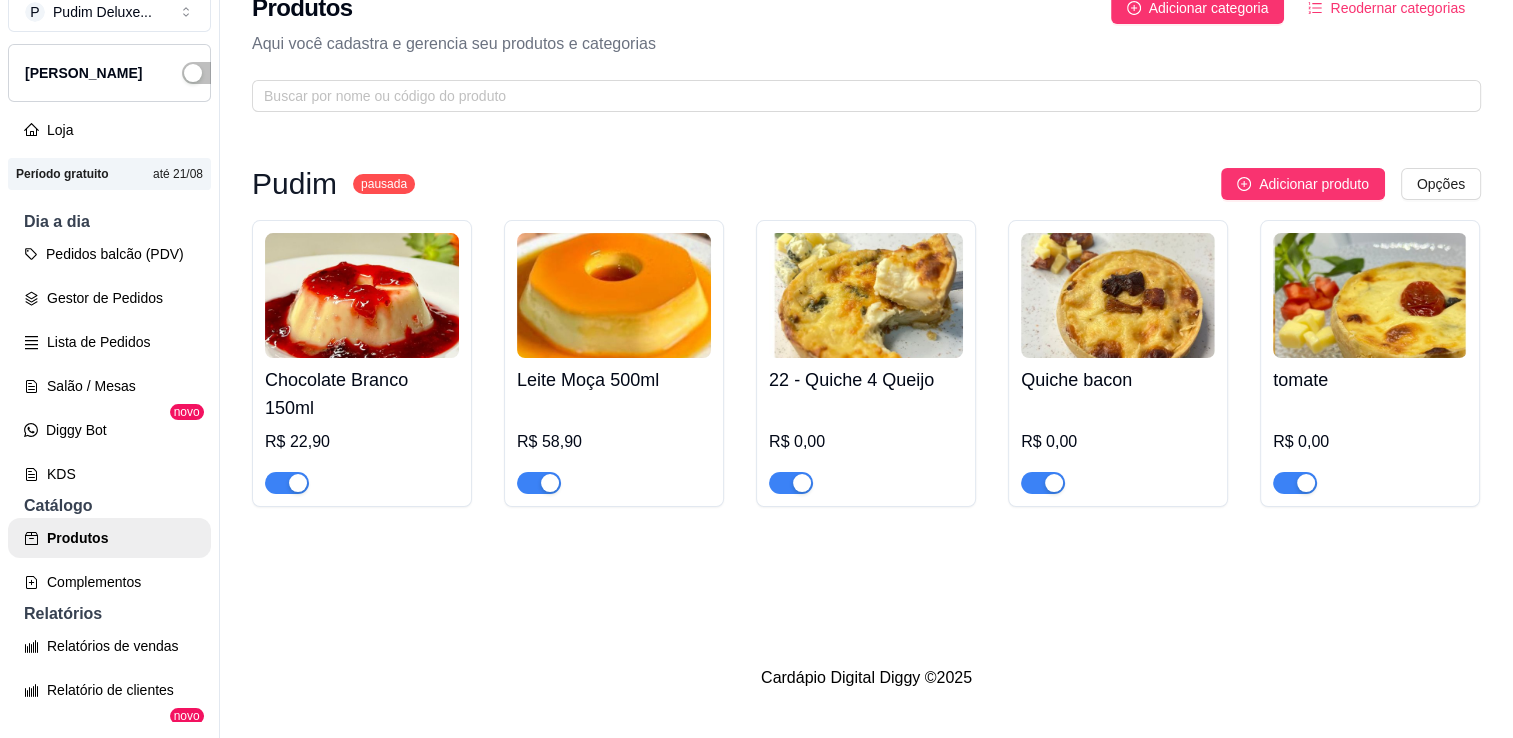 click on "Pudim" at bounding box center (294, 184) 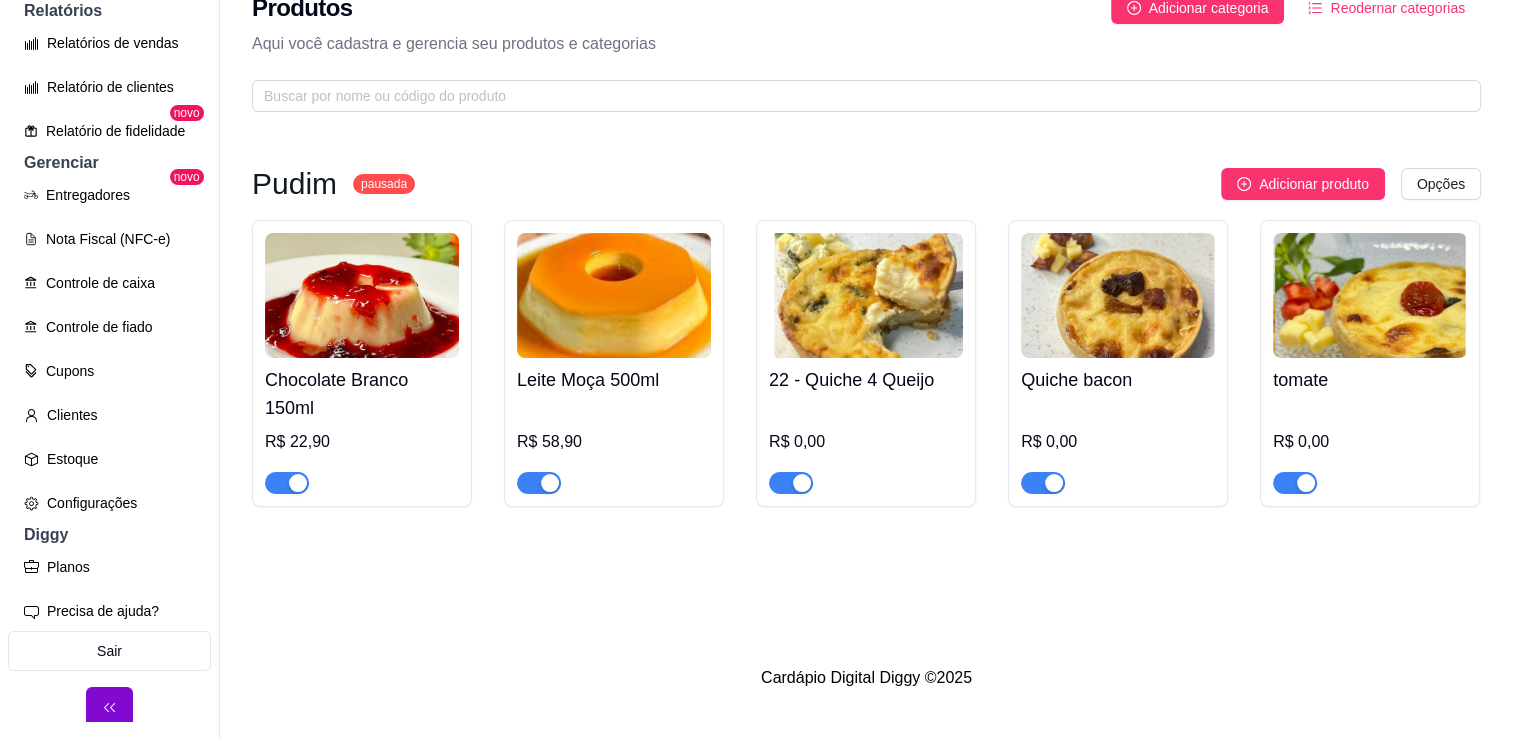scroll, scrollTop: 604, scrollLeft: 0, axis: vertical 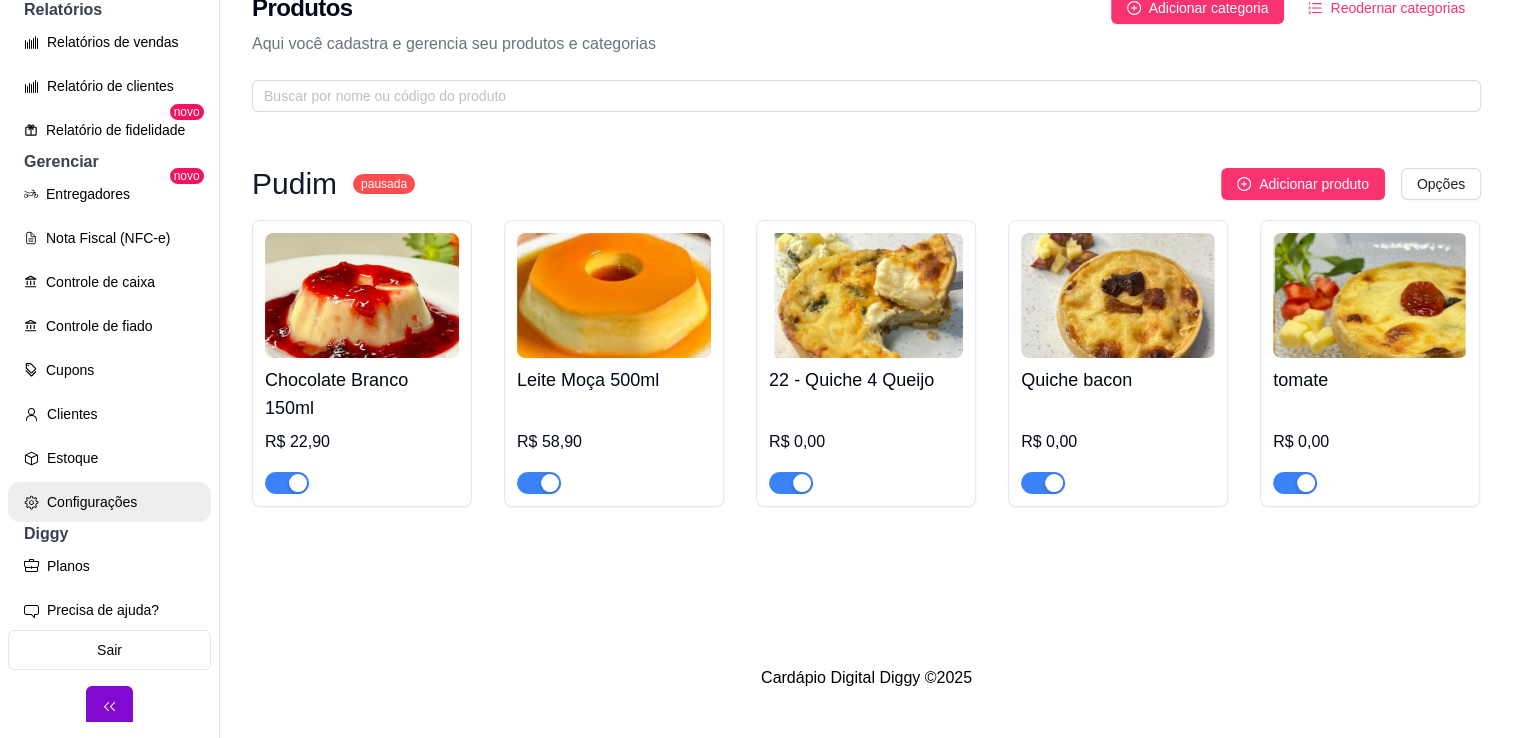 click on "Configurações" at bounding box center [109, 502] 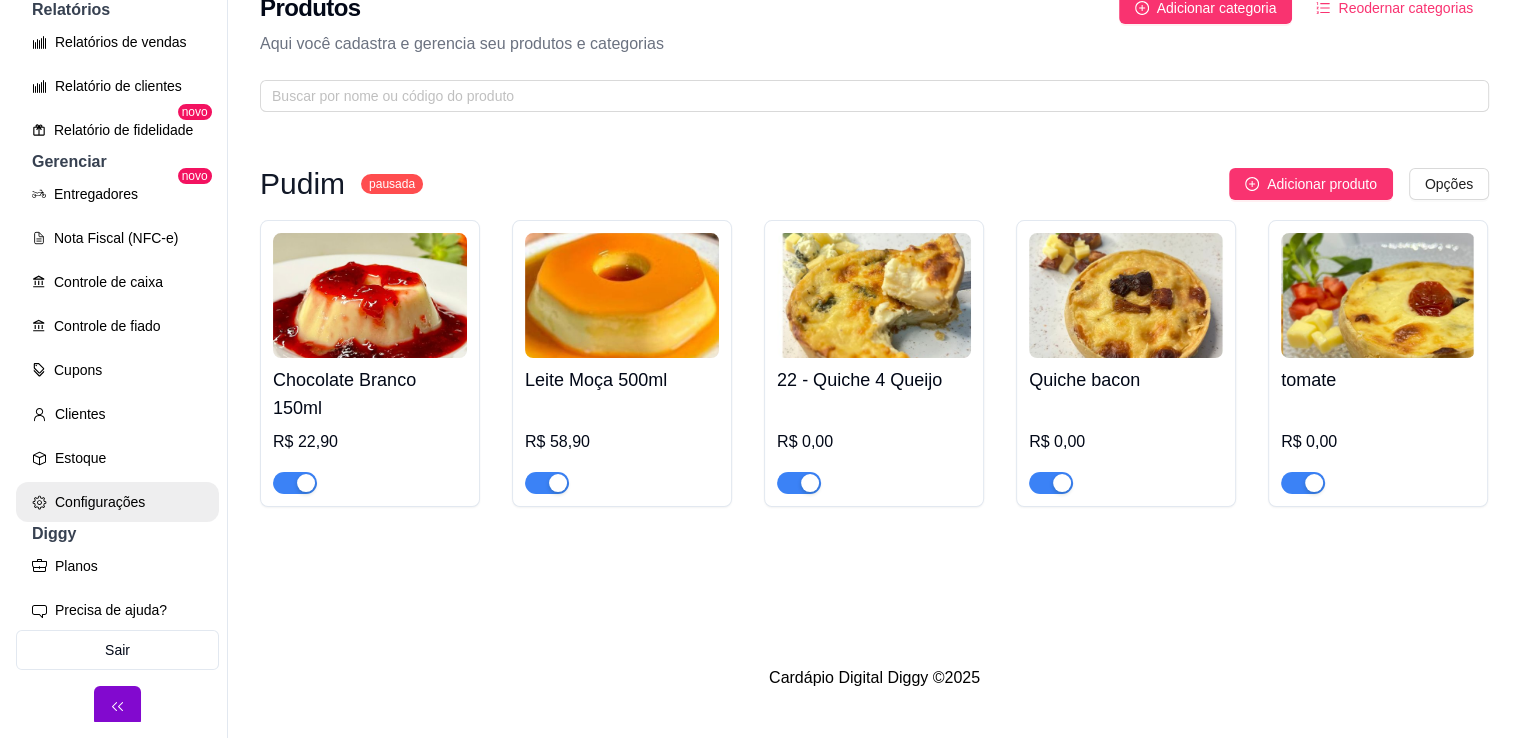 scroll, scrollTop: 0, scrollLeft: 0, axis: both 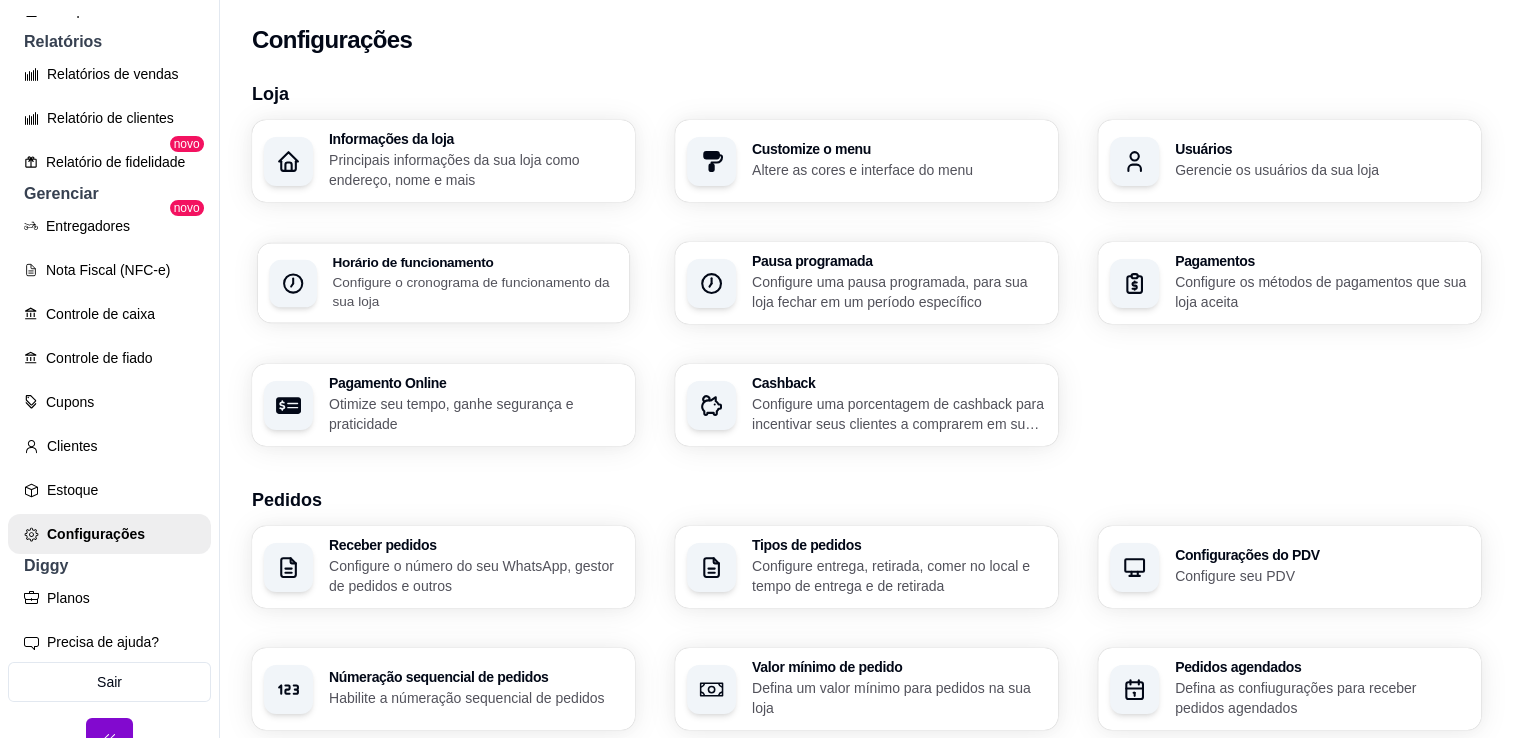 click on "Configure o cronograma de funcionamento da sua loja" at bounding box center (474, 291) 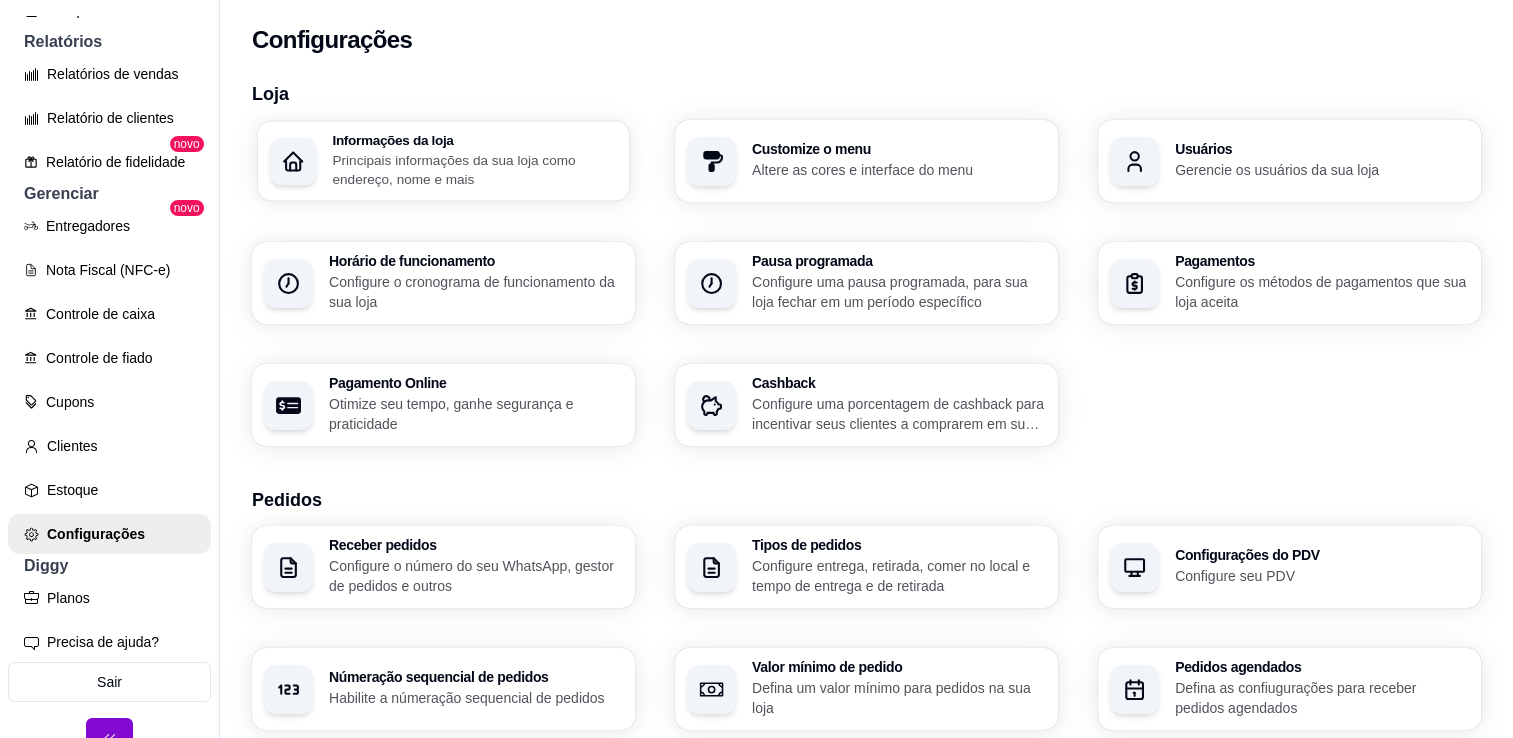 click on "Principais informações da sua loja como endereço, nome e mais" at bounding box center (474, 169) 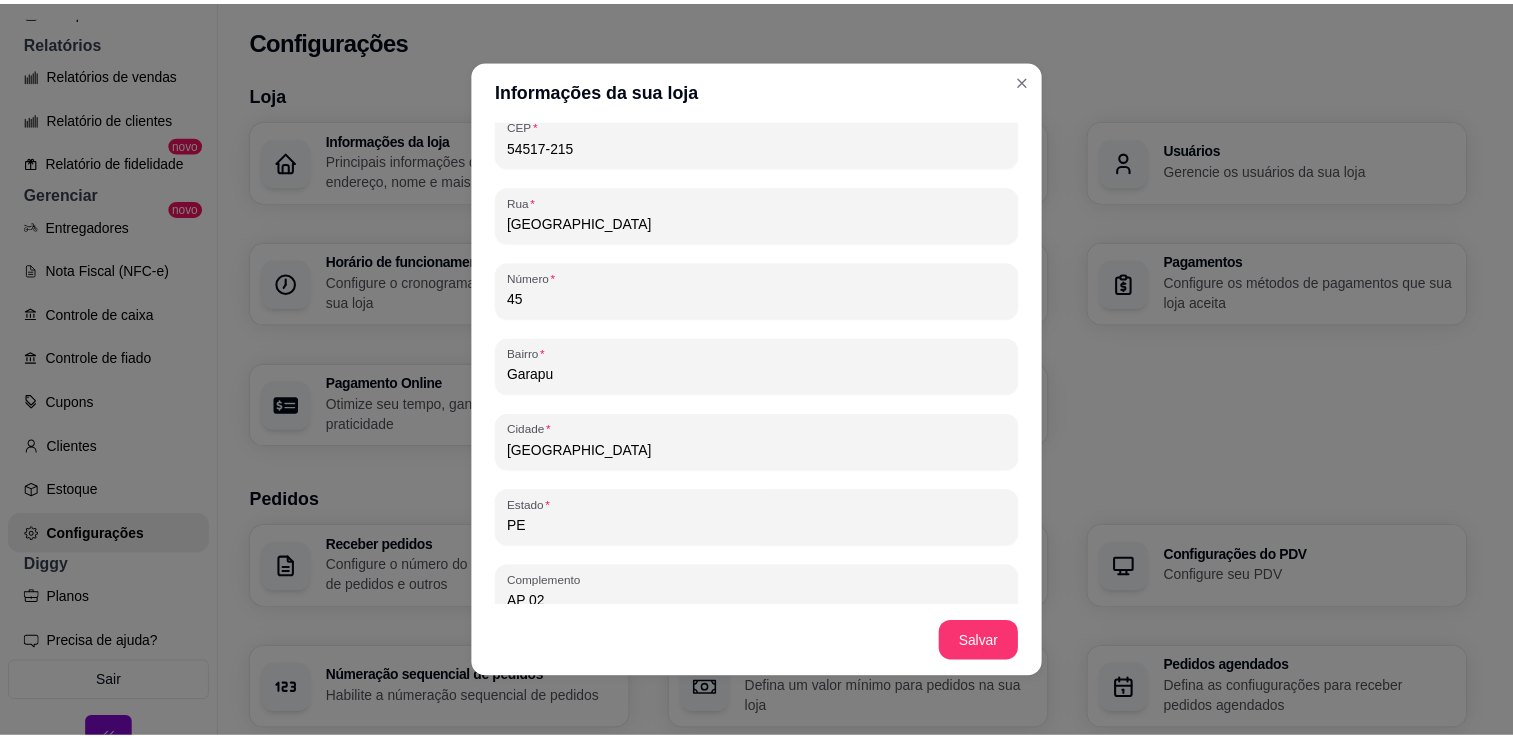 scroll, scrollTop: 1190, scrollLeft: 0, axis: vertical 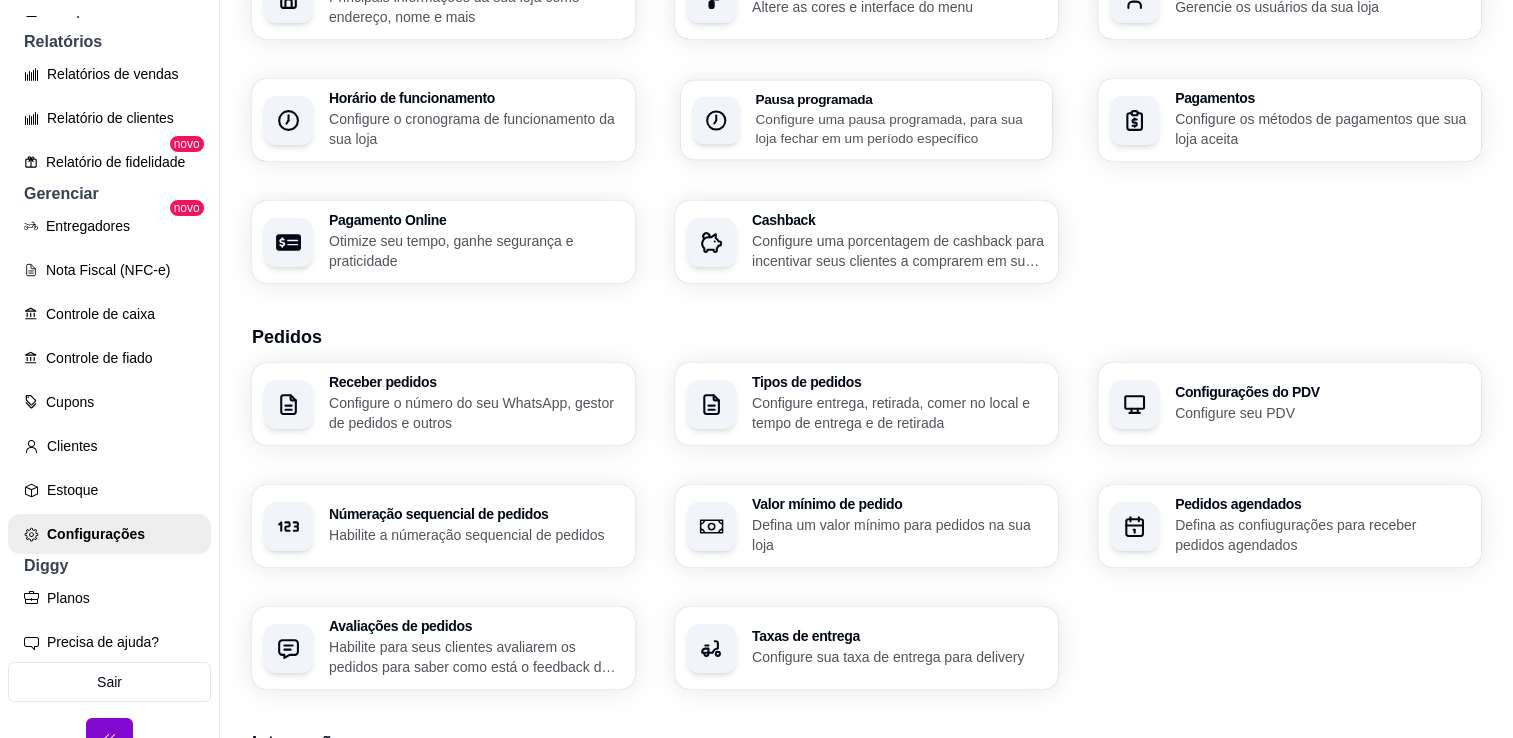 click on "Configure uma pausa programada, para sua loja fechar em um período específico" at bounding box center (897, 128) 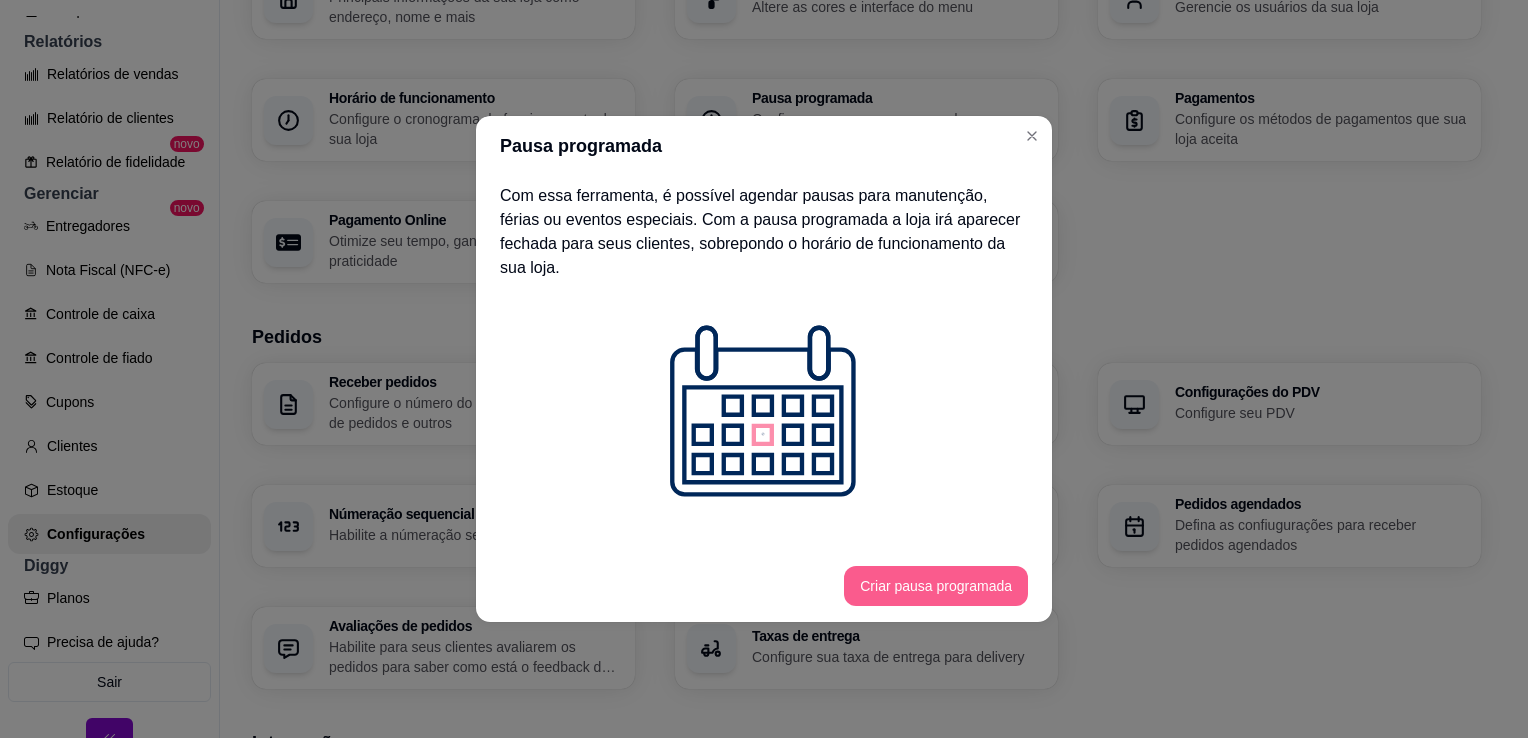 click on "Criar pausa programada" at bounding box center [936, 586] 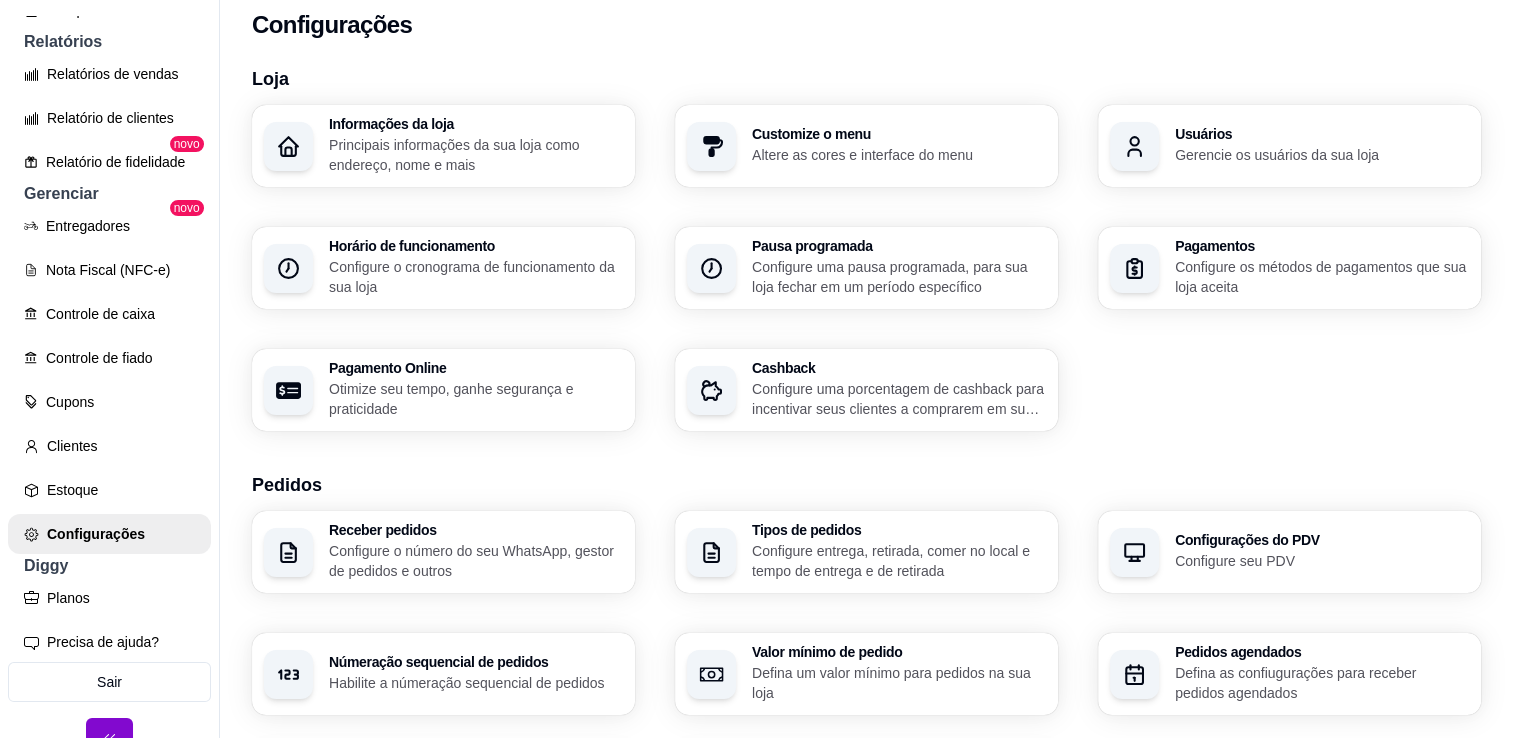 scroll, scrollTop: 0, scrollLeft: 0, axis: both 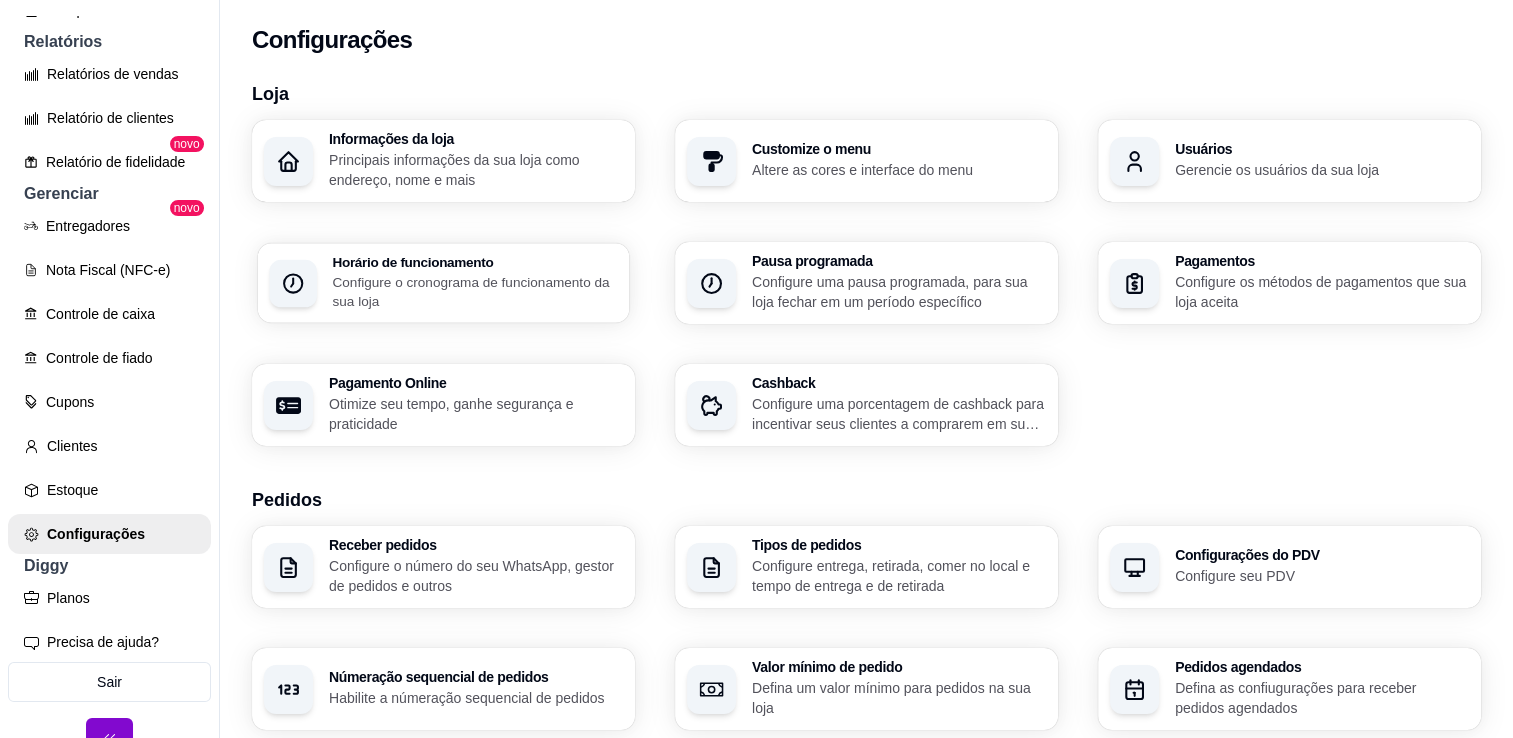 click on "Configure o cronograma de funcionamento da sua loja" at bounding box center (474, 291) 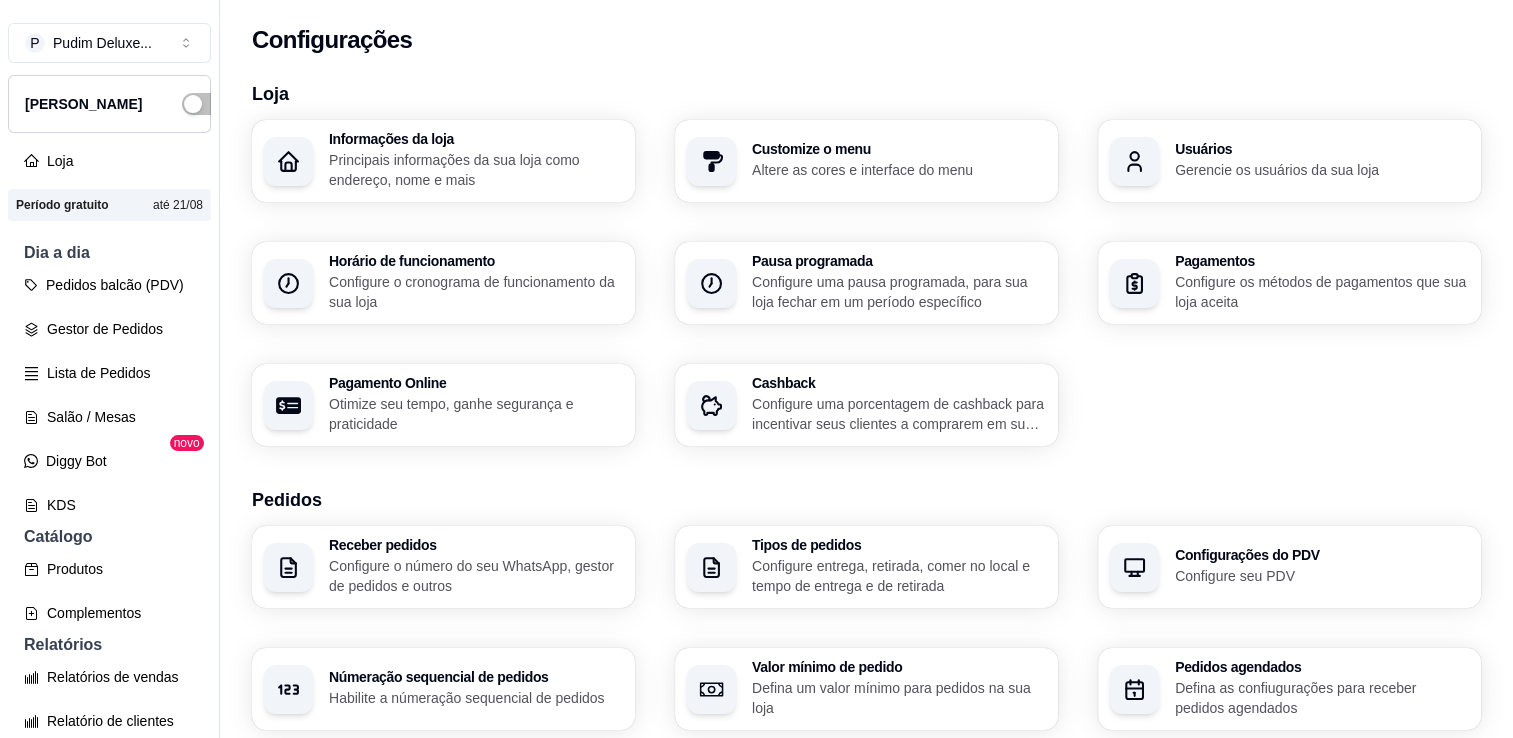 scroll, scrollTop: 0, scrollLeft: 0, axis: both 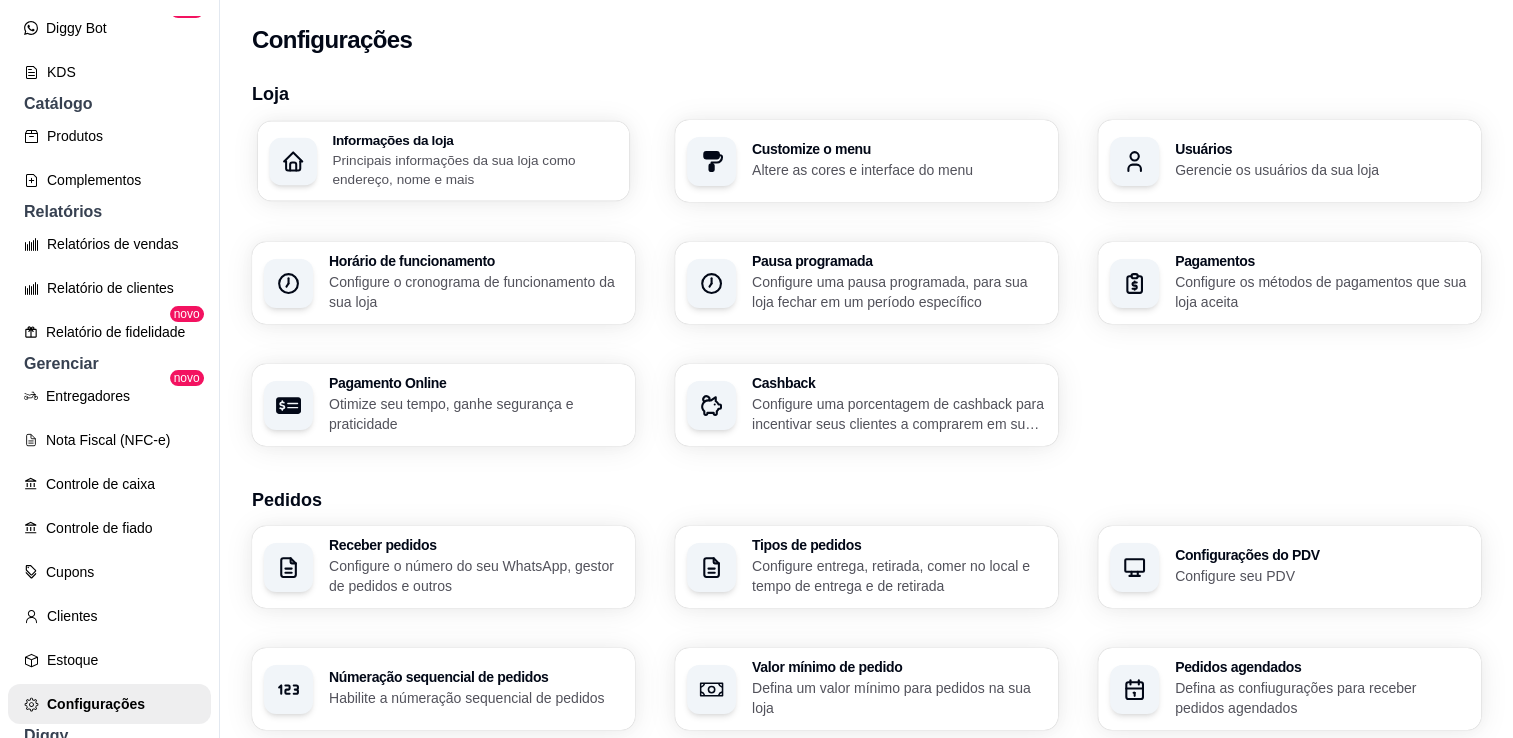 click on "Principais informações da sua loja como endereço, nome e mais" at bounding box center [474, 169] 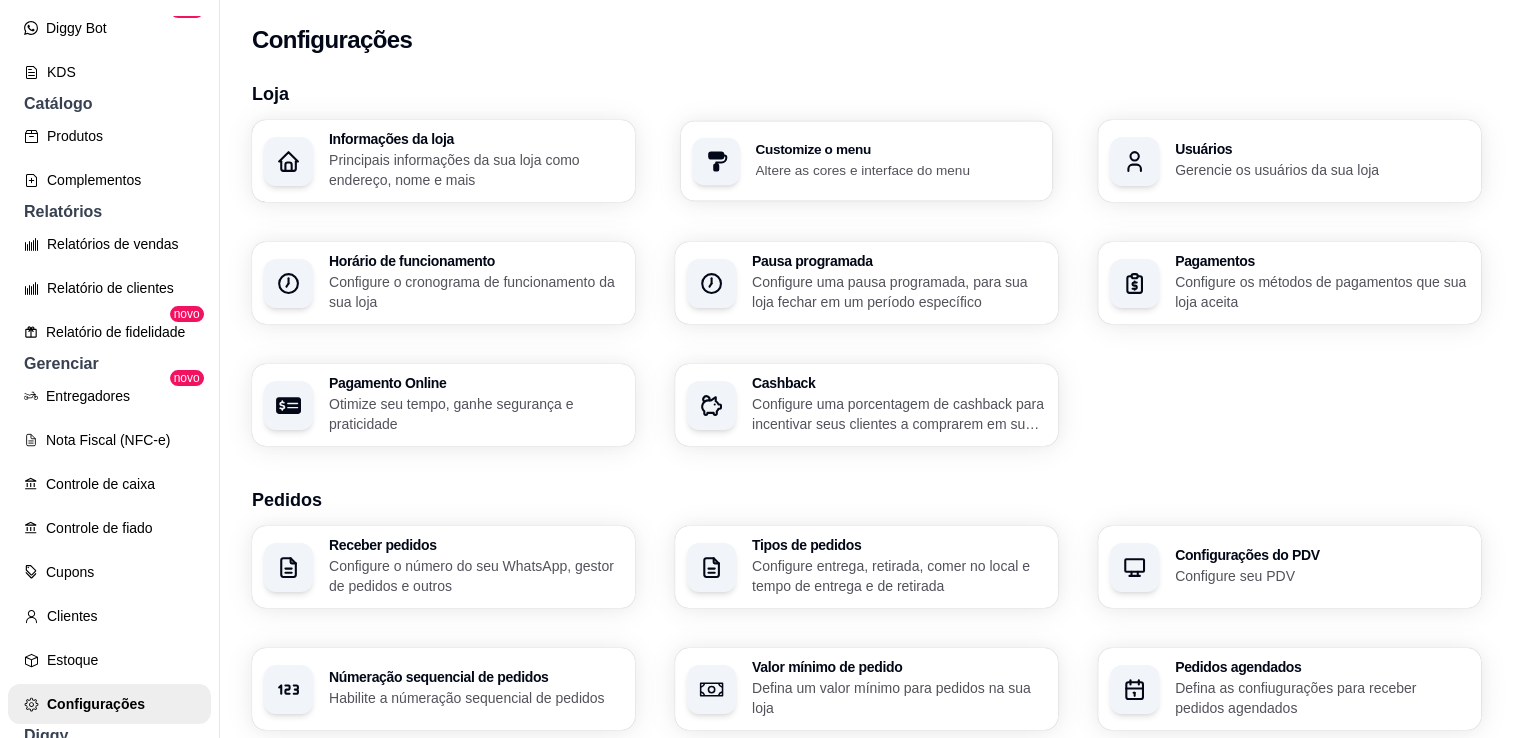 click on "Altere as cores e interface do menu" at bounding box center (897, 169) 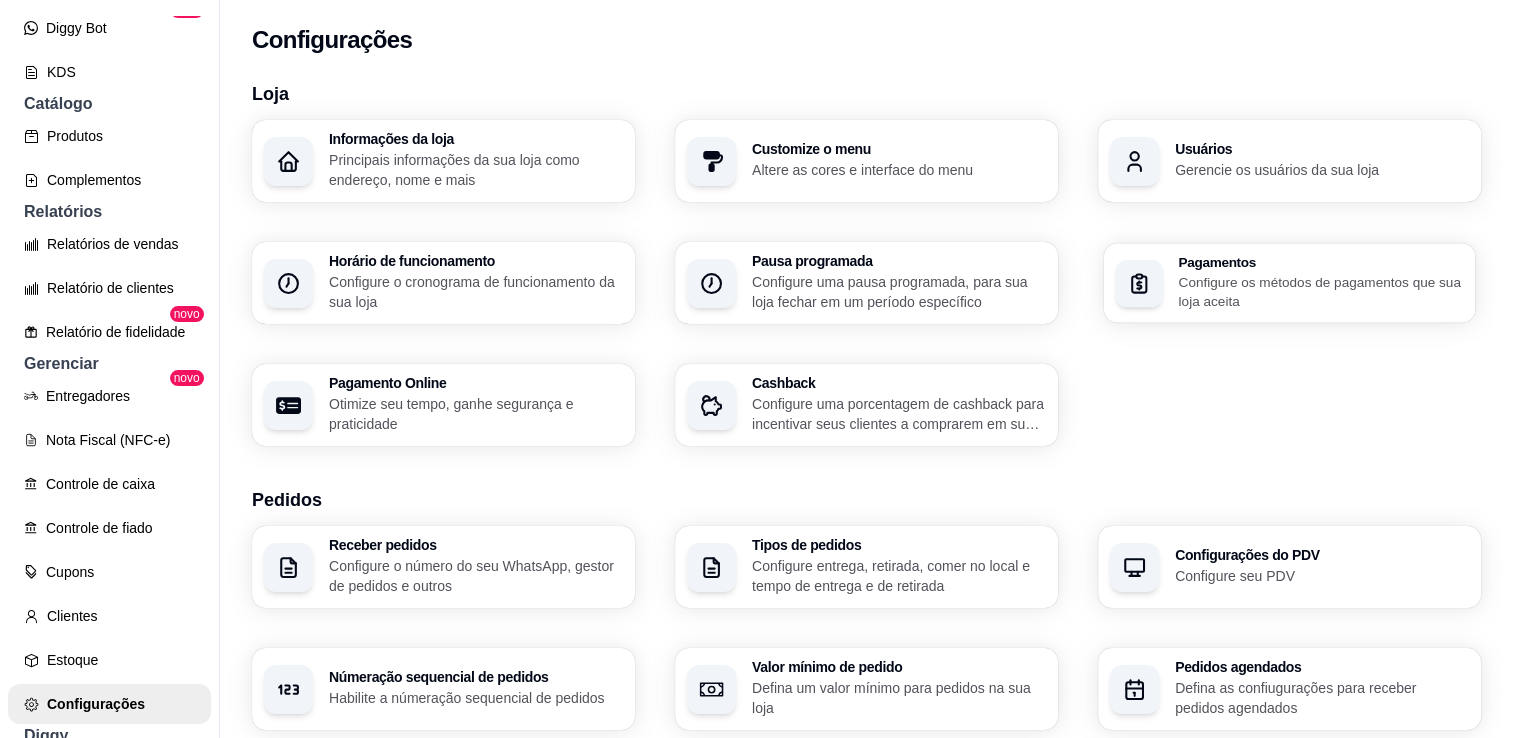 click on "Configure os métodos de pagamentos que sua loja aceita" at bounding box center [1320, 291] 